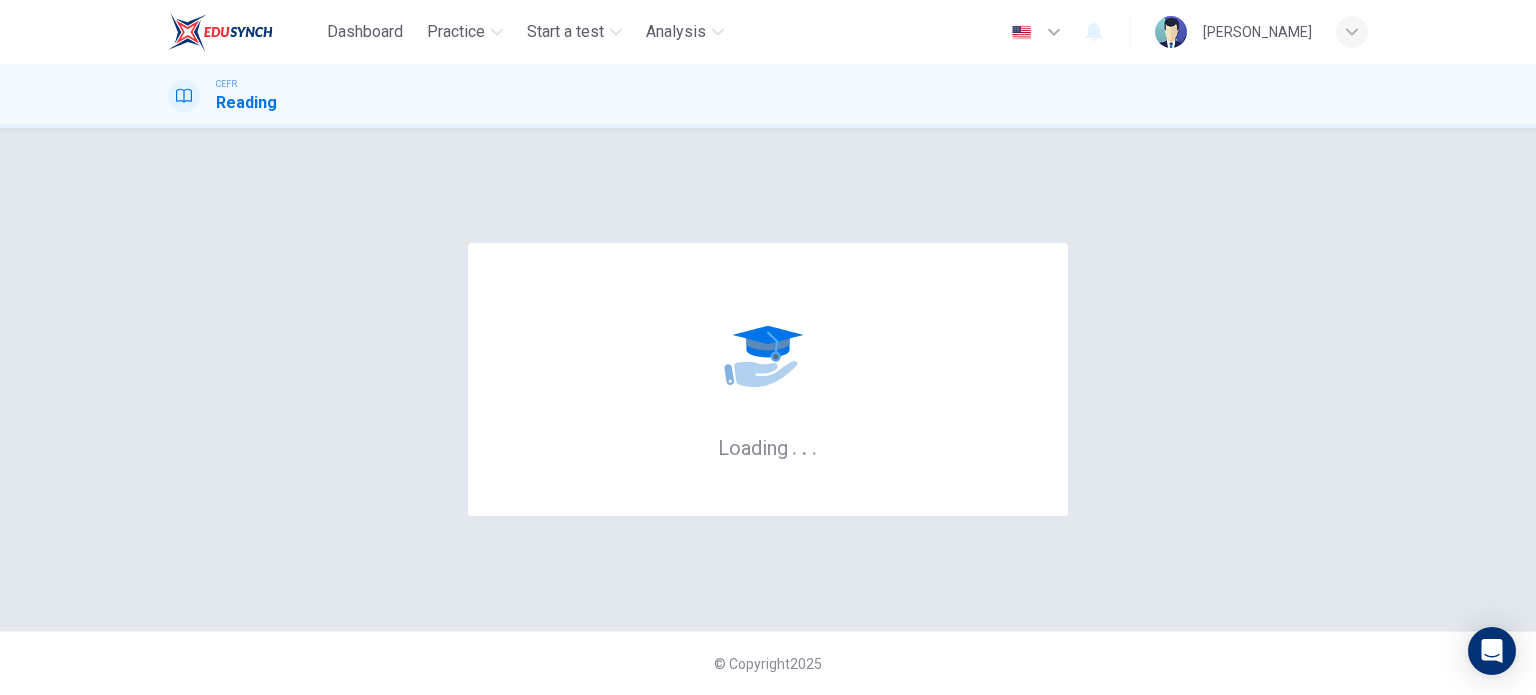 scroll, scrollTop: 0, scrollLeft: 0, axis: both 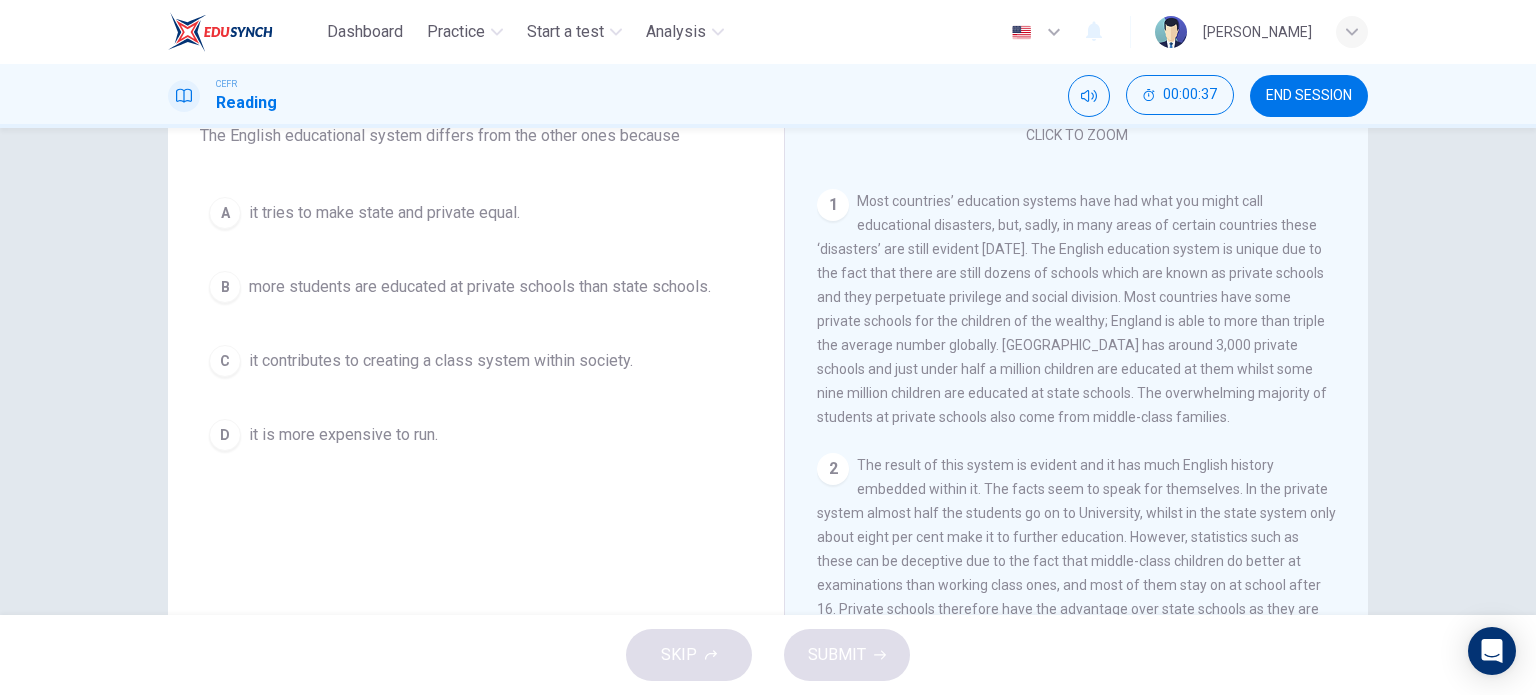 click on "it contributes to creating a class system within society." at bounding box center [441, 361] 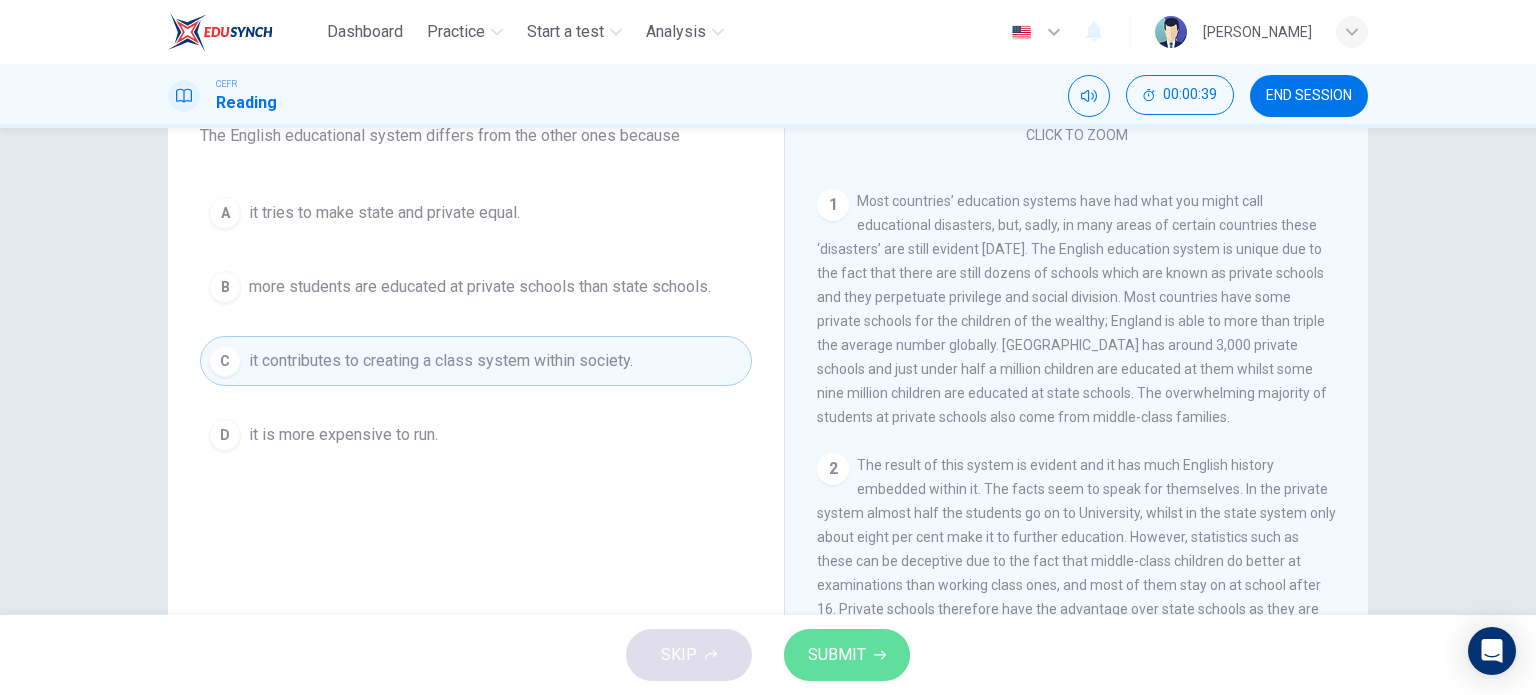 click on "SUBMIT" at bounding box center [837, 655] 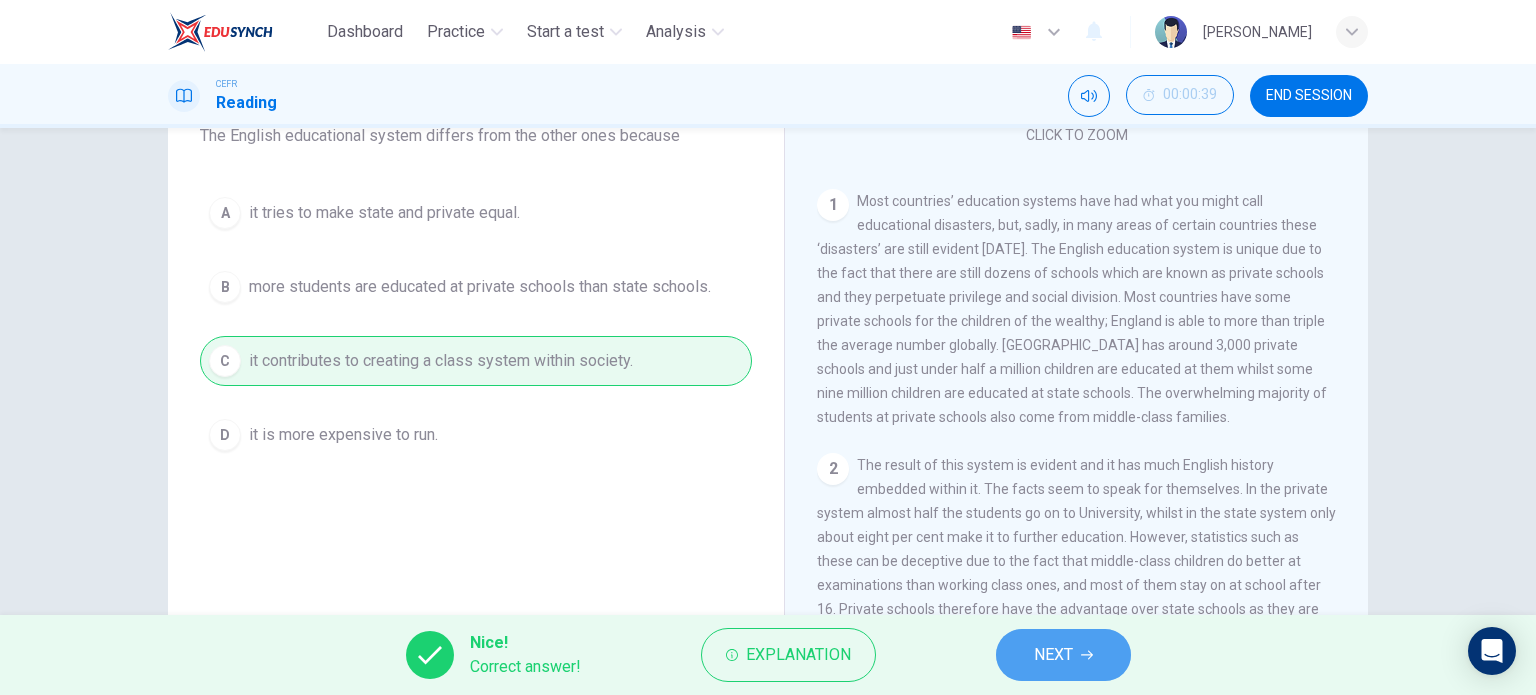 click on "NEXT" at bounding box center [1053, 655] 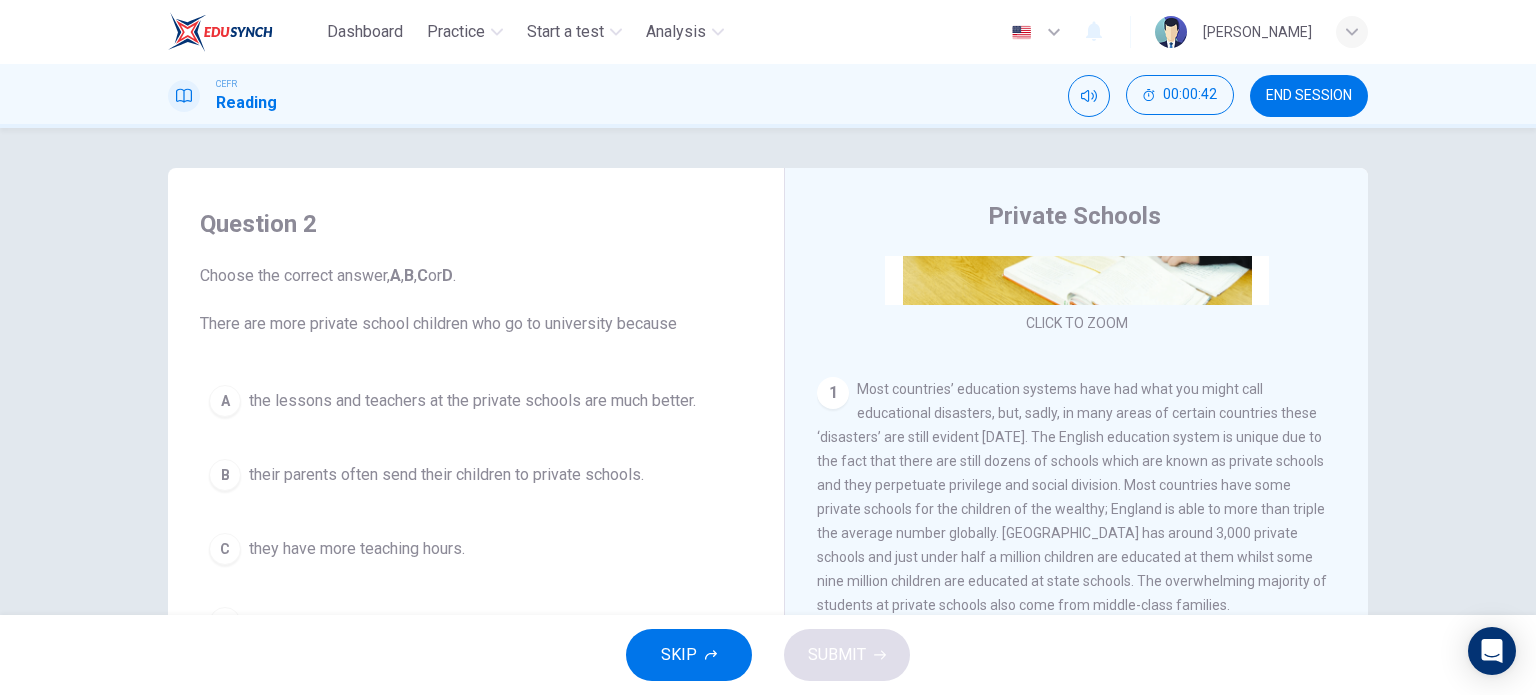scroll, scrollTop: 100, scrollLeft: 0, axis: vertical 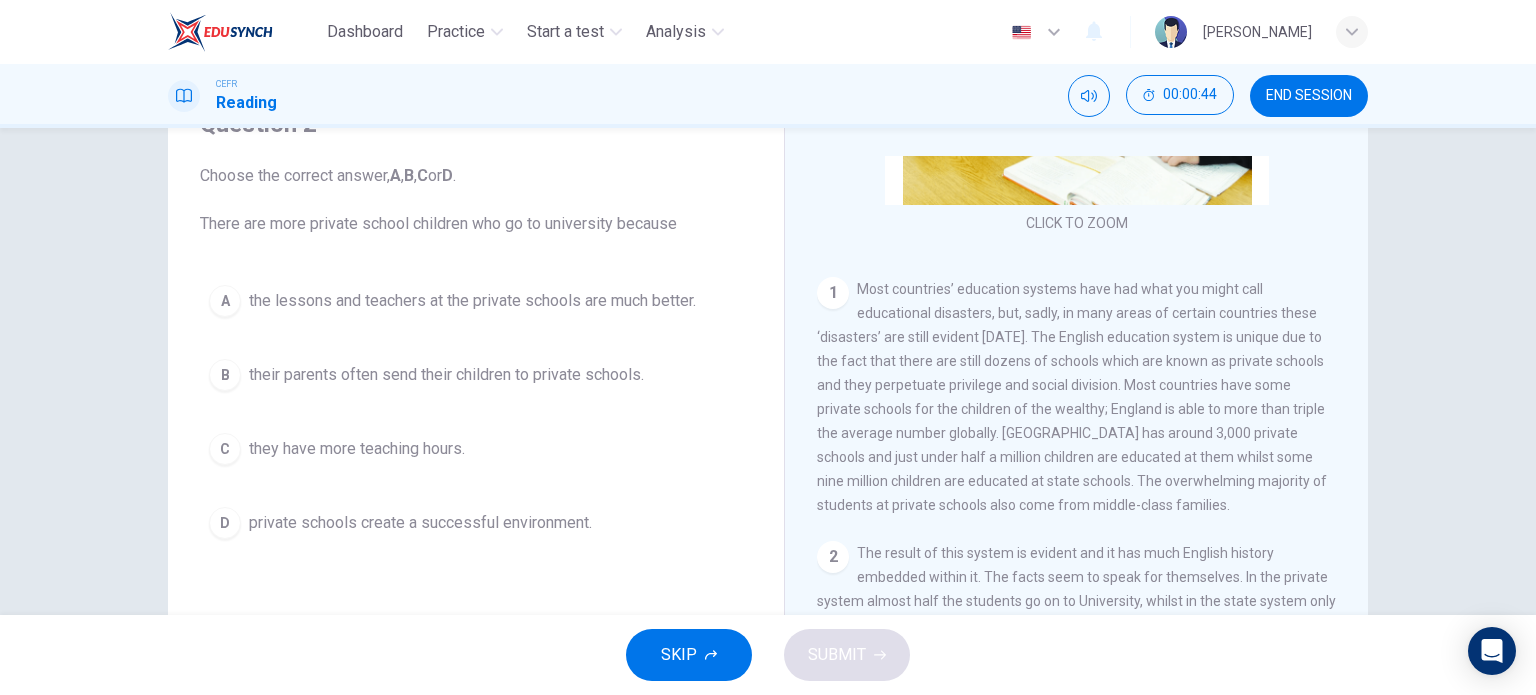 click on "private schools create a successful environment." at bounding box center [420, 523] 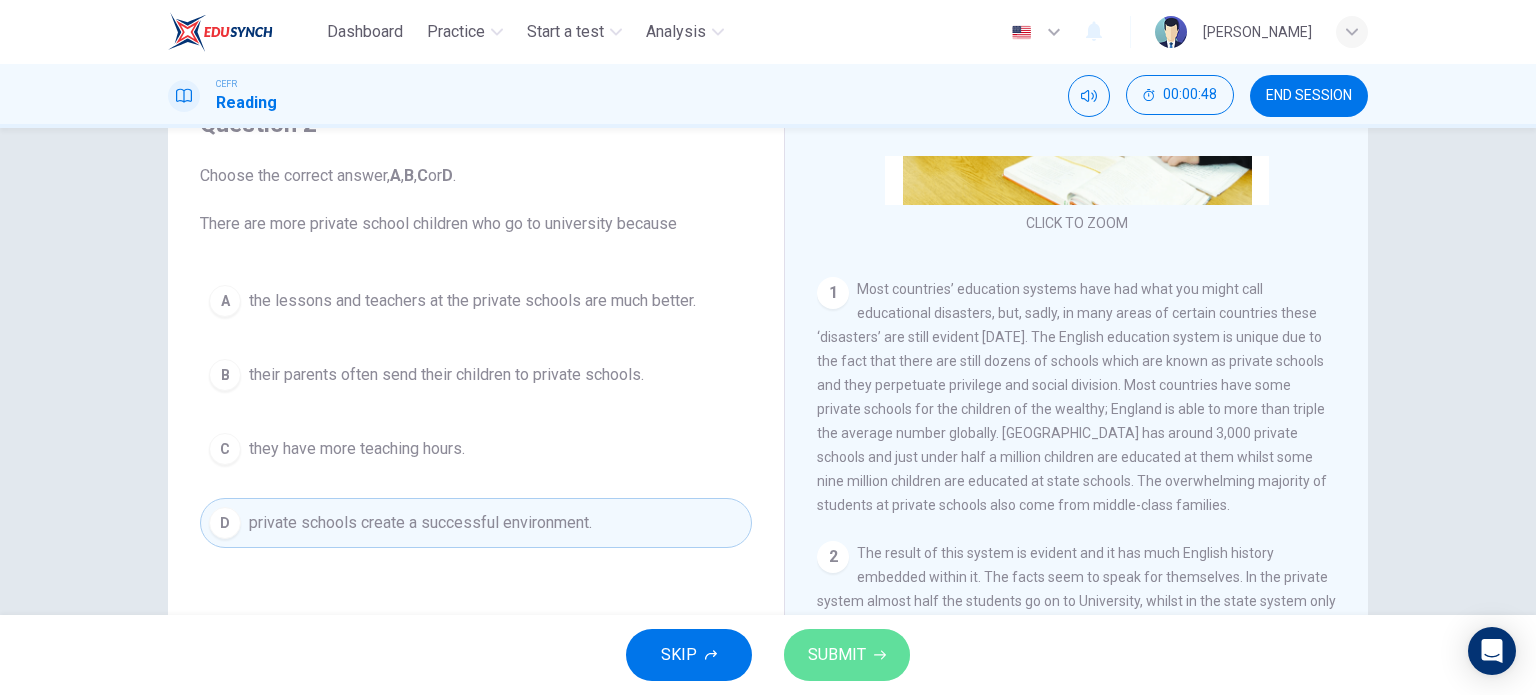 click on "SUBMIT" at bounding box center (837, 655) 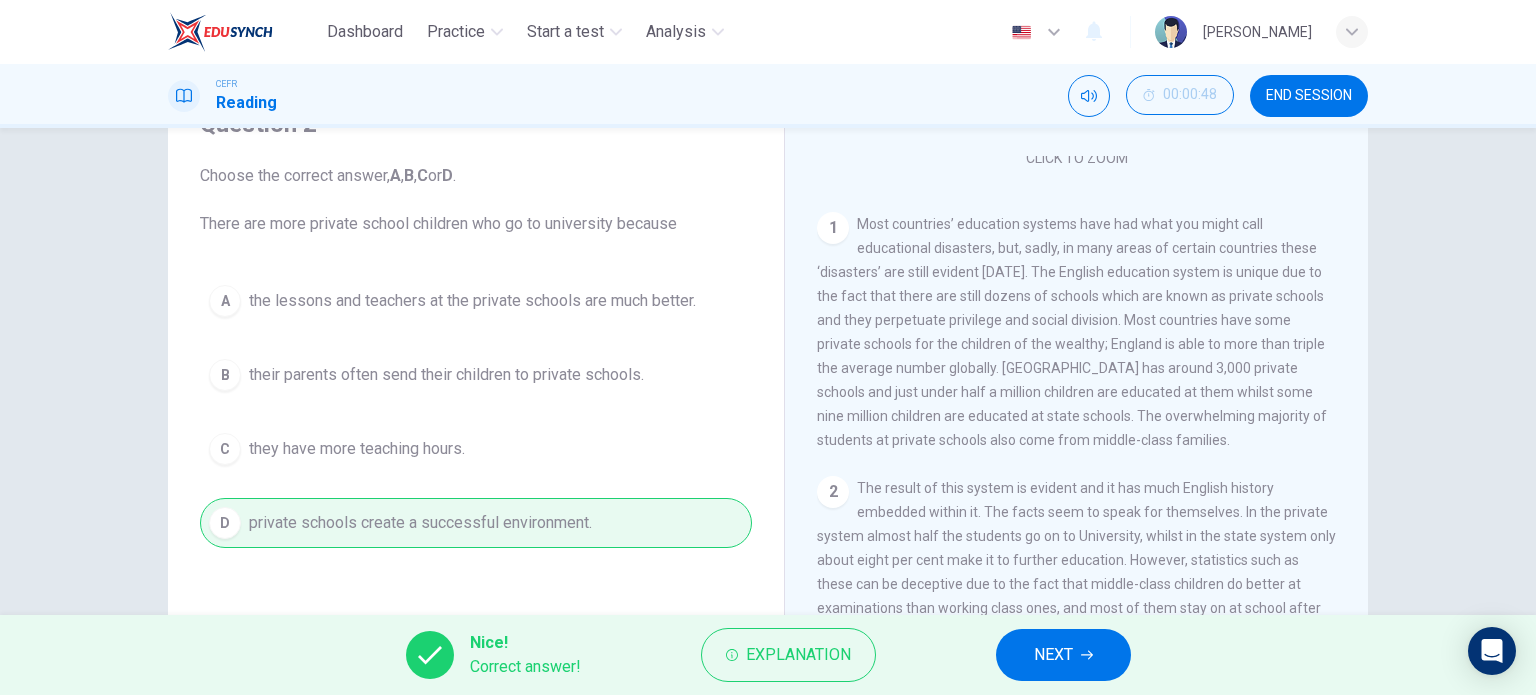 scroll, scrollTop: 400, scrollLeft: 0, axis: vertical 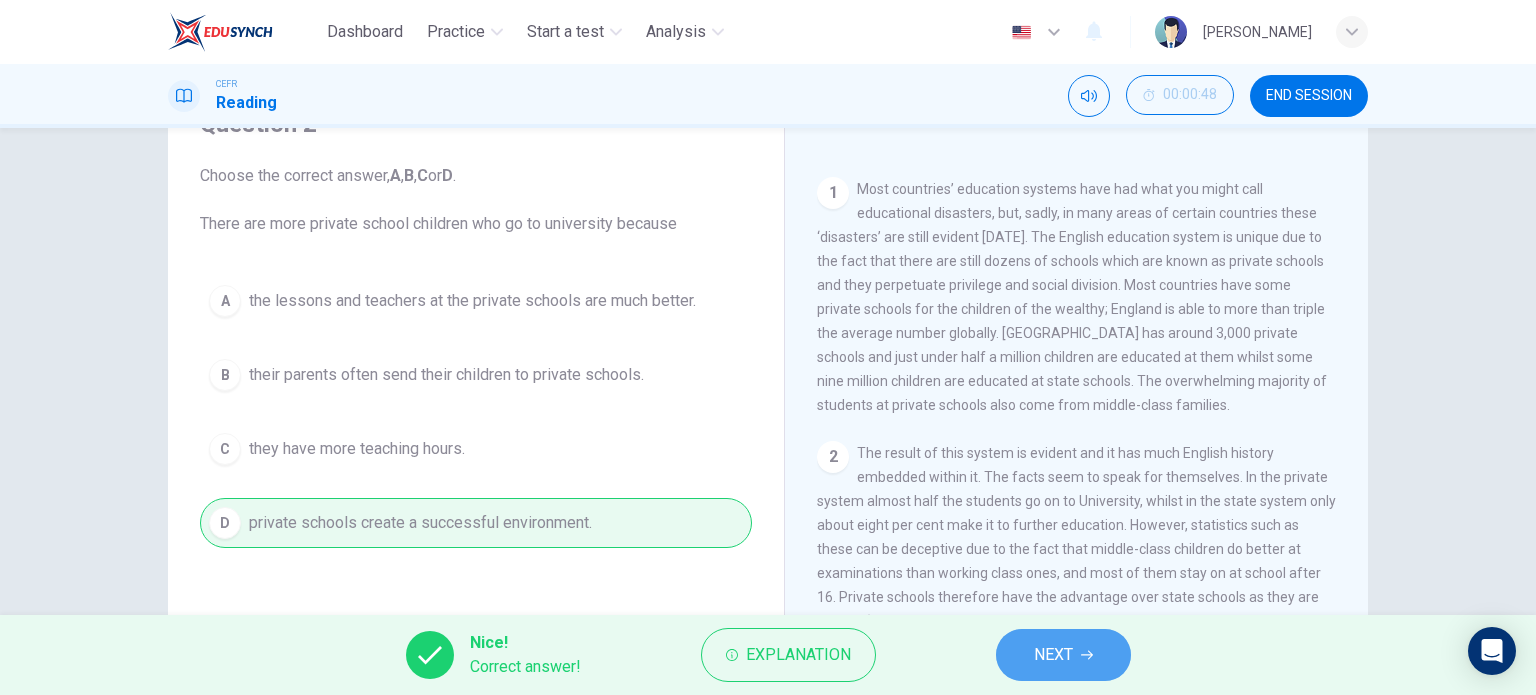 click on "NEXT" at bounding box center (1063, 655) 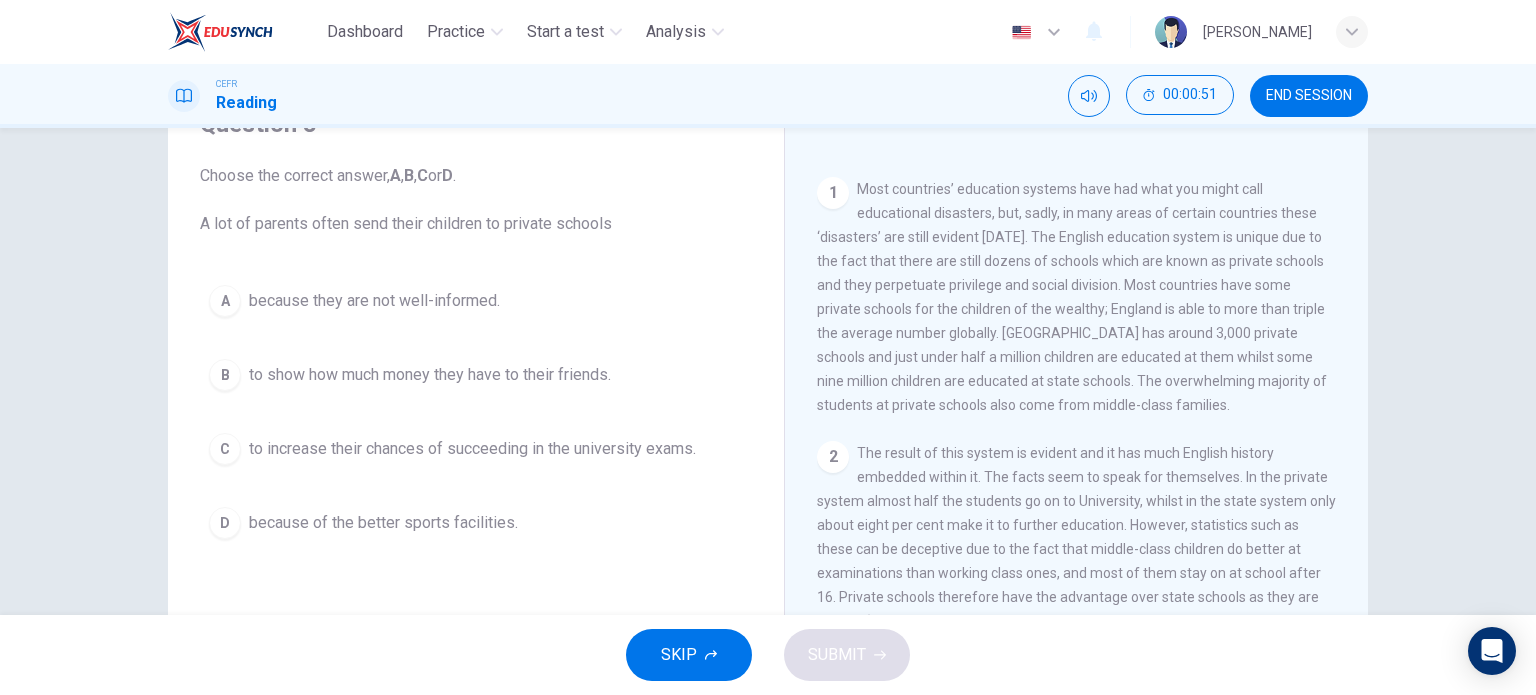 click on "to increase their chances of succeeding in the university exams." at bounding box center (472, 449) 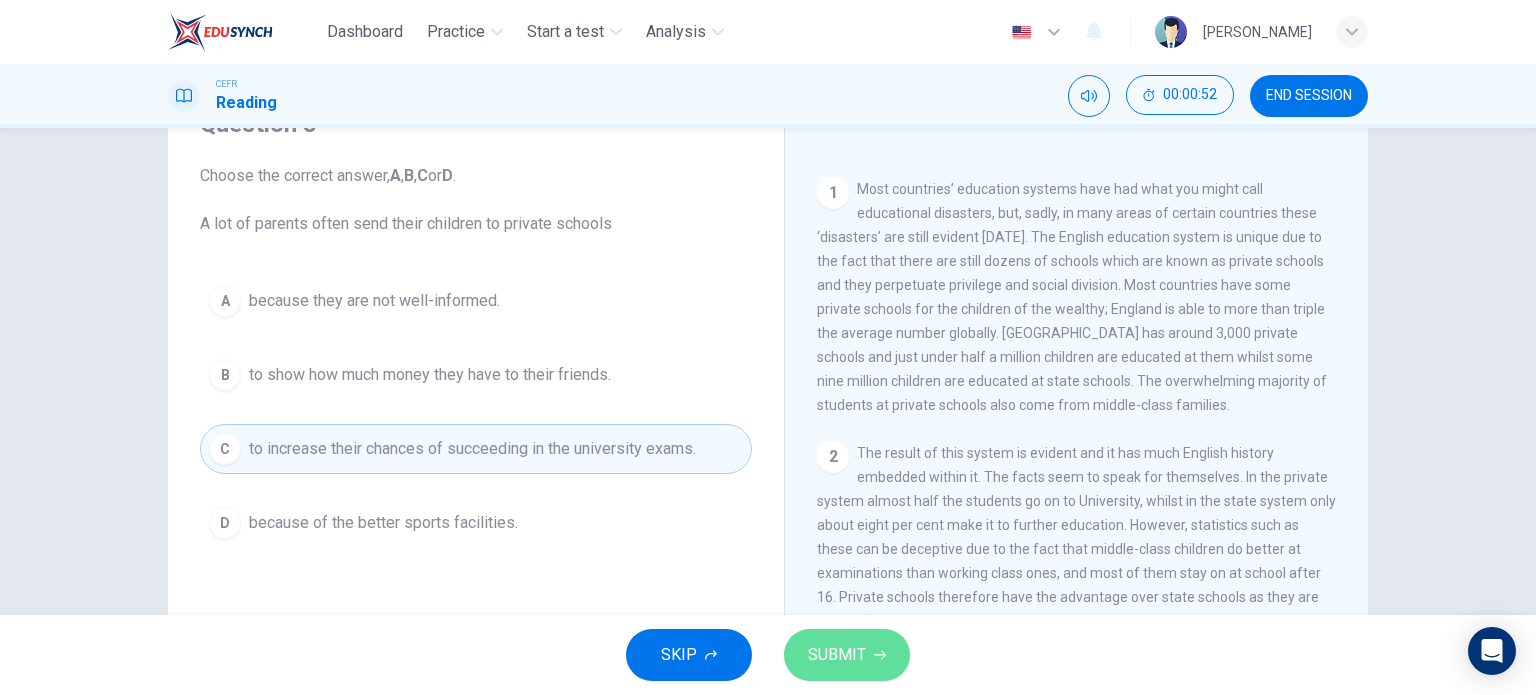 click on "SUBMIT" at bounding box center [837, 655] 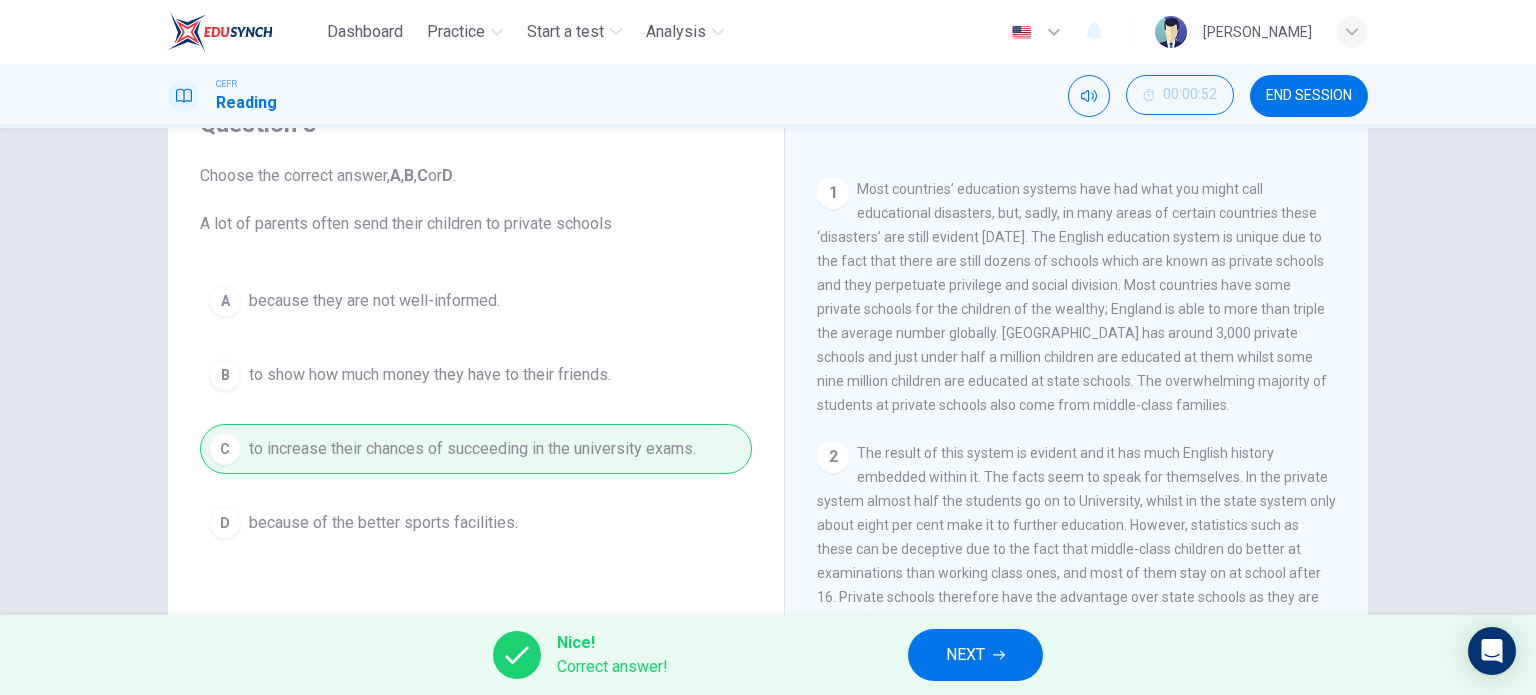 click 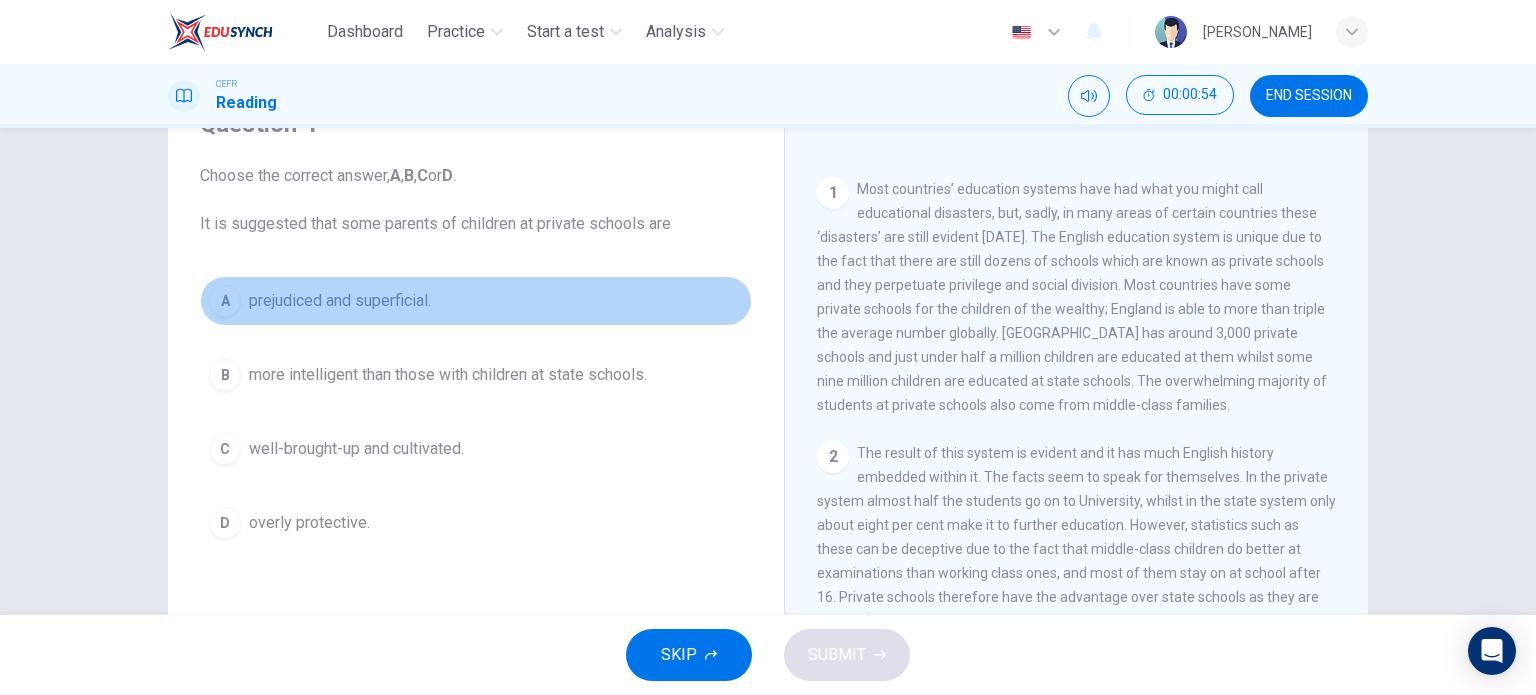 click on "prejudiced and superficial." at bounding box center (340, 301) 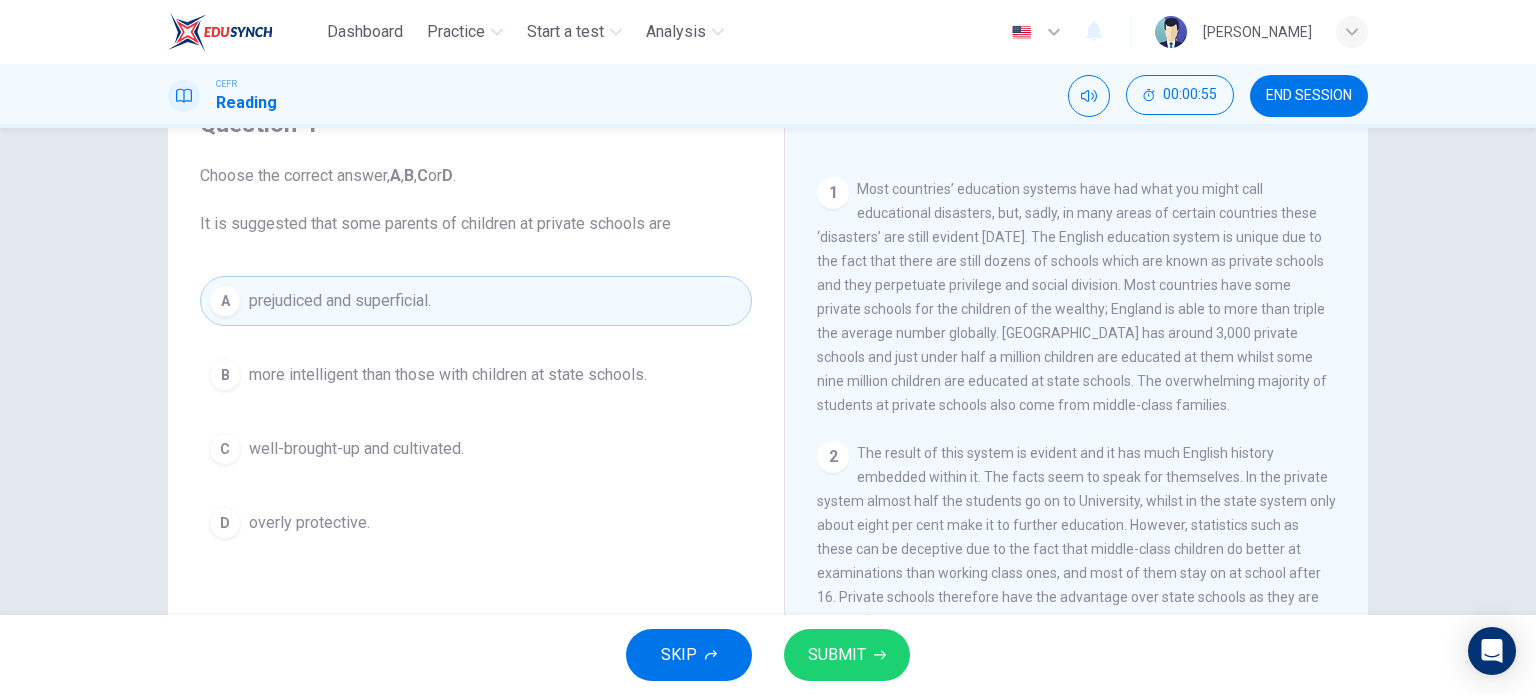 click on "SUBMIT" at bounding box center [847, 655] 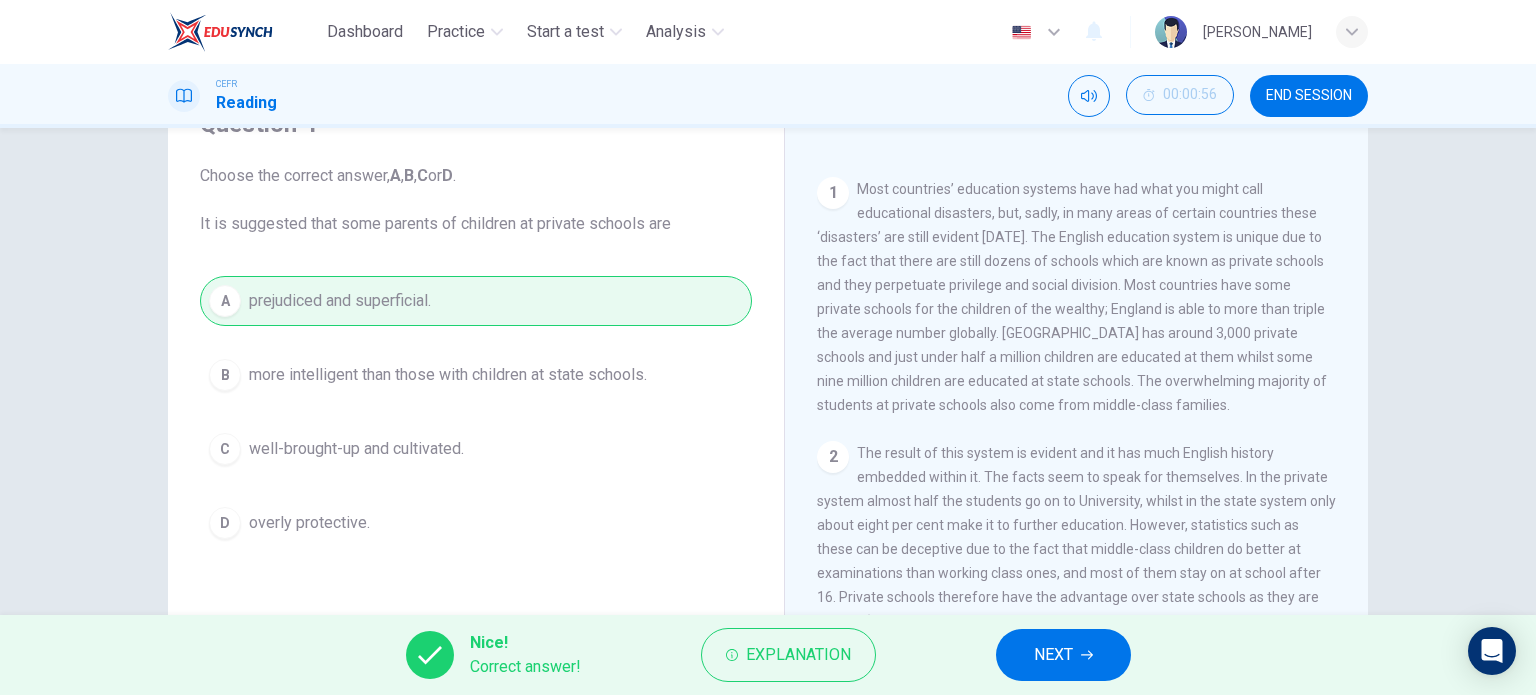 click 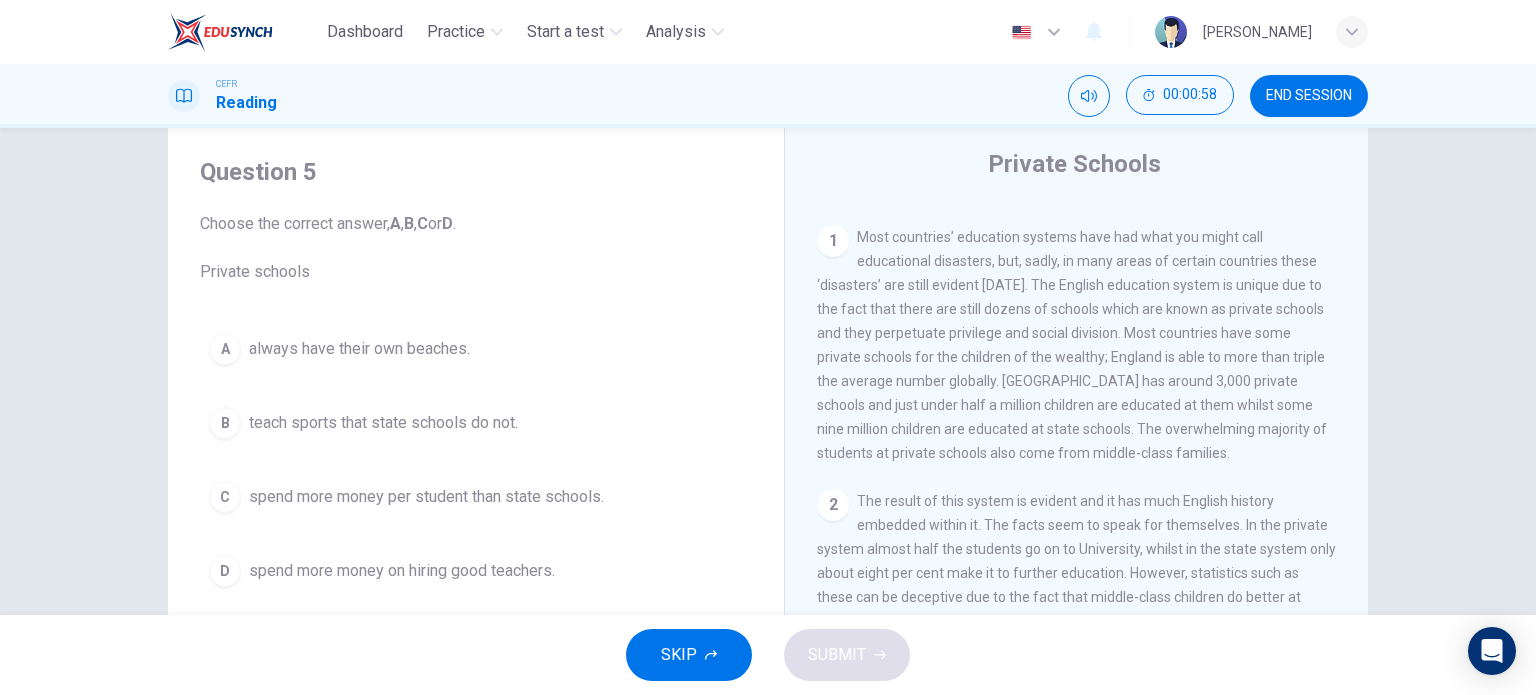 scroll, scrollTop: 100, scrollLeft: 0, axis: vertical 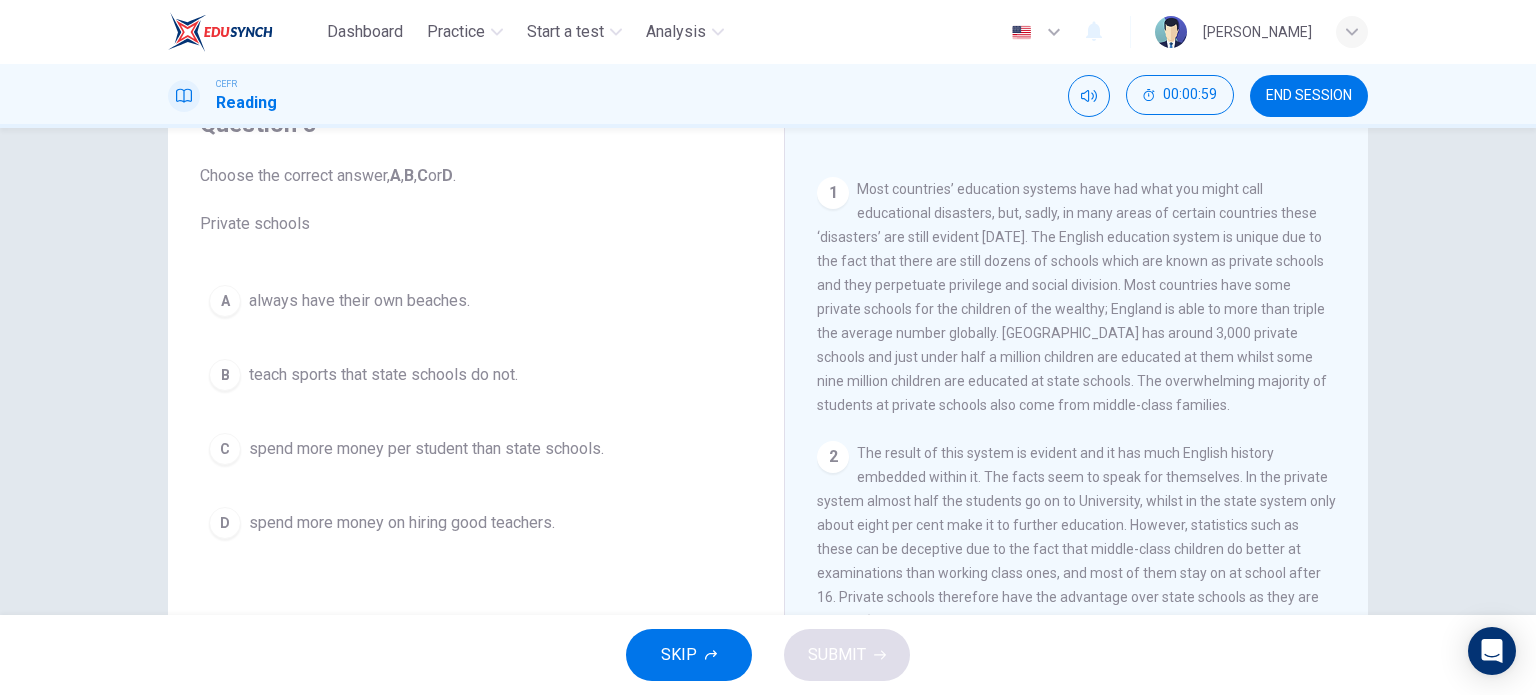 click on "spend more money per student than state schools." at bounding box center (426, 449) 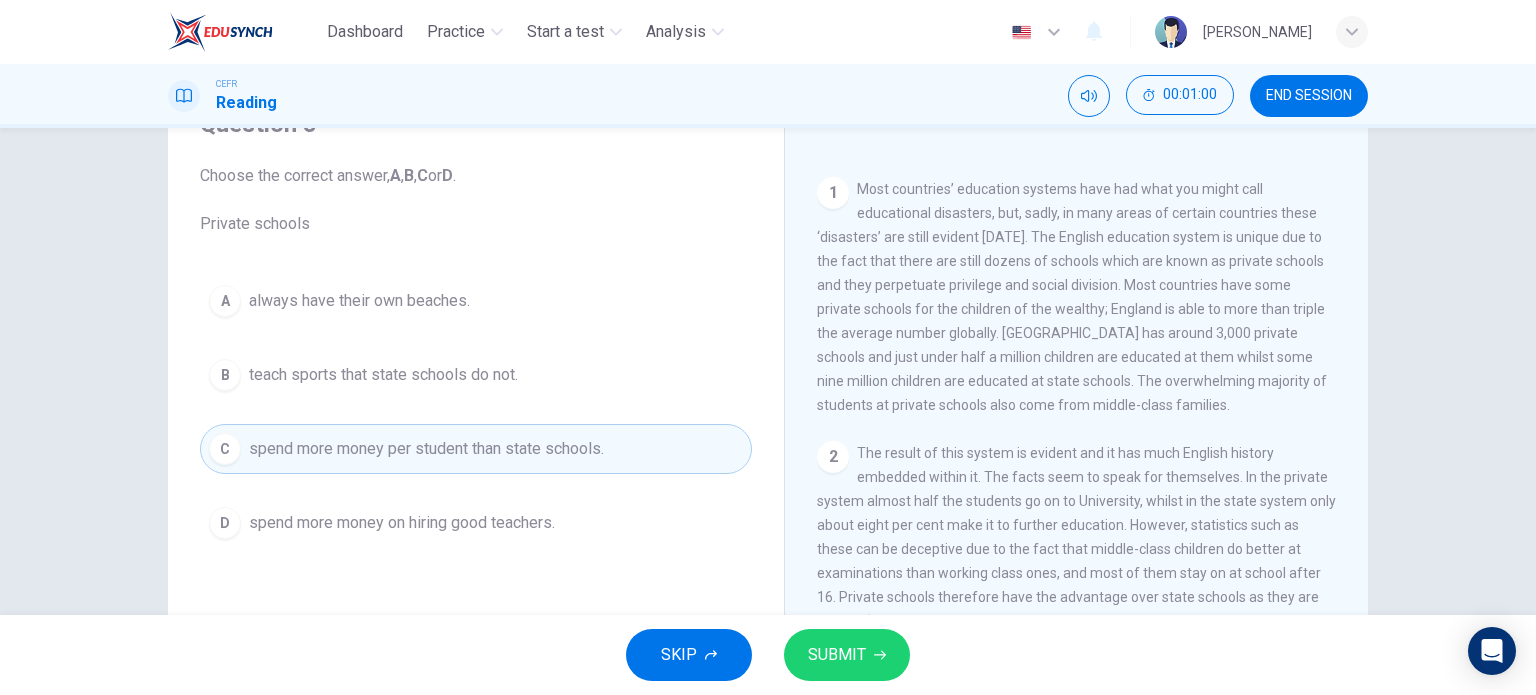 click on "SUBMIT" at bounding box center [837, 655] 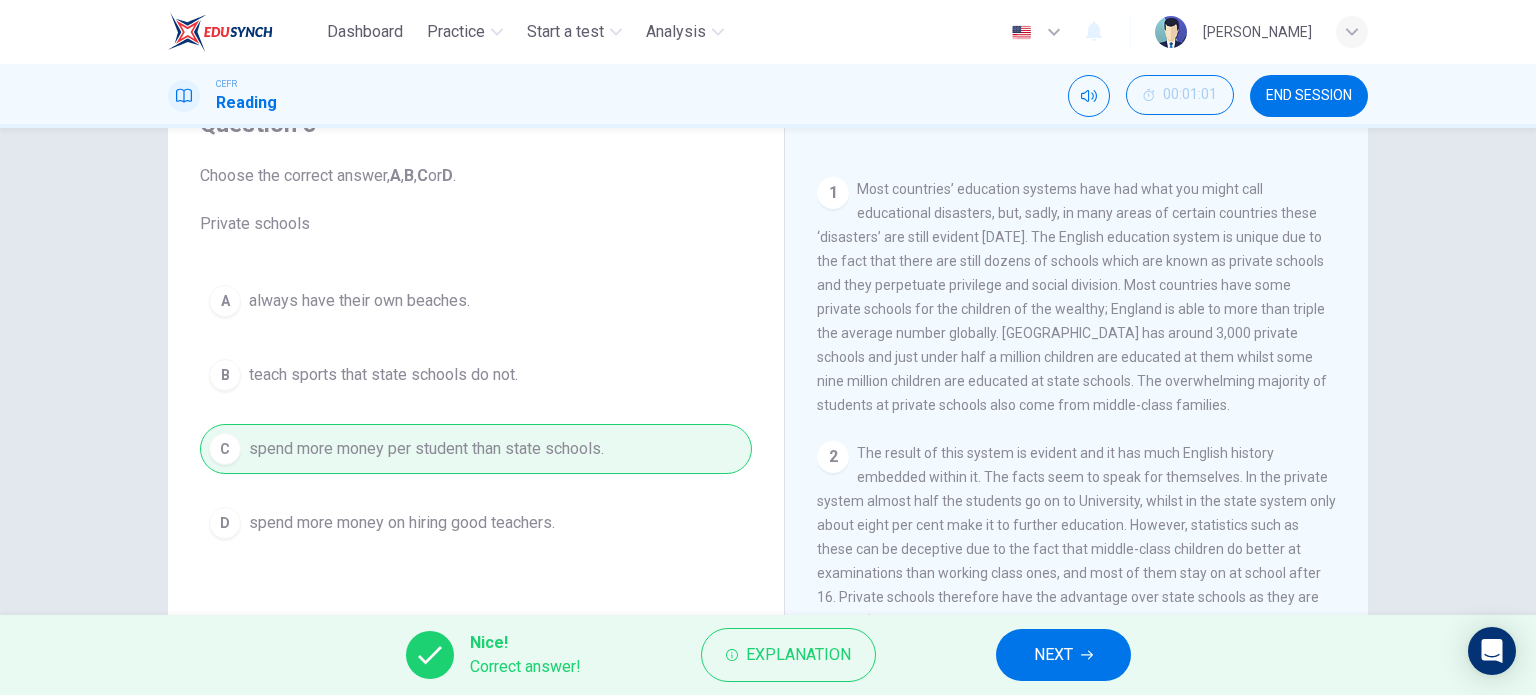 click on "NEXT" at bounding box center [1063, 655] 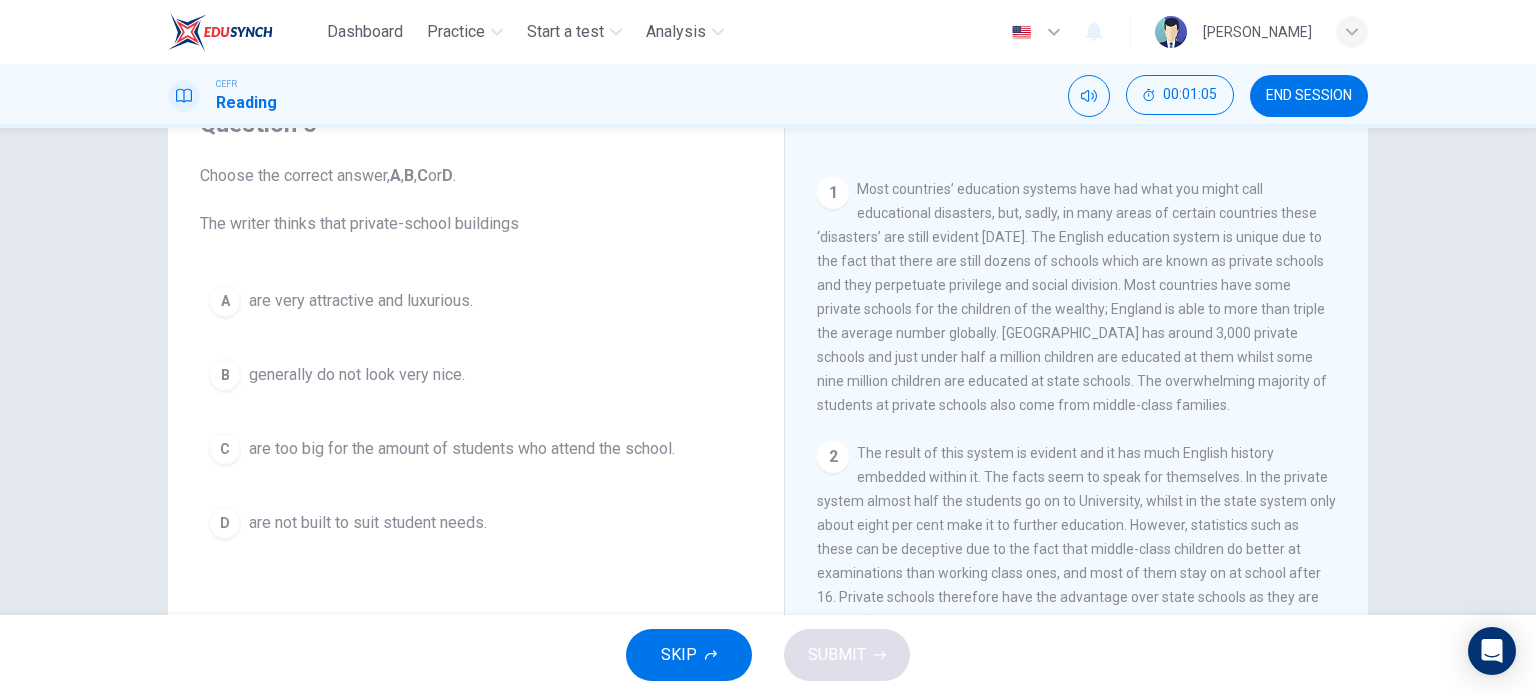 click on "are very attractive and luxurious." at bounding box center (361, 301) 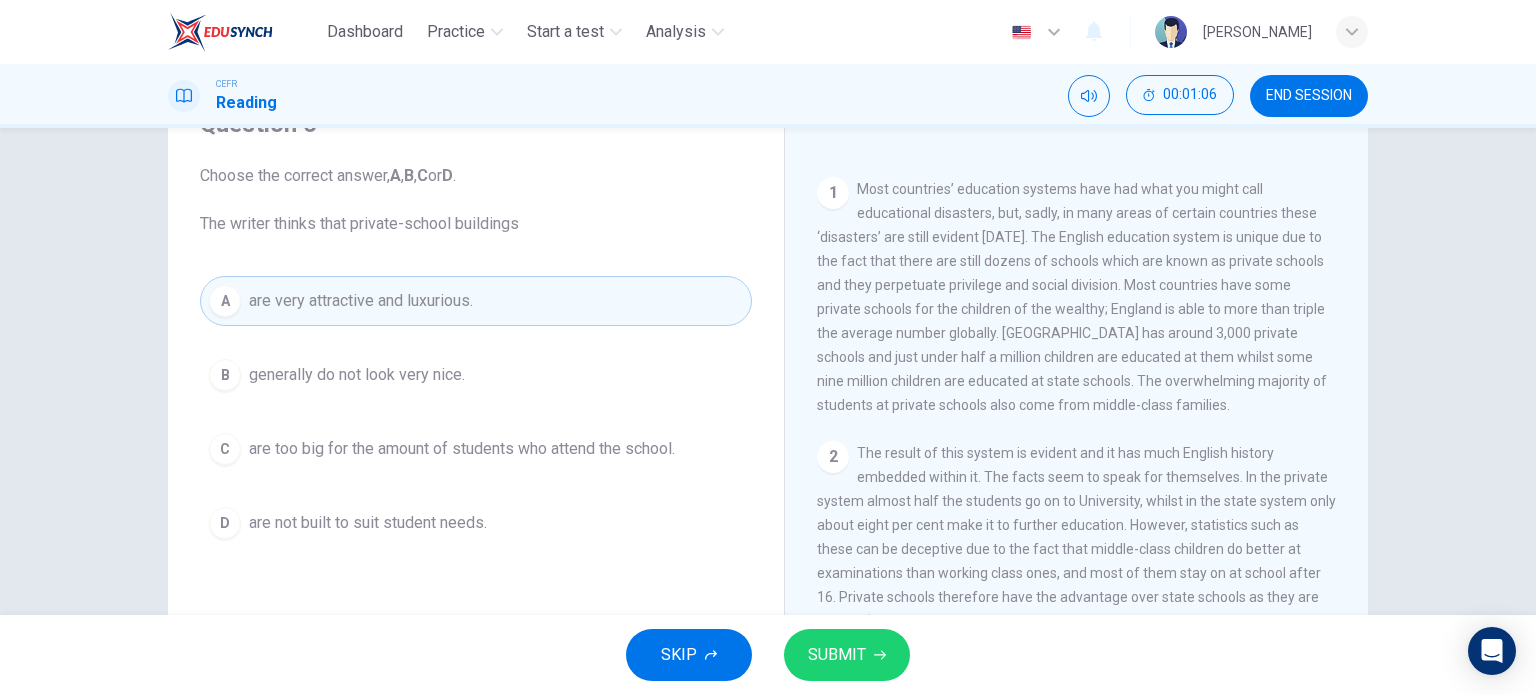 click on "SUBMIT" at bounding box center (837, 655) 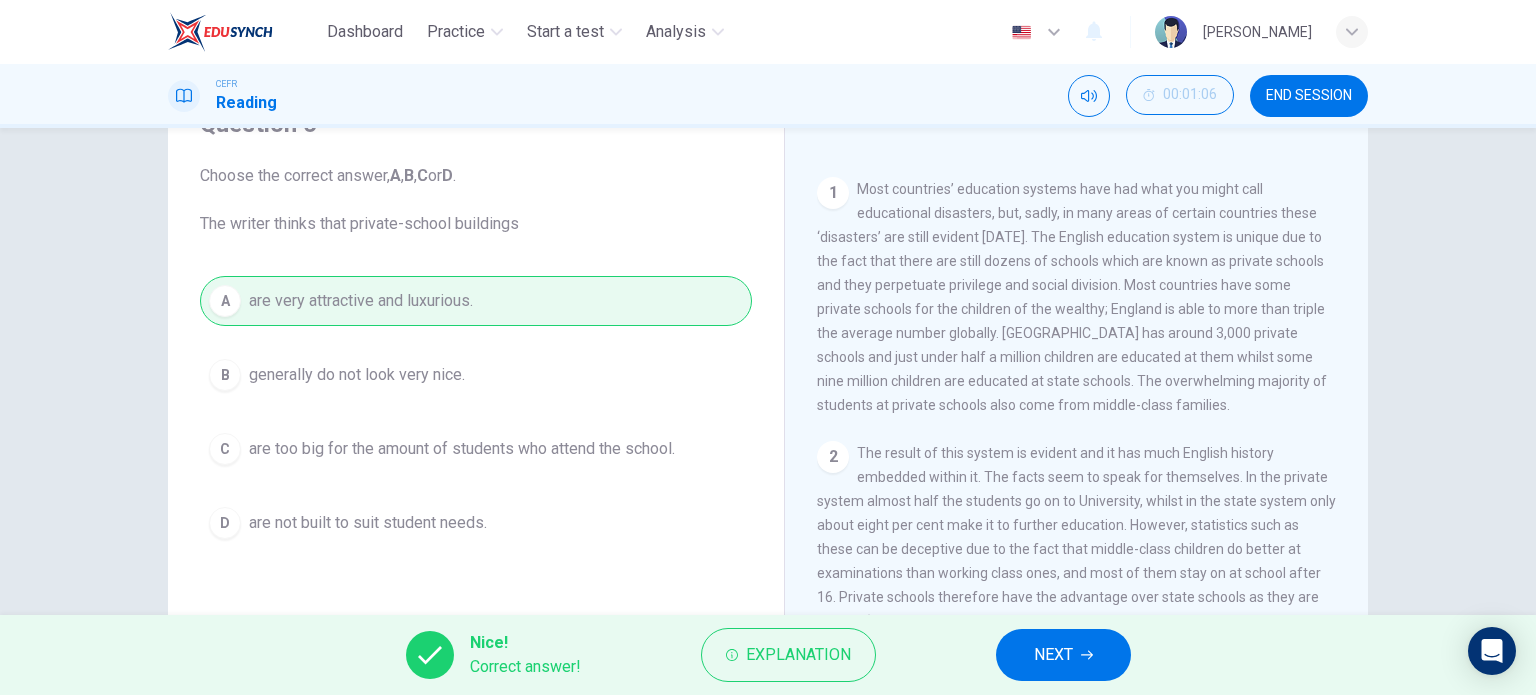 click on "NEXT" at bounding box center [1063, 655] 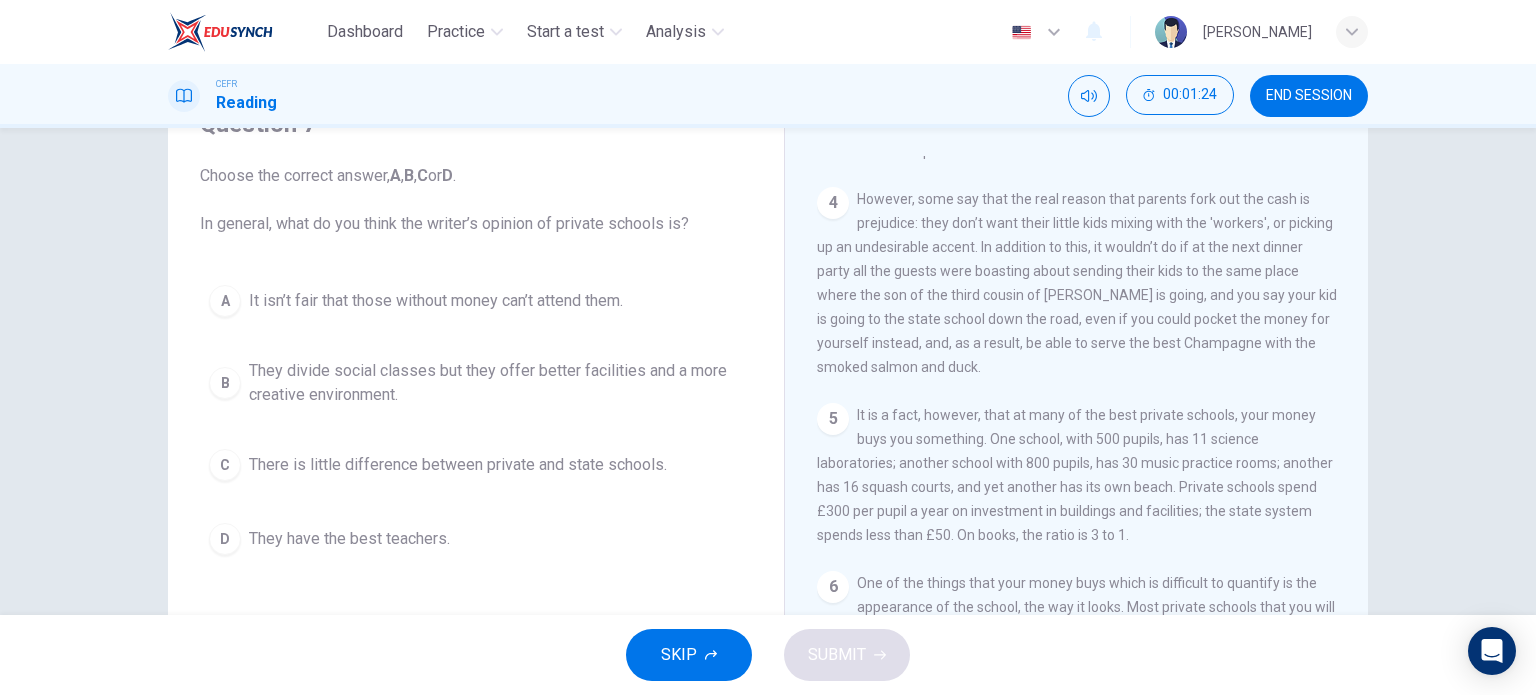 scroll, scrollTop: 1272, scrollLeft: 0, axis: vertical 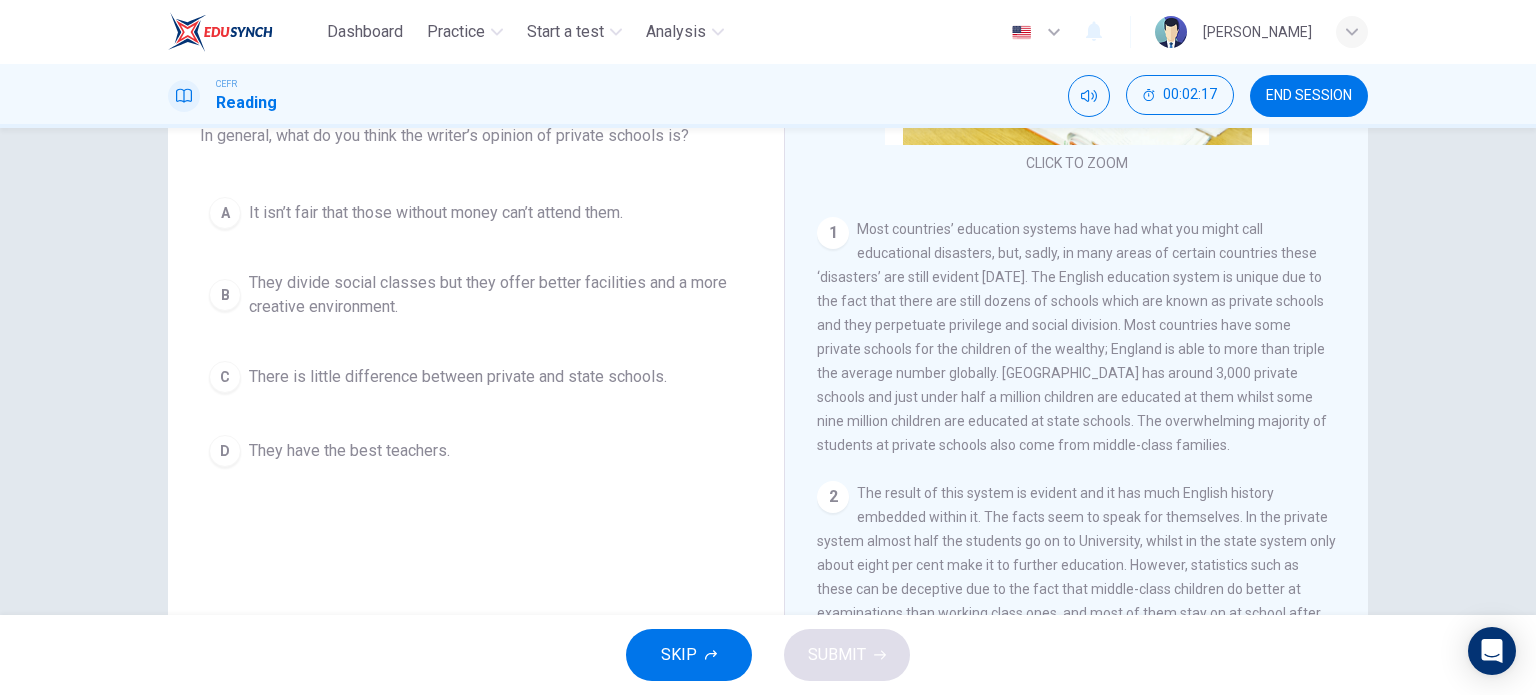 click on "They divide social classes but they offer better facilities and a more
creative environment." at bounding box center (496, 295) 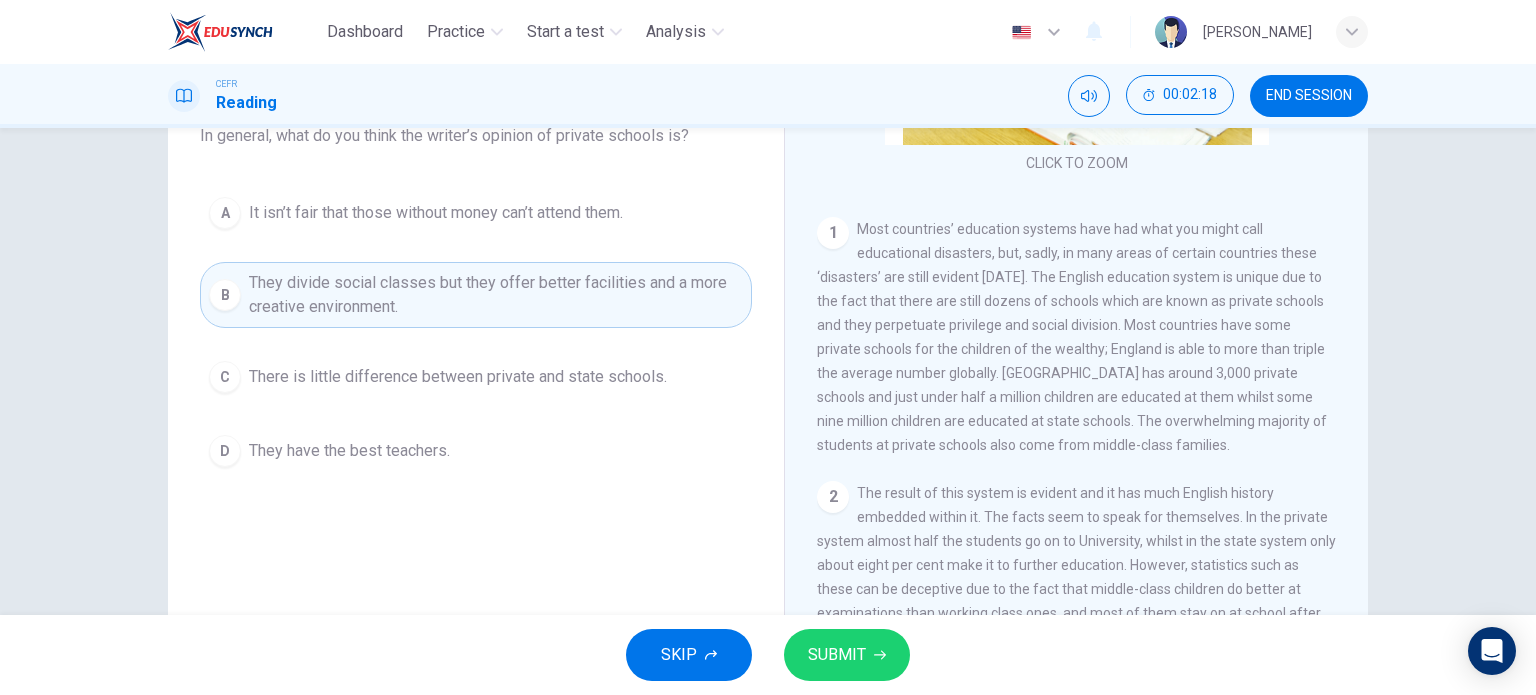 click on "SUBMIT" at bounding box center (837, 655) 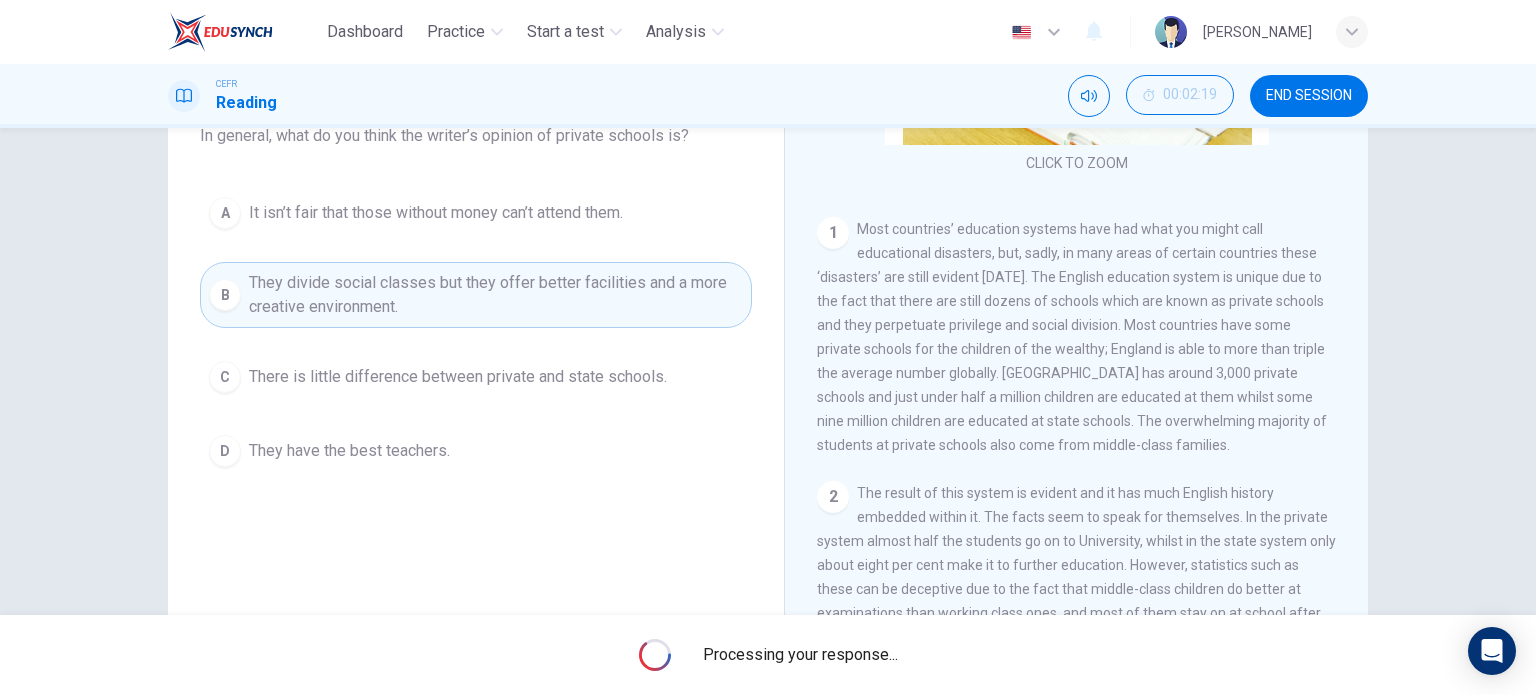 scroll, scrollTop: 172, scrollLeft: 0, axis: vertical 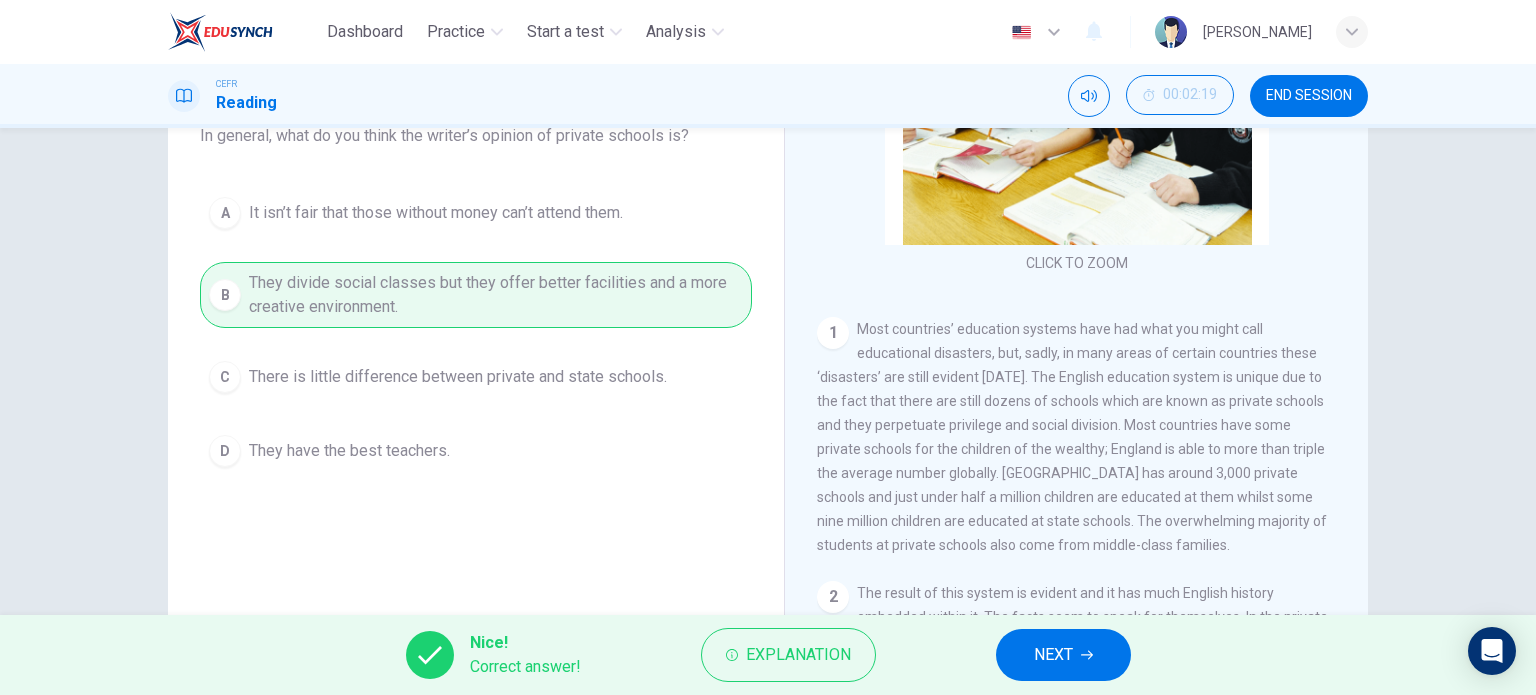 click on "NEXT" at bounding box center (1053, 655) 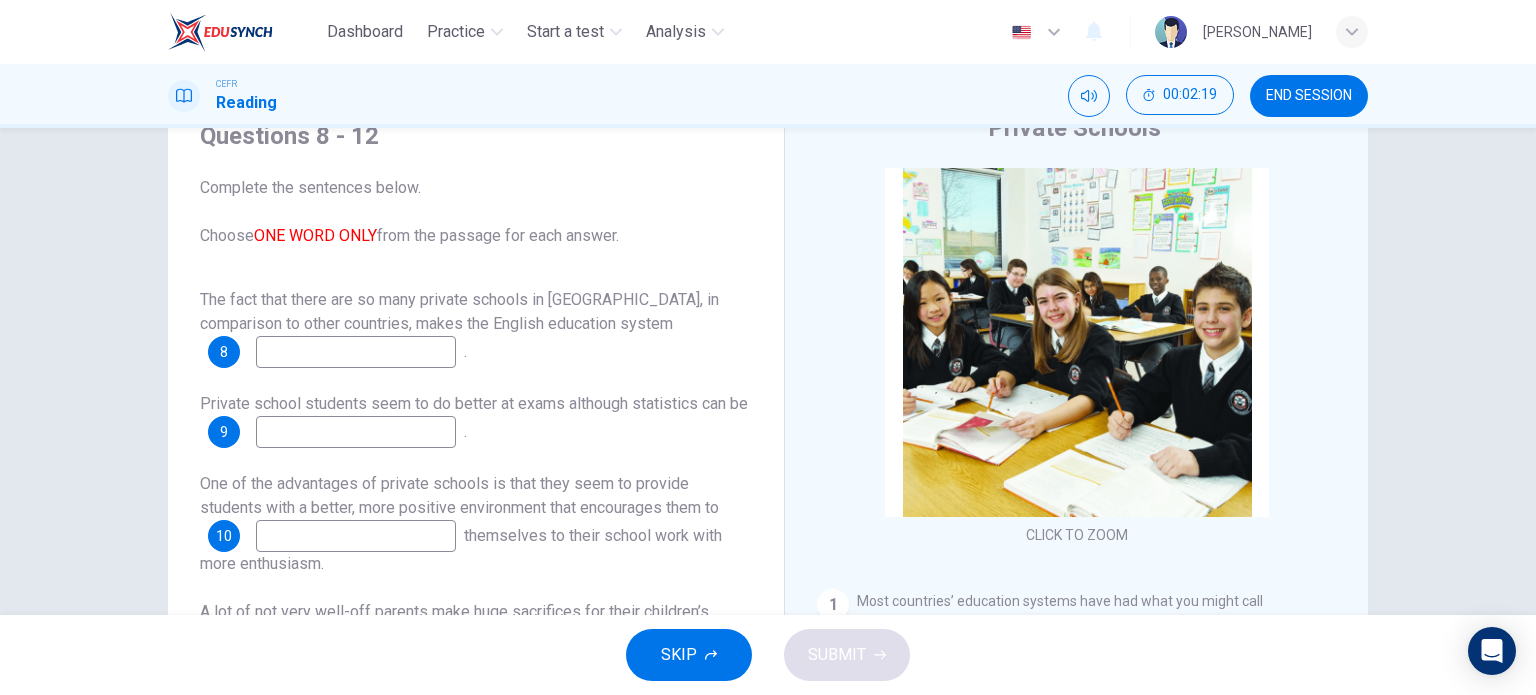 scroll, scrollTop: 88, scrollLeft: 0, axis: vertical 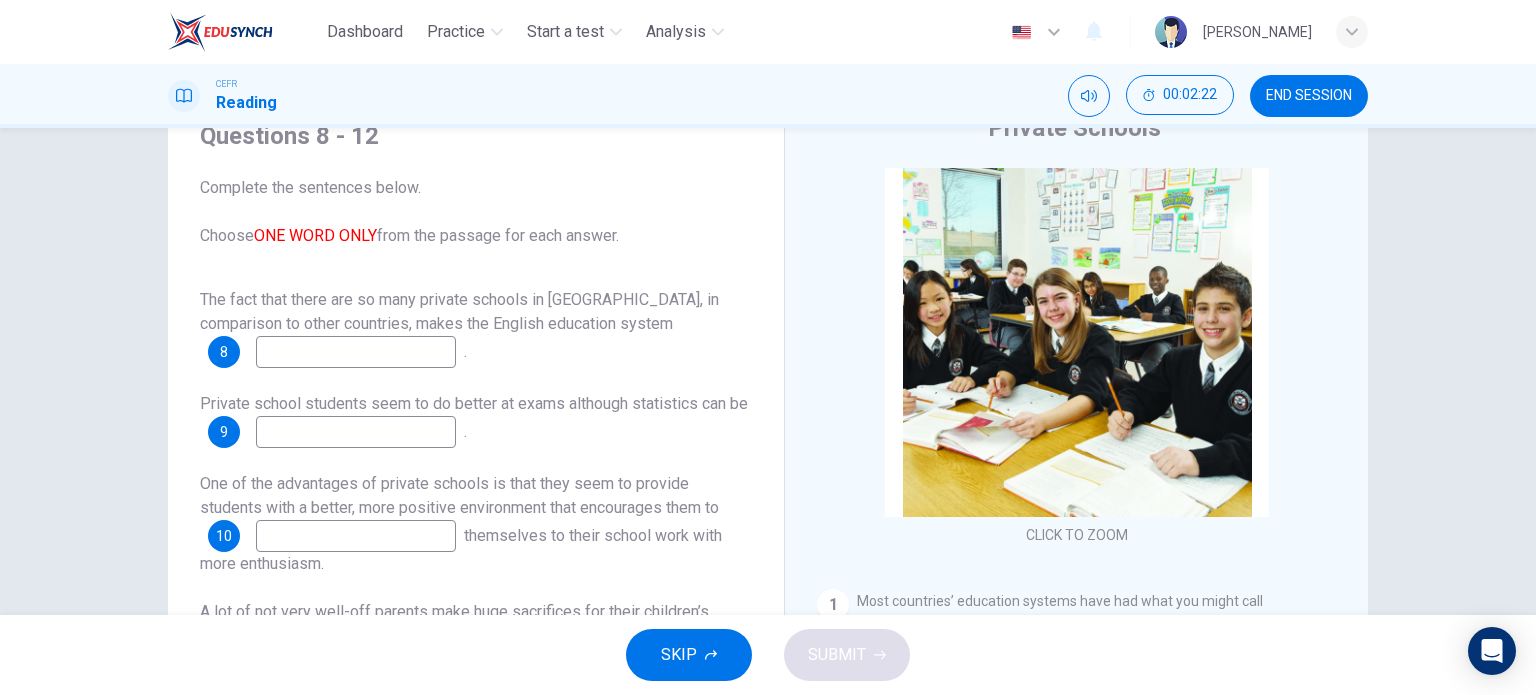 click at bounding box center (356, 352) 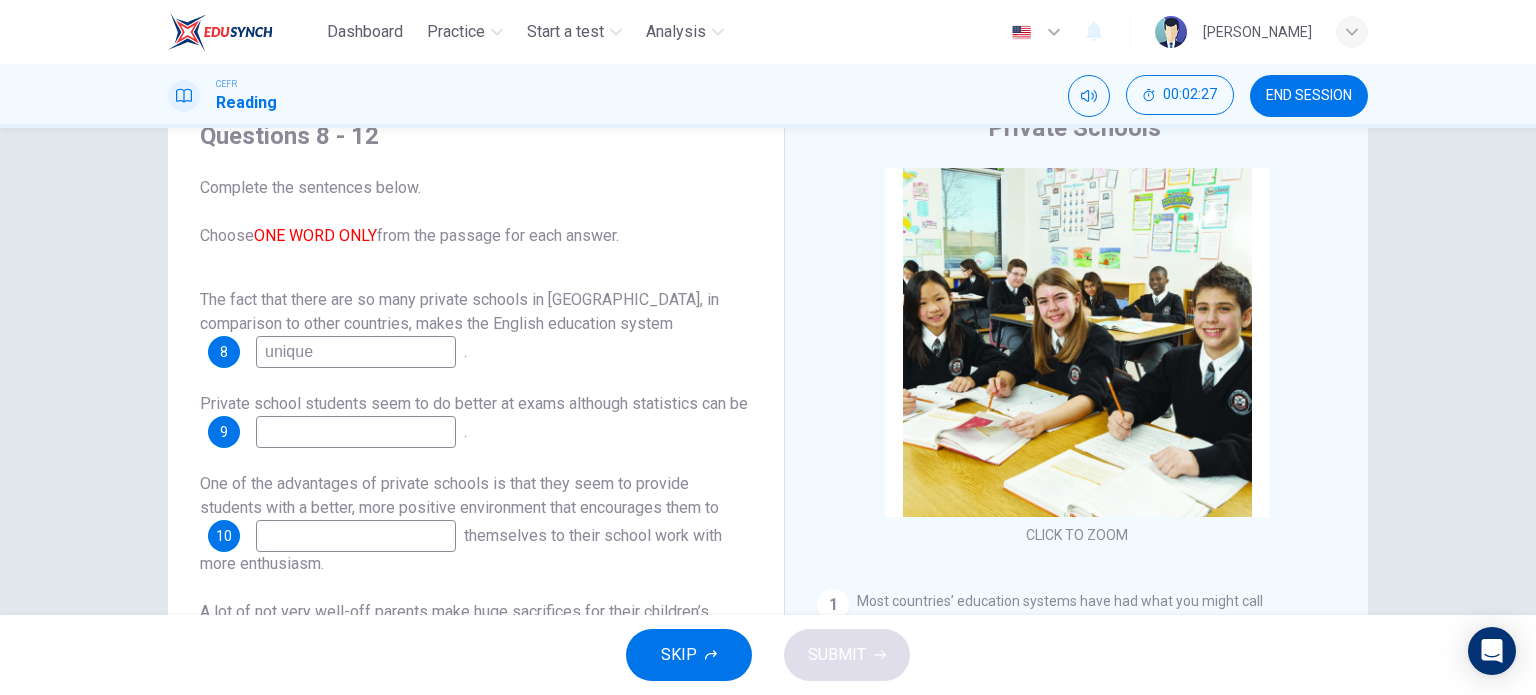 scroll, scrollTop: 24, scrollLeft: 0, axis: vertical 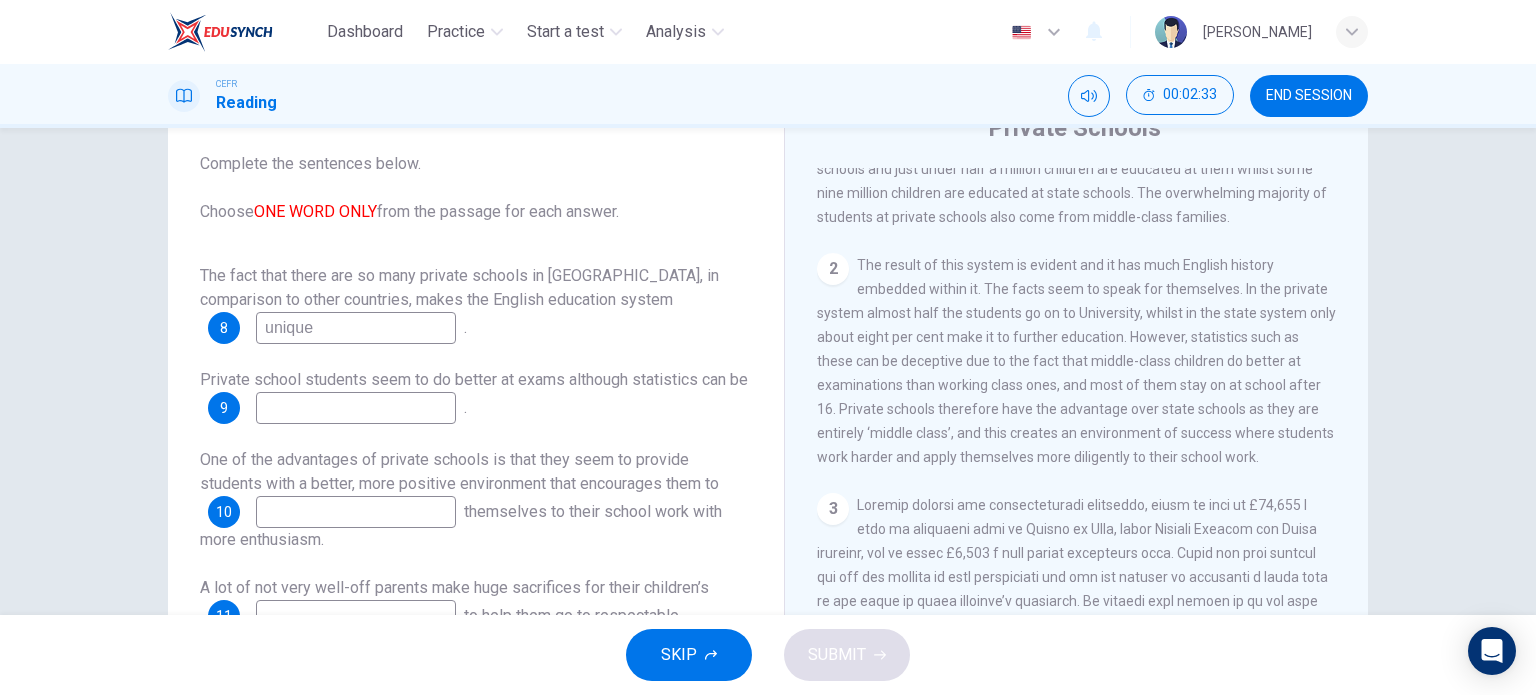 type on "unique" 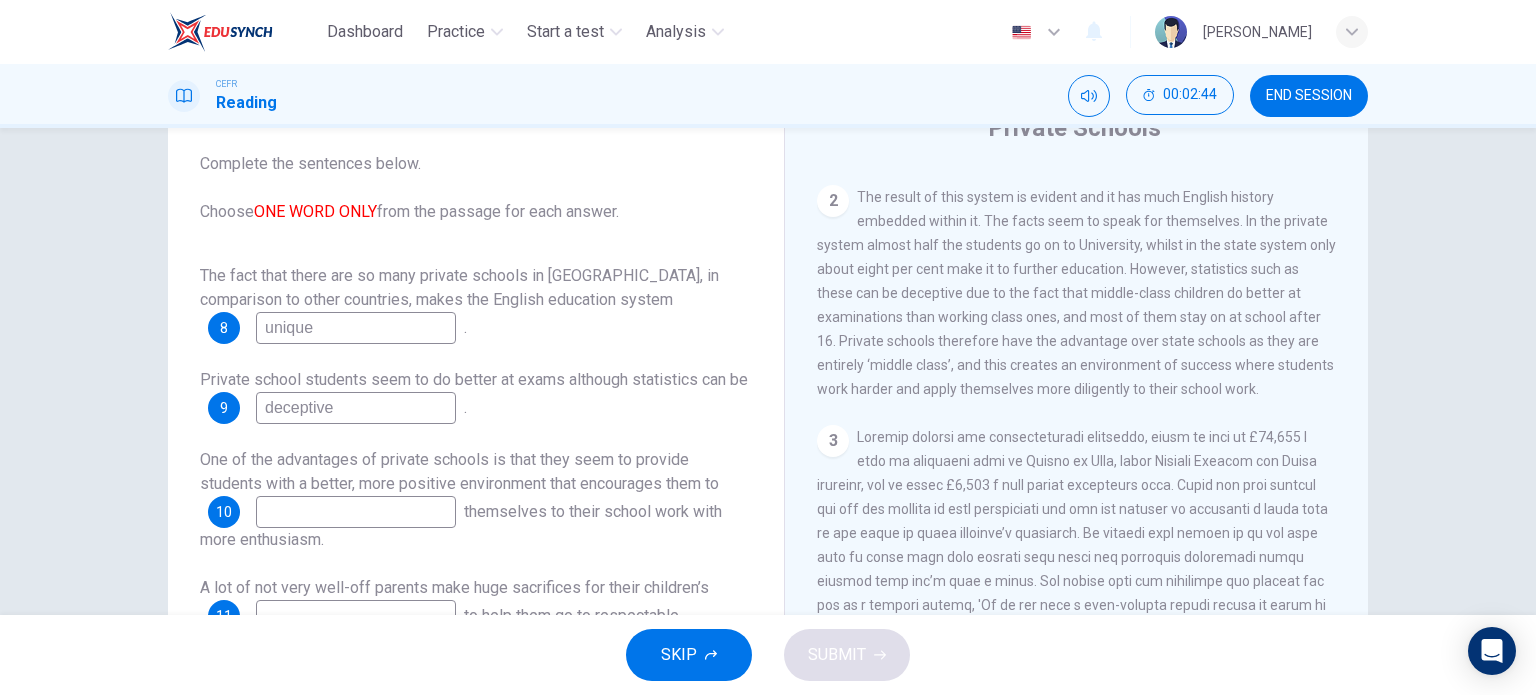 scroll, scrollTop: 700, scrollLeft: 0, axis: vertical 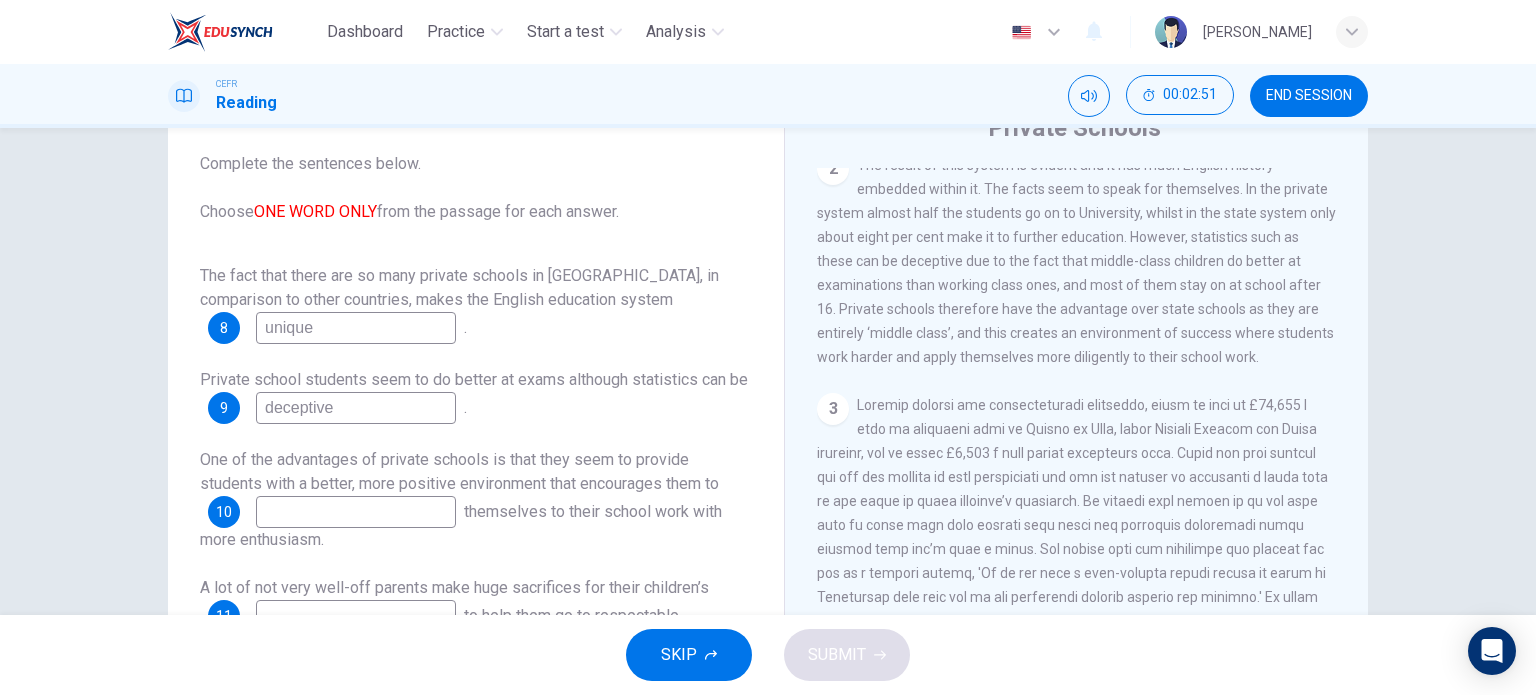 type on "deceptive" 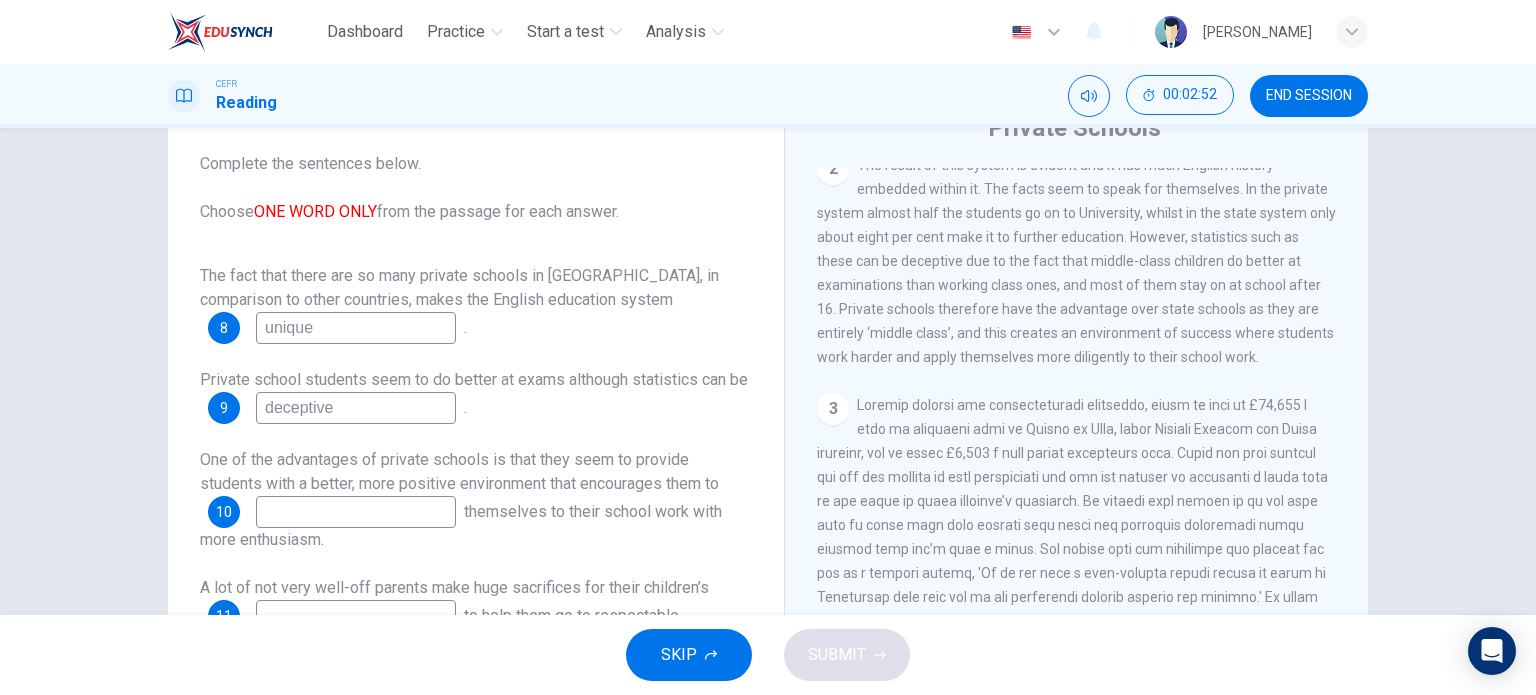 click at bounding box center [356, 512] 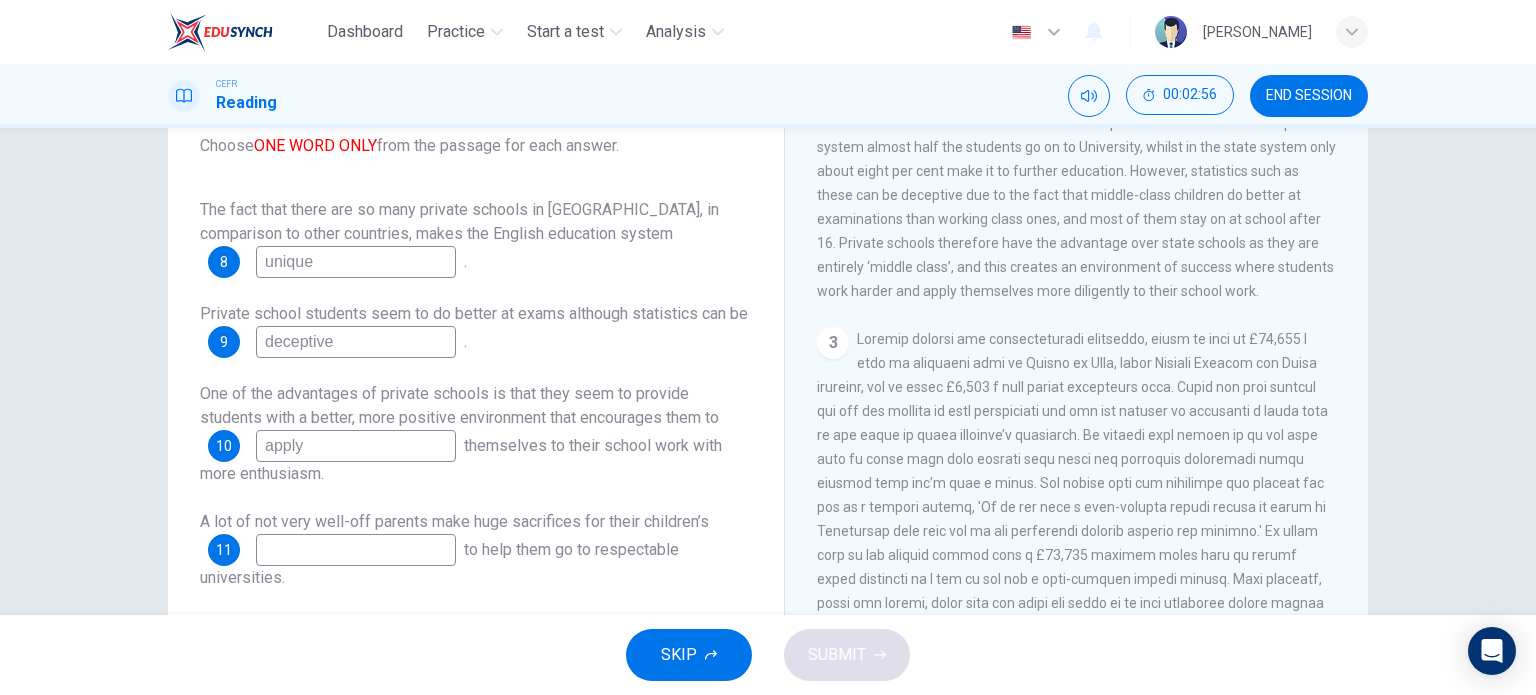 scroll, scrollTop: 188, scrollLeft: 0, axis: vertical 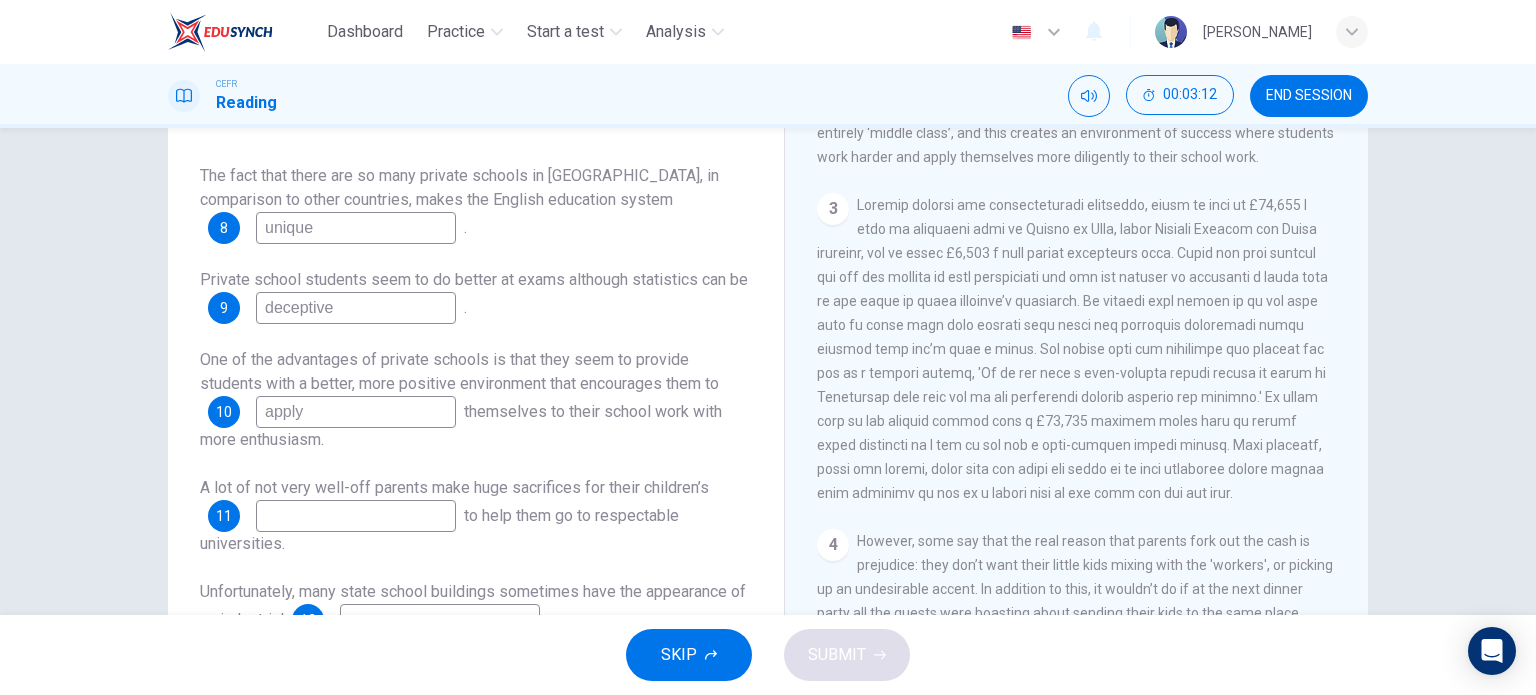 type on "apply" 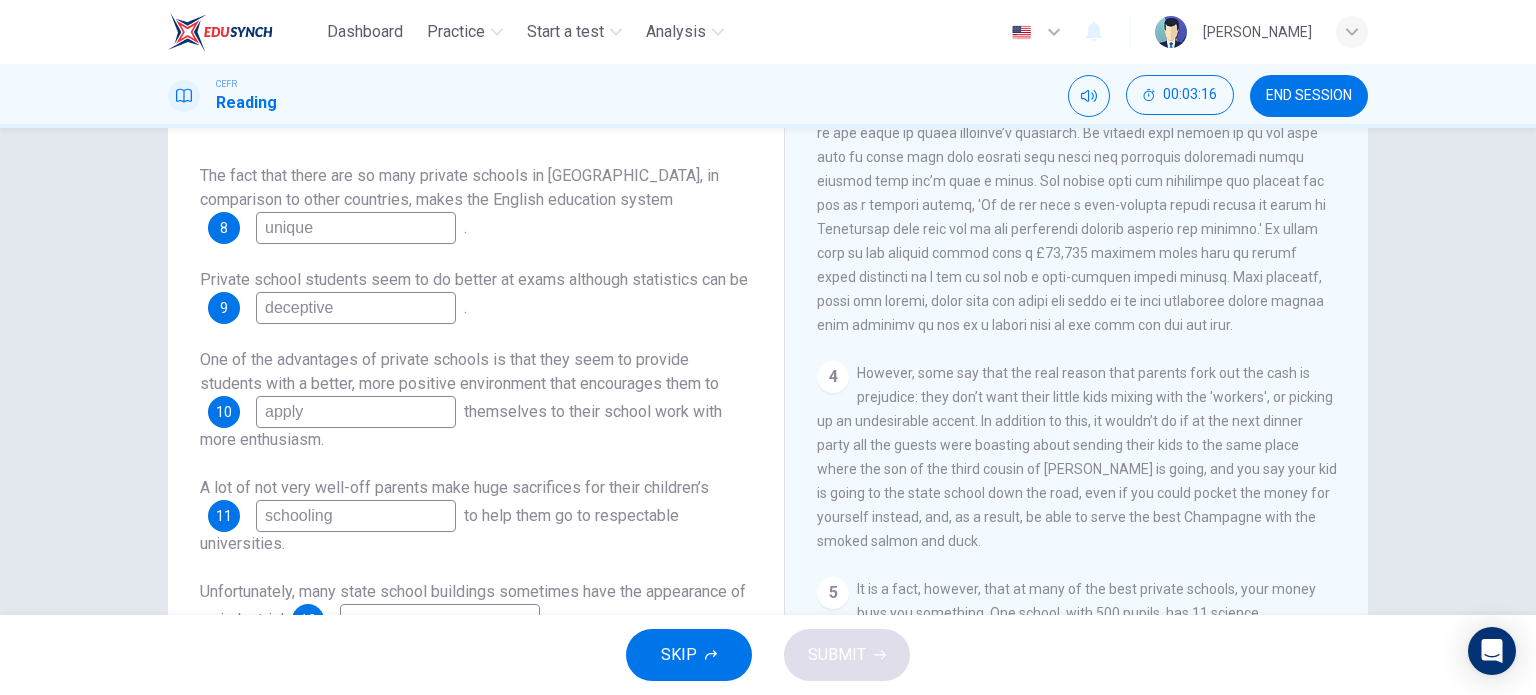 scroll, scrollTop: 1000, scrollLeft: 0, axis: vertical 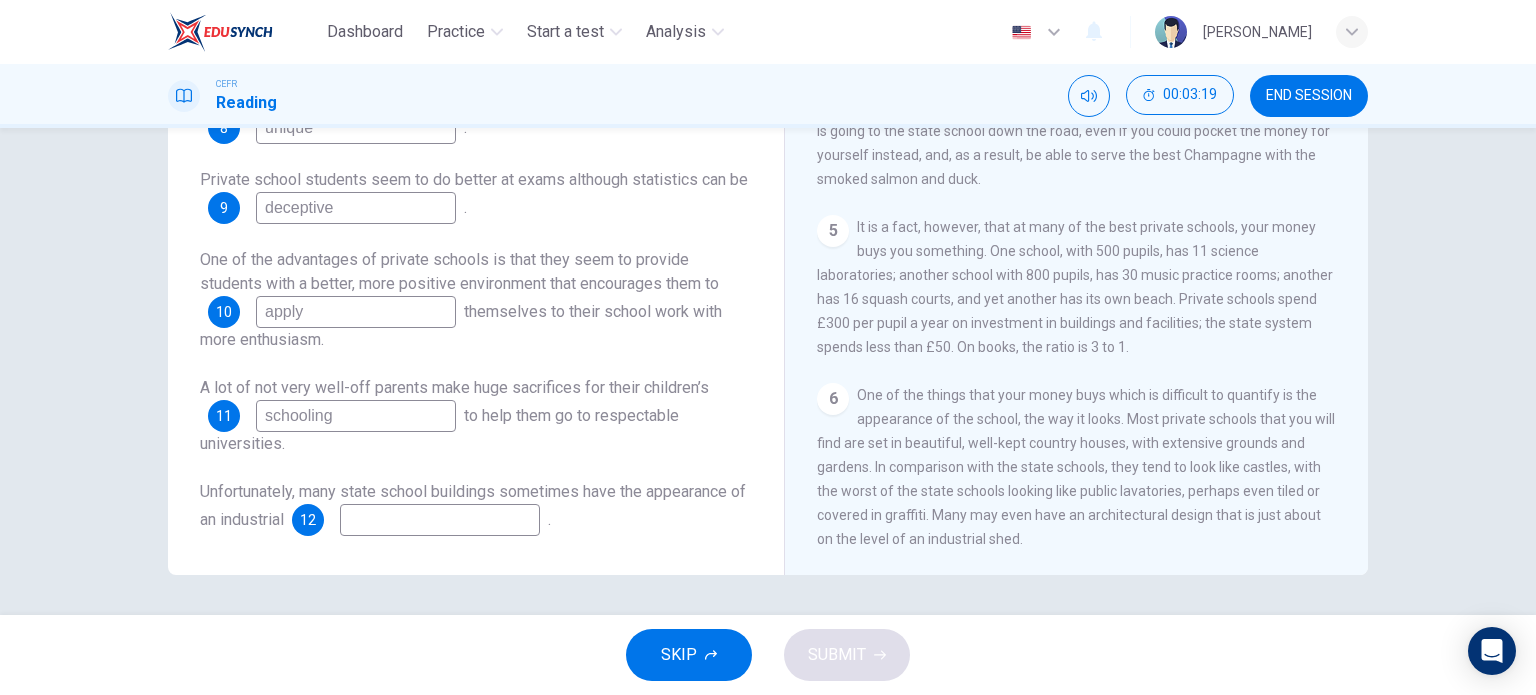 type on "schooling" 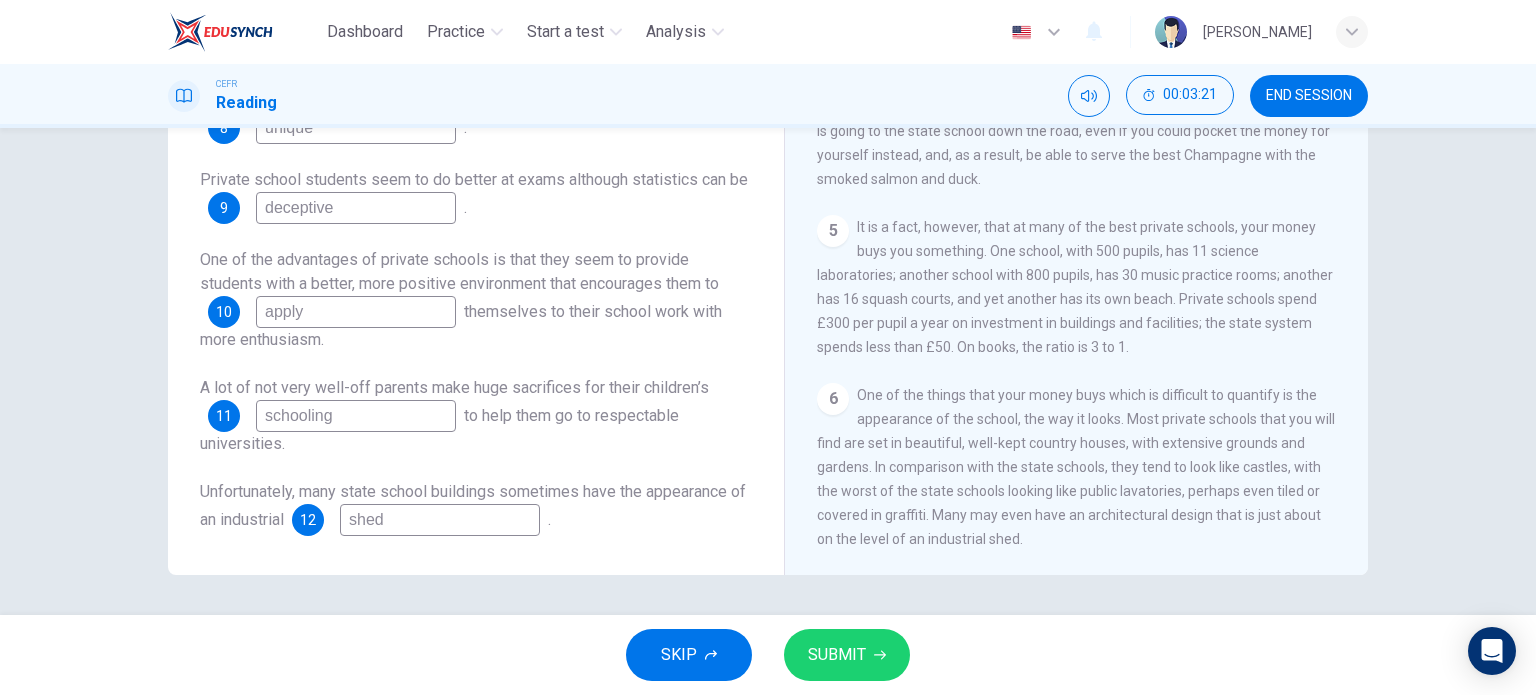 type on "shed" 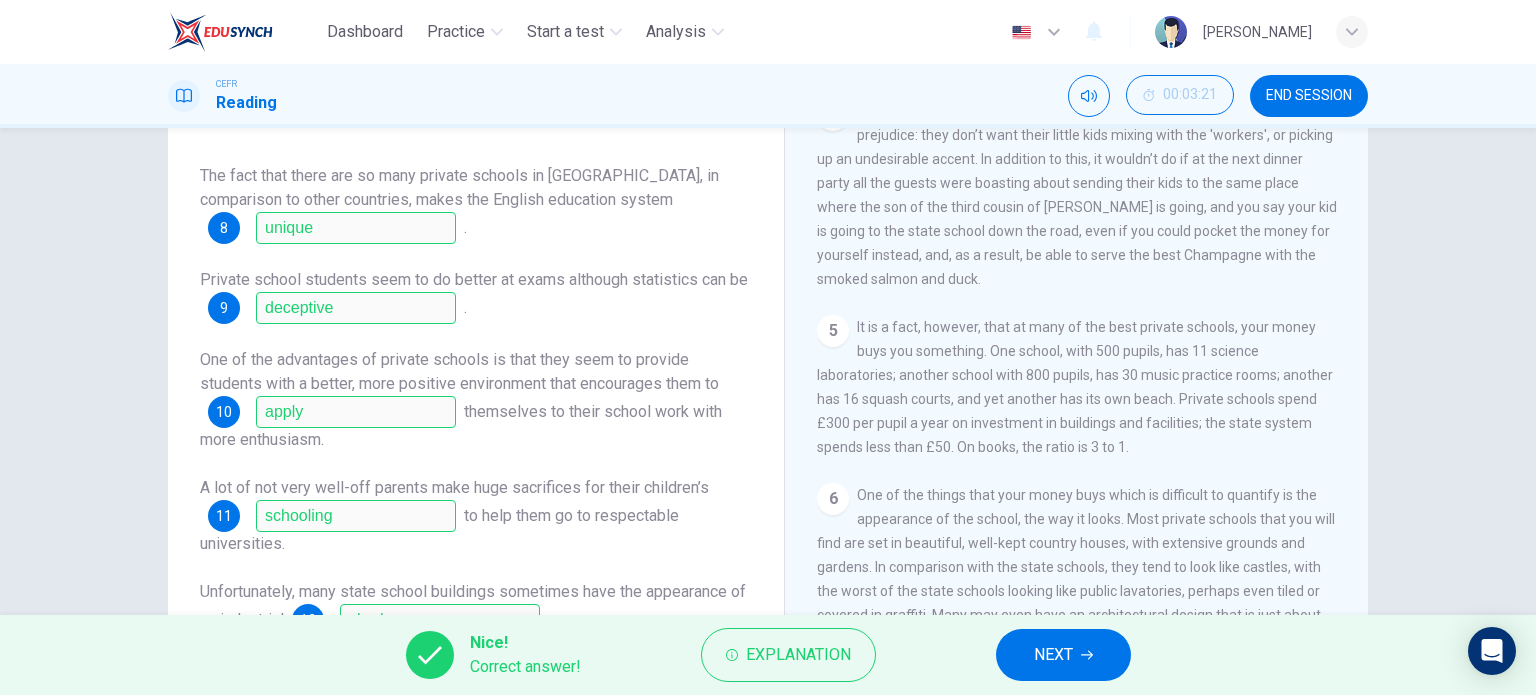 scroll, scrollTop: 288, scrollLeft: 0, axis: vertical 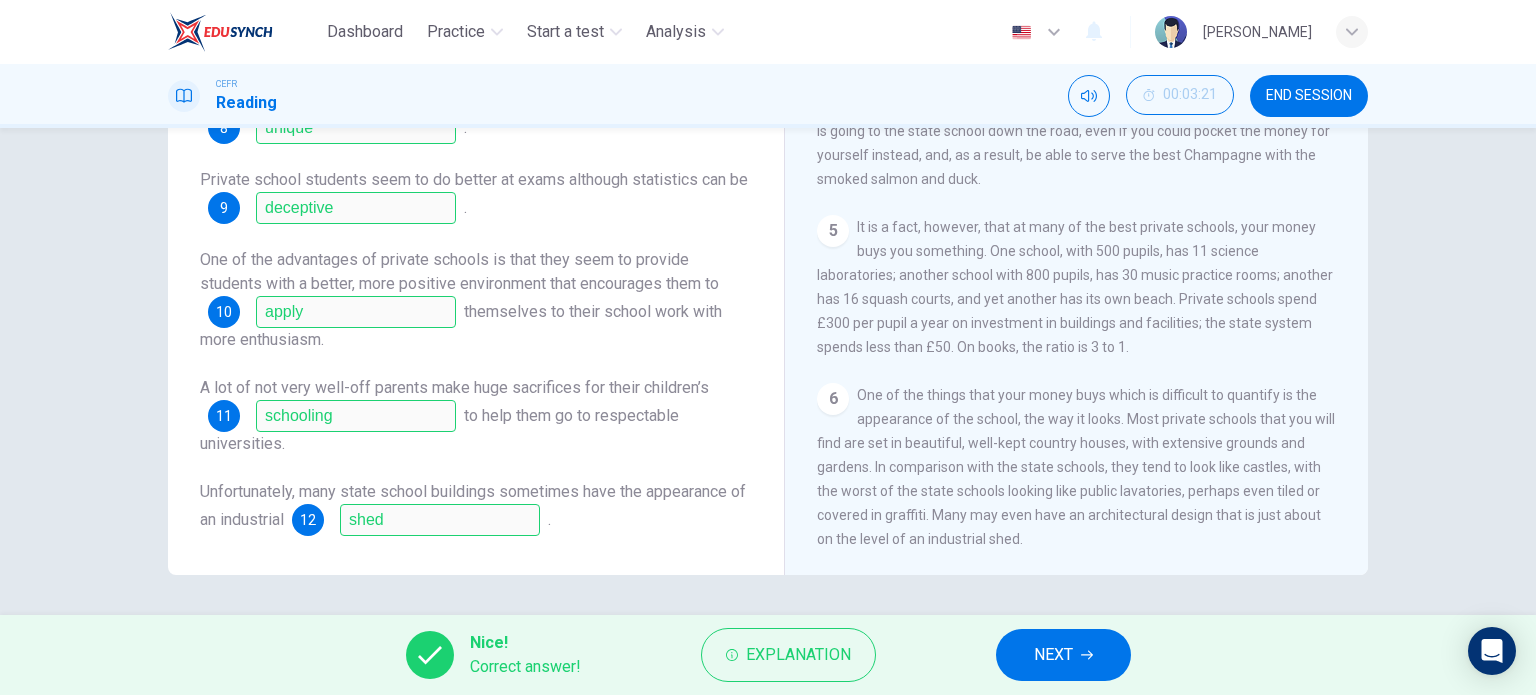 click on "NEXT" at bounding box center [1063, 655] 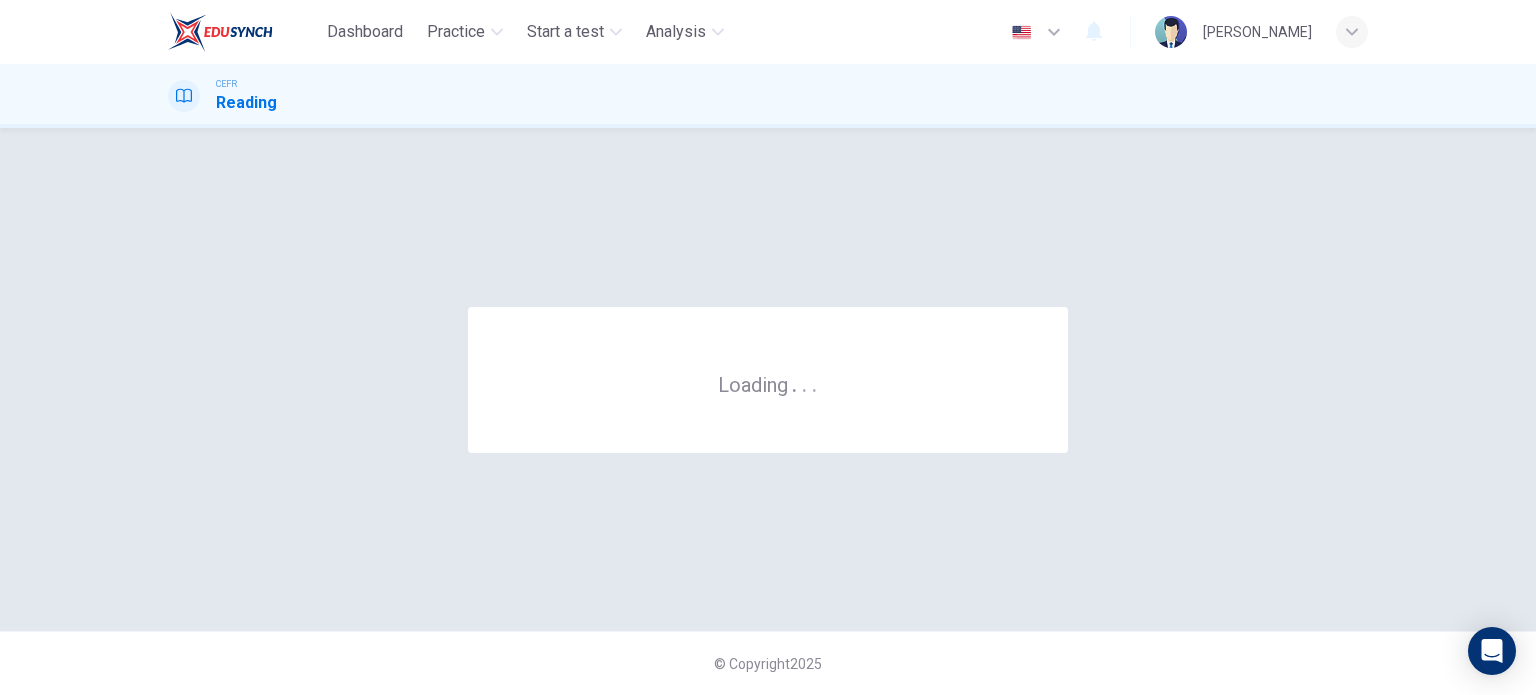 scroll, scrollTop: 0, scrollLeft: 0, axis: both 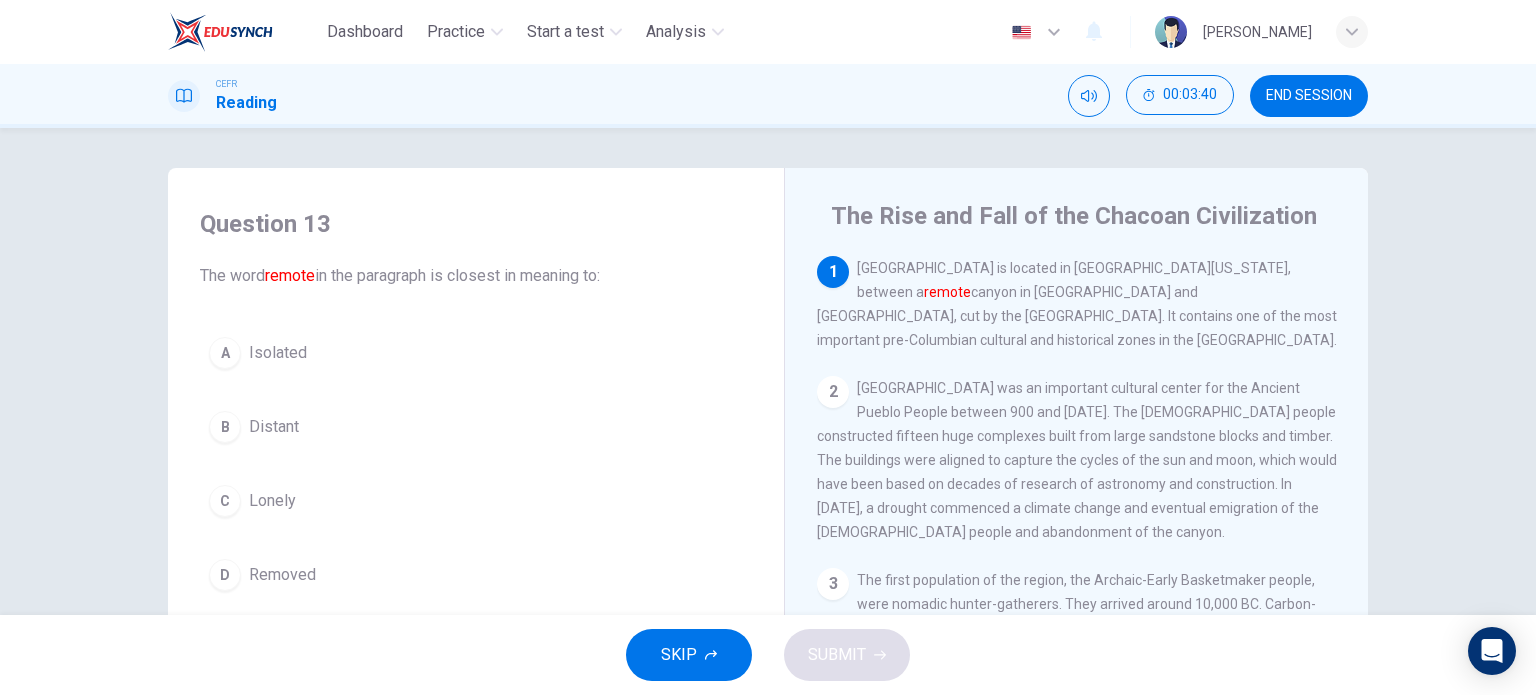 click on "Distant" at bounding box center [274, 427] 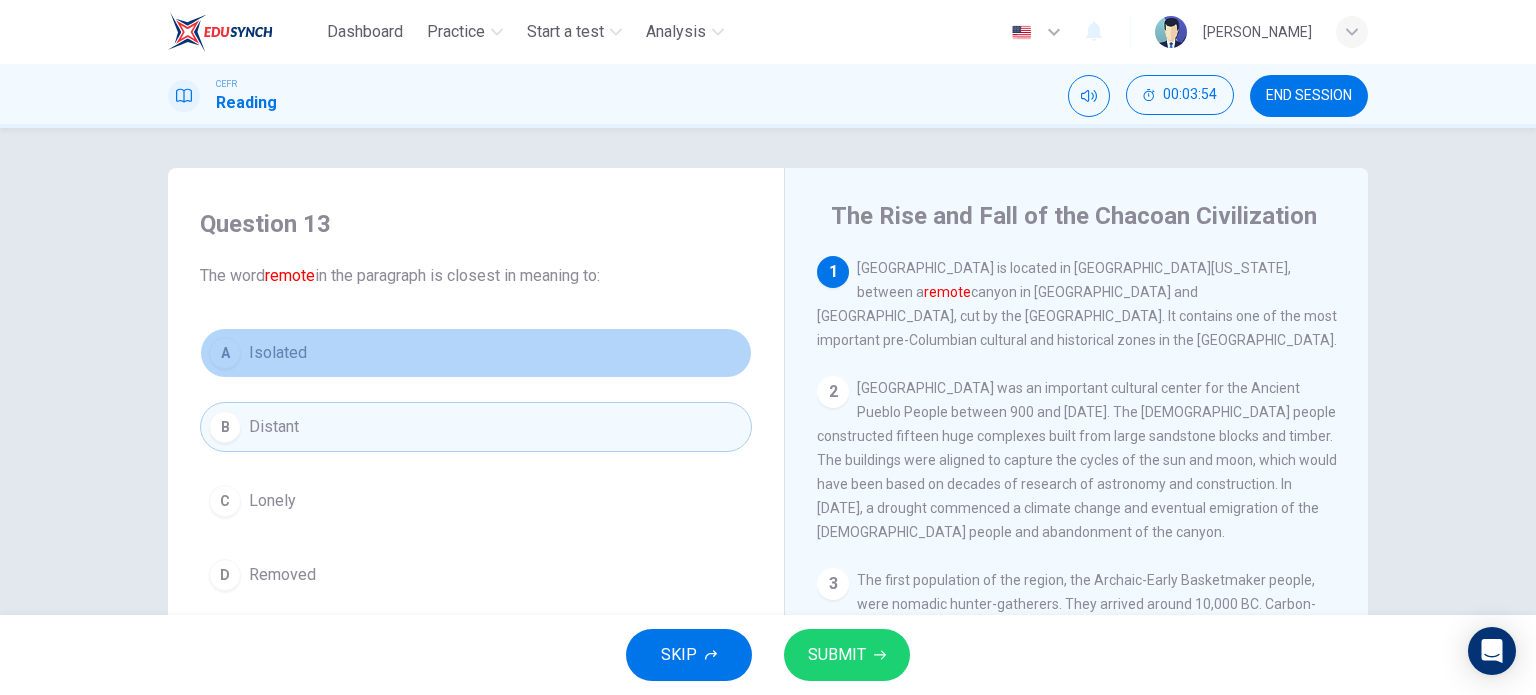 click on "Isolated" at bounding box center [278, 353] 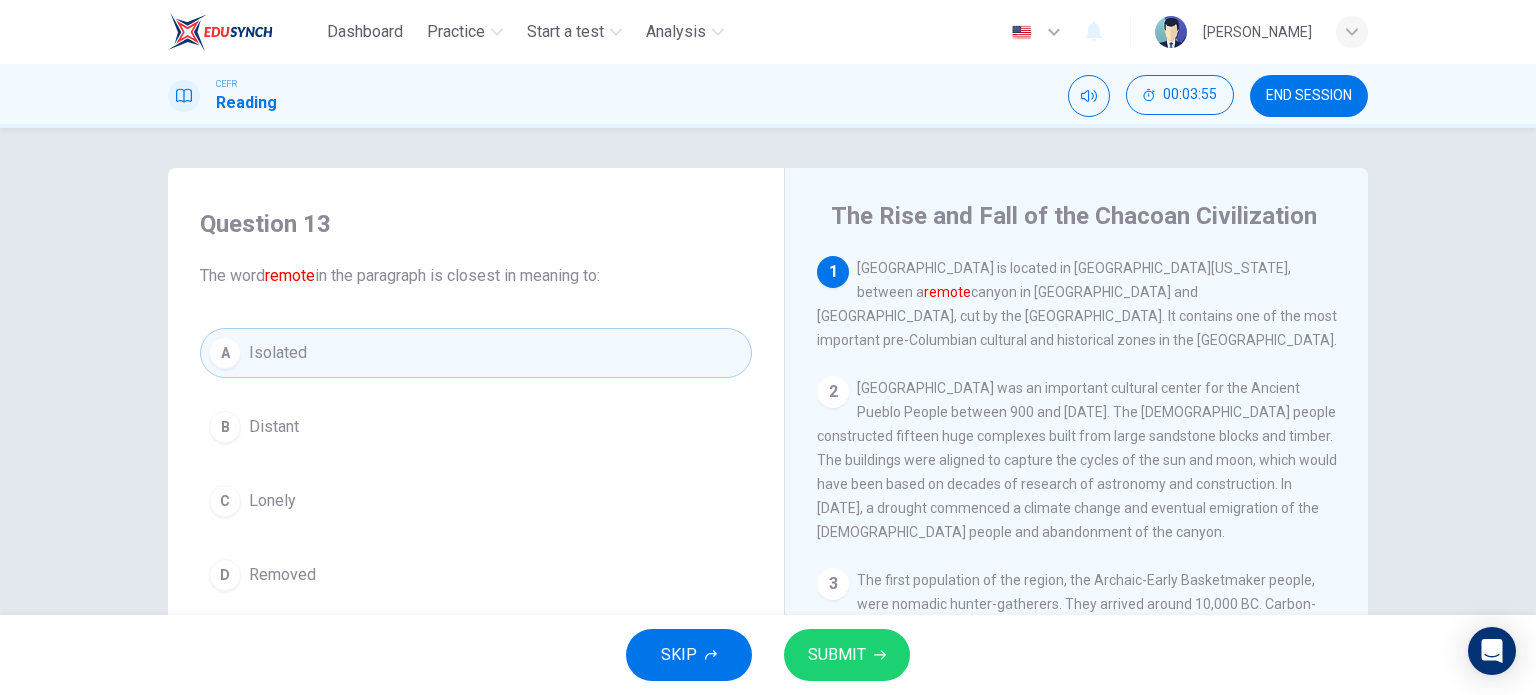 click on "SUBMIT" at bounding box center [847, 655] 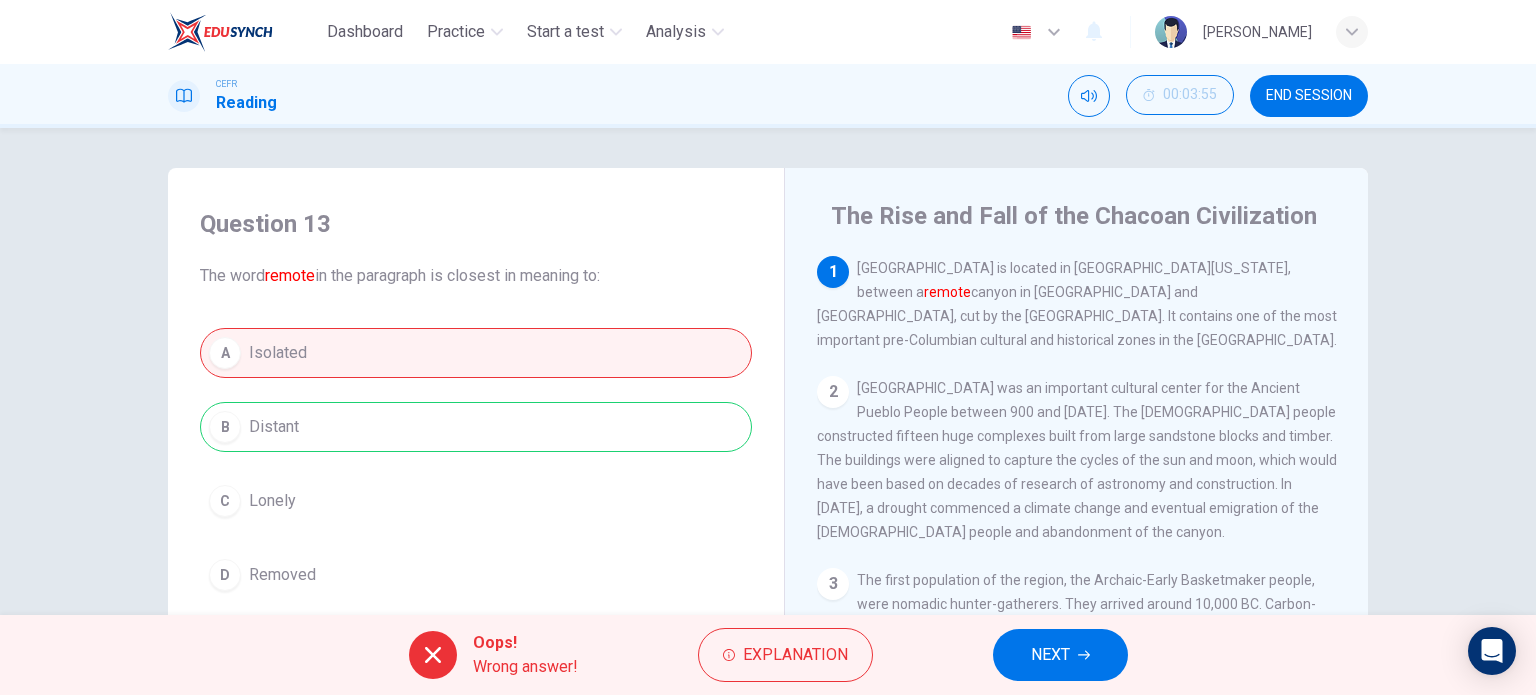 click on "NEXT" at bounding box center (1060, 655) 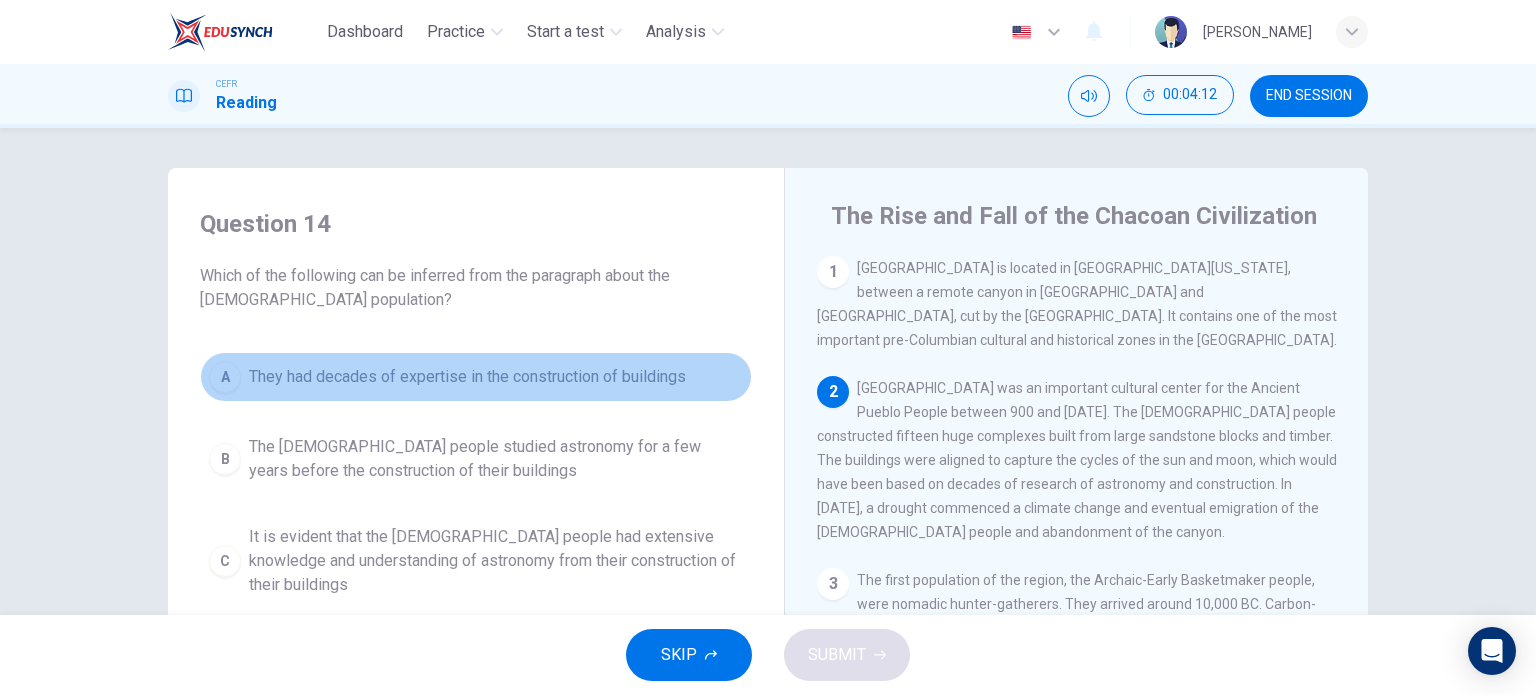 click on "They had decades of expertise in the construction of buildings" at bounding box center [467, 377] 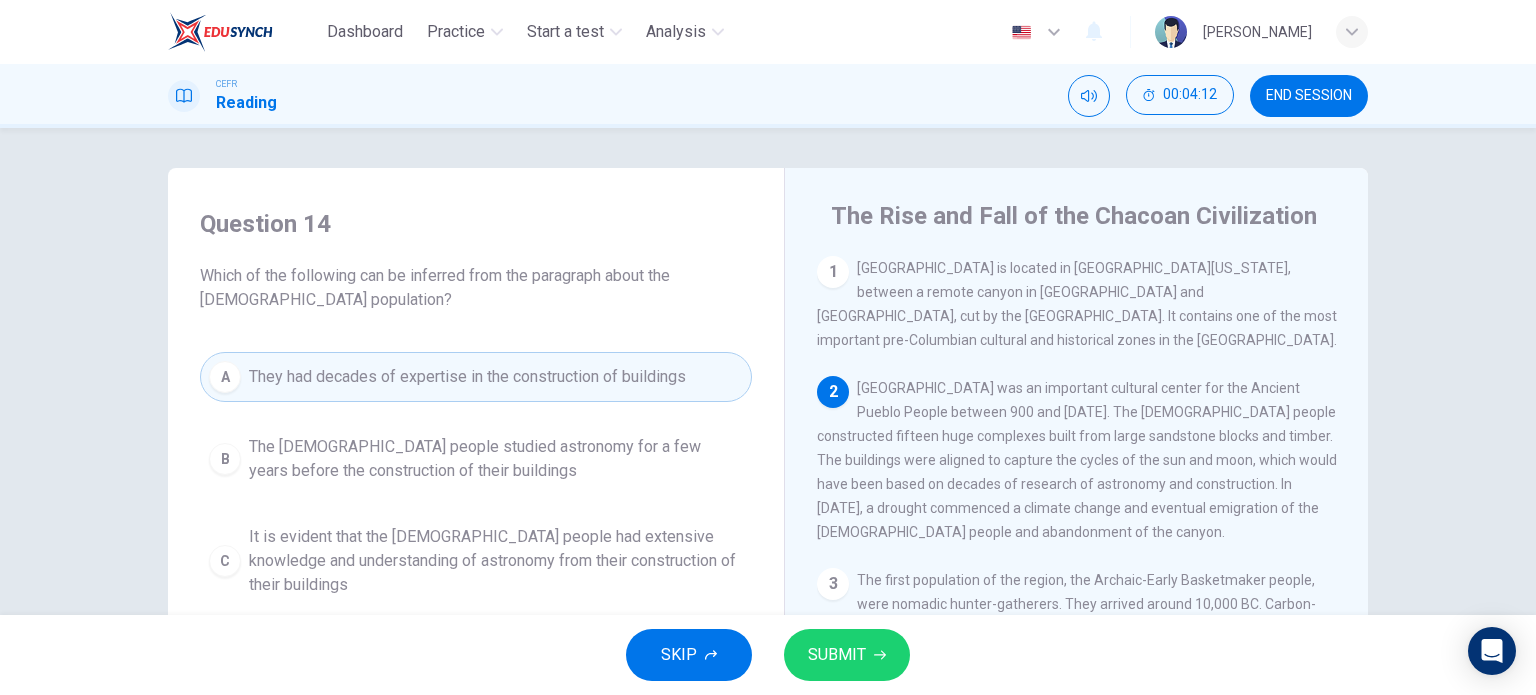 scroll, scrollTop: 100, scrollLeft: 0, axis: vertical 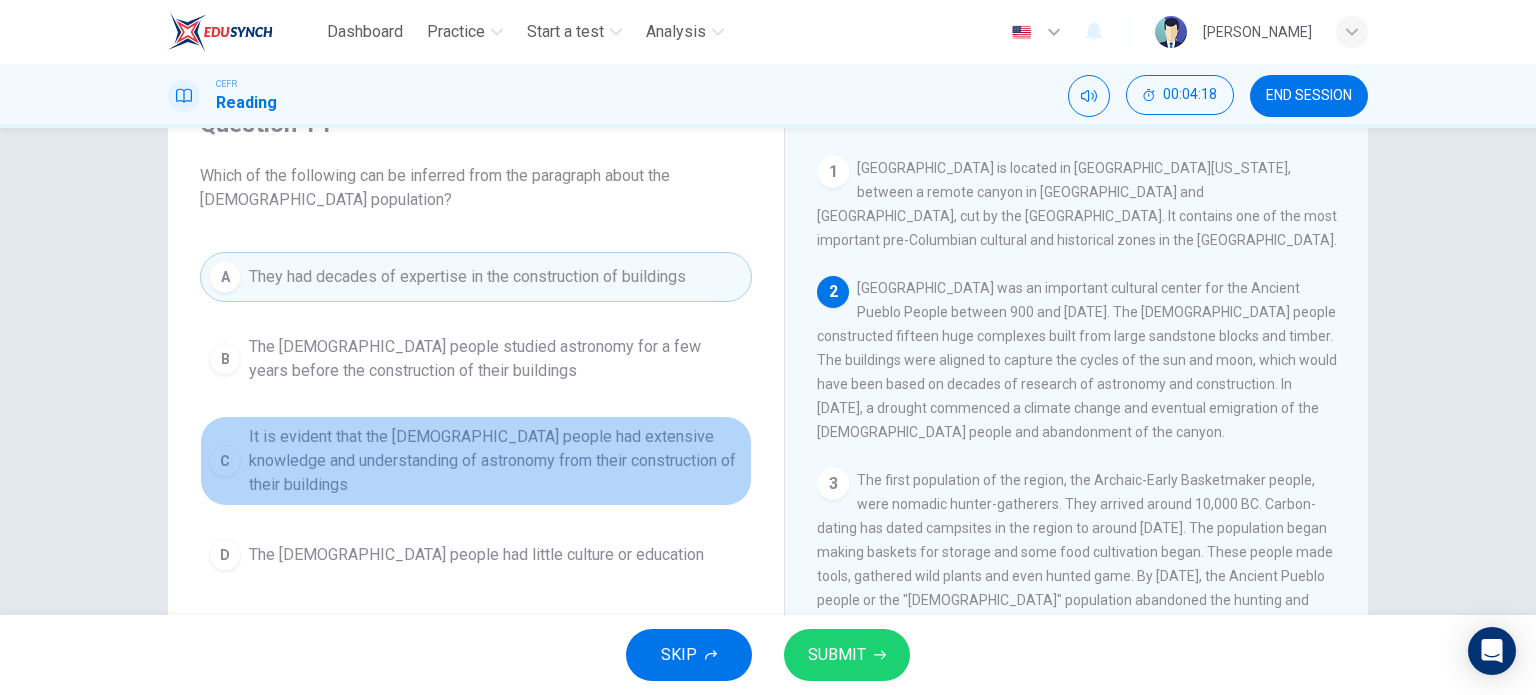 click on "It is evident that the [DEMOGRAPHIC_DATA] people had extensive knowledge and understanding of astronomy from their construction of their buildings" at bounding box center (496, 461) 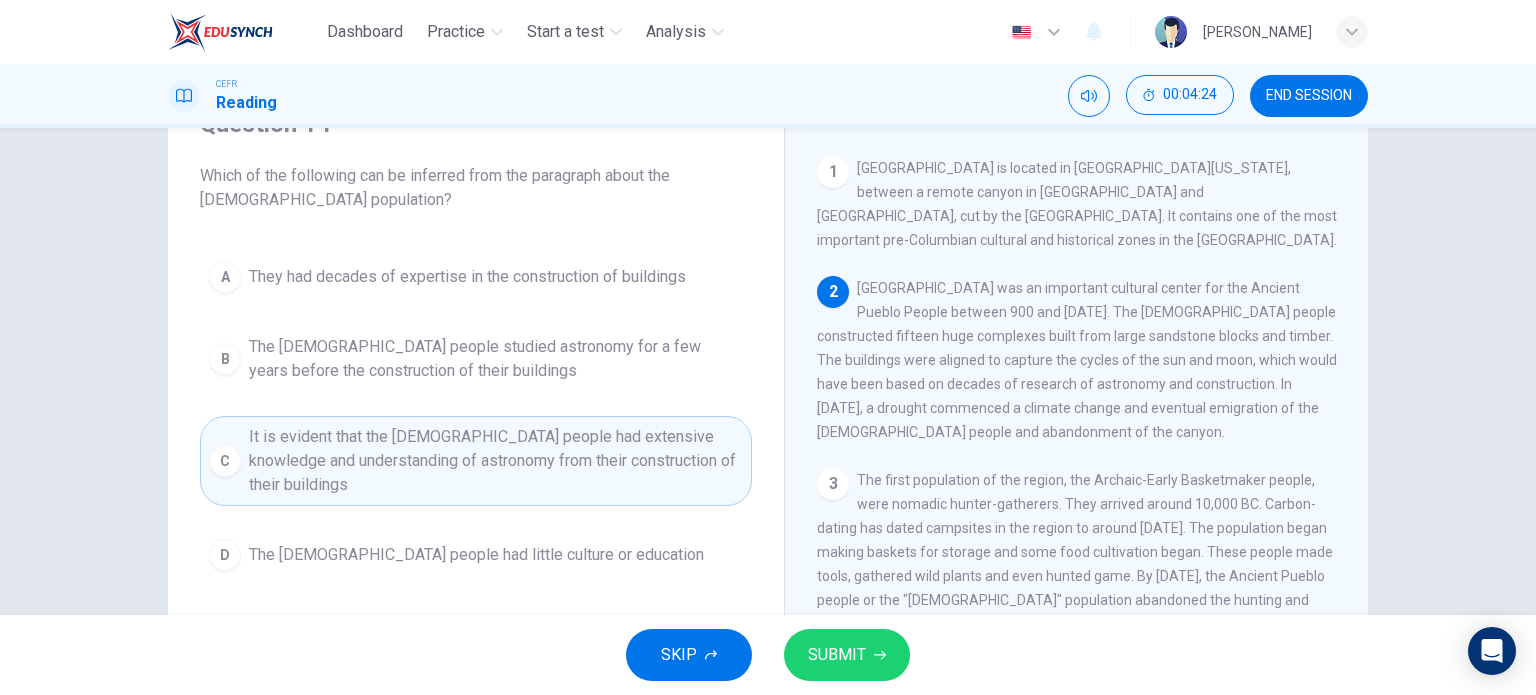 click 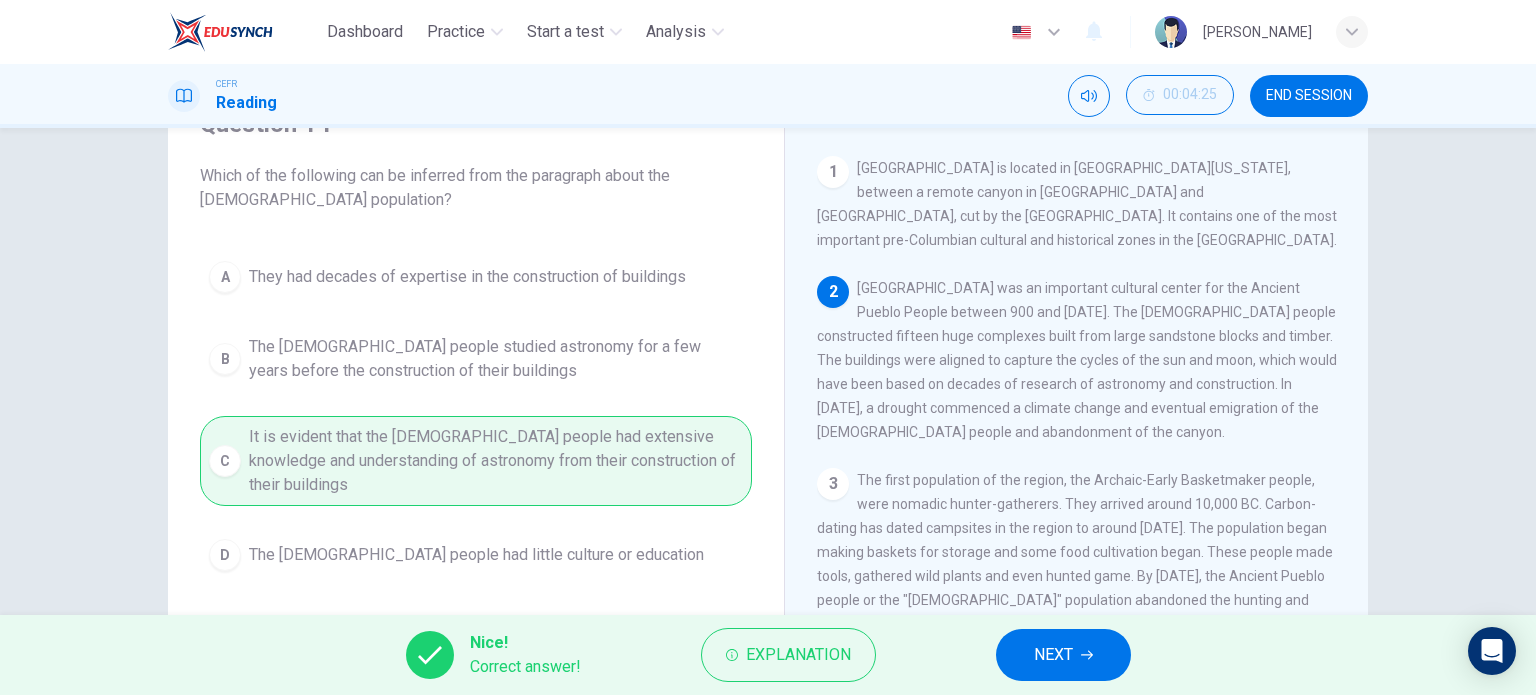 click on "NEXT" at bounding box center [1053, 655] 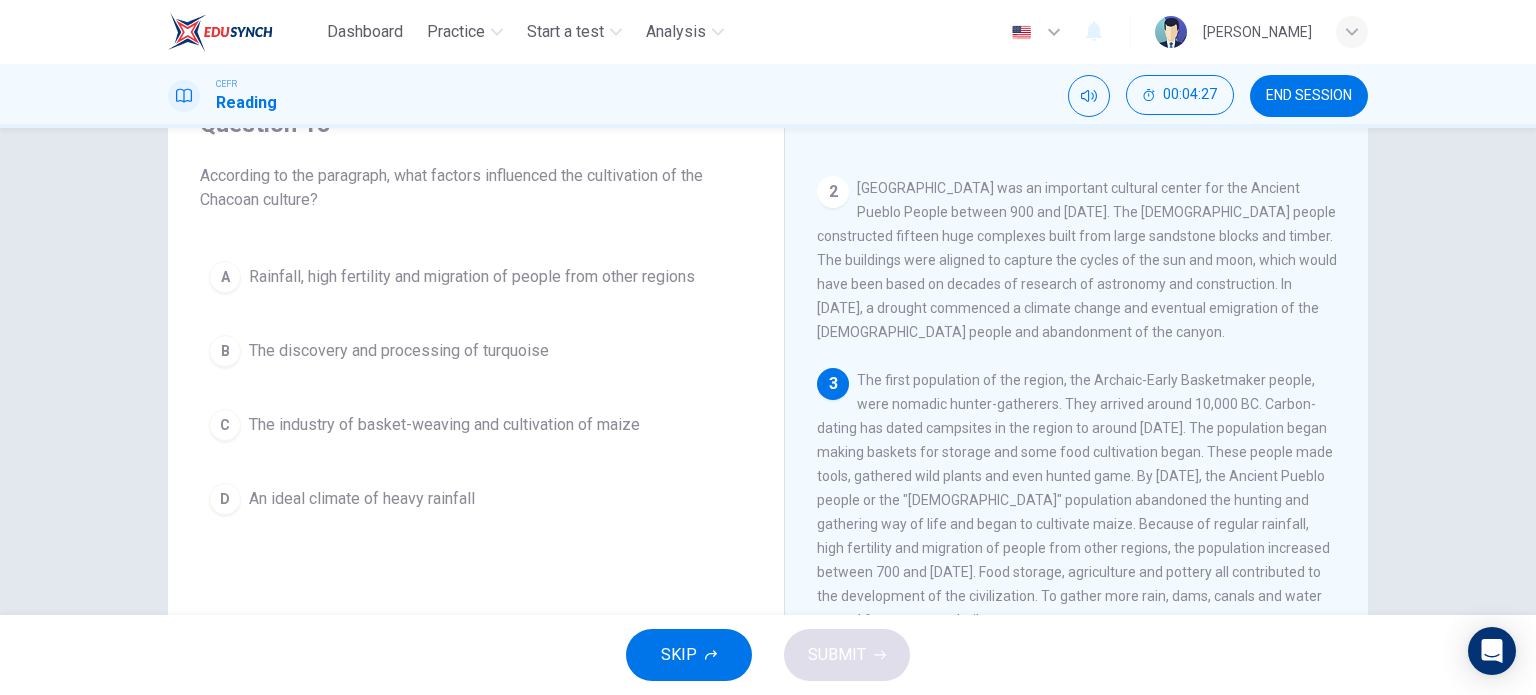 scroll, scrollTop: 200, scrollLeft: 0, axis: vertical 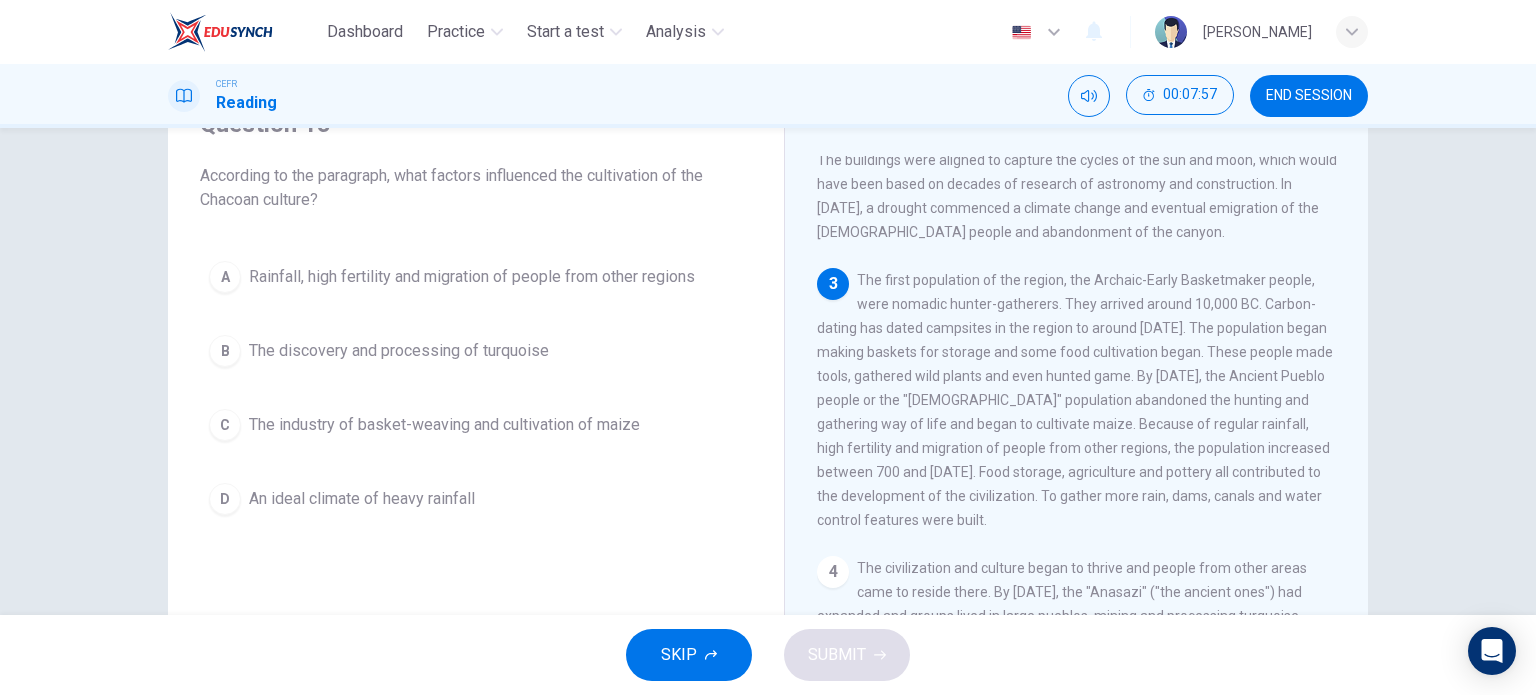click on "Dashboard Practice Start a test Analysis English en ​ [PERSON_NAME]" at bounding box center (768, 32) 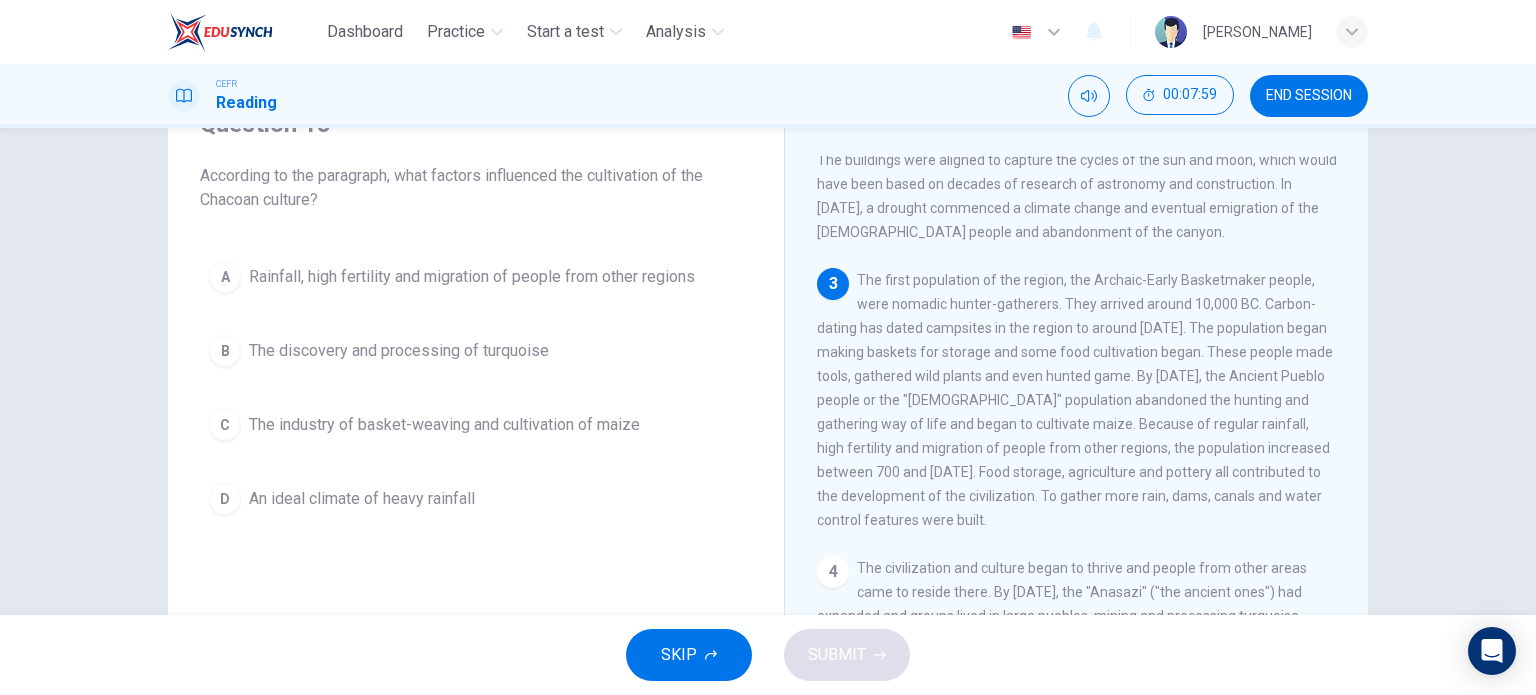 drag, startPoint x: 393, startPoint y: 175, endPoint x: 504, endPoint y: 187, distance: 111.64677 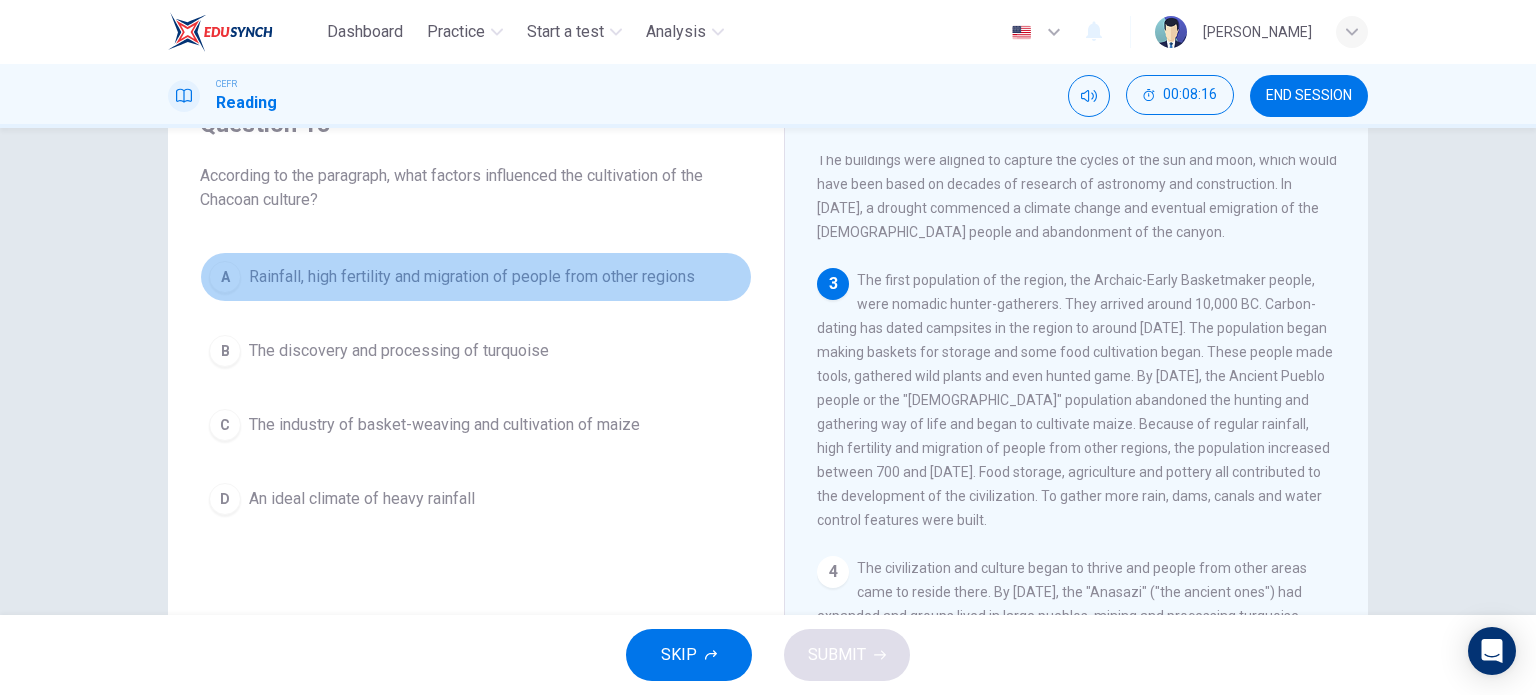 click on "Rainfall, high fertility and migration of people from other regions" at bounding box center (472, 277) 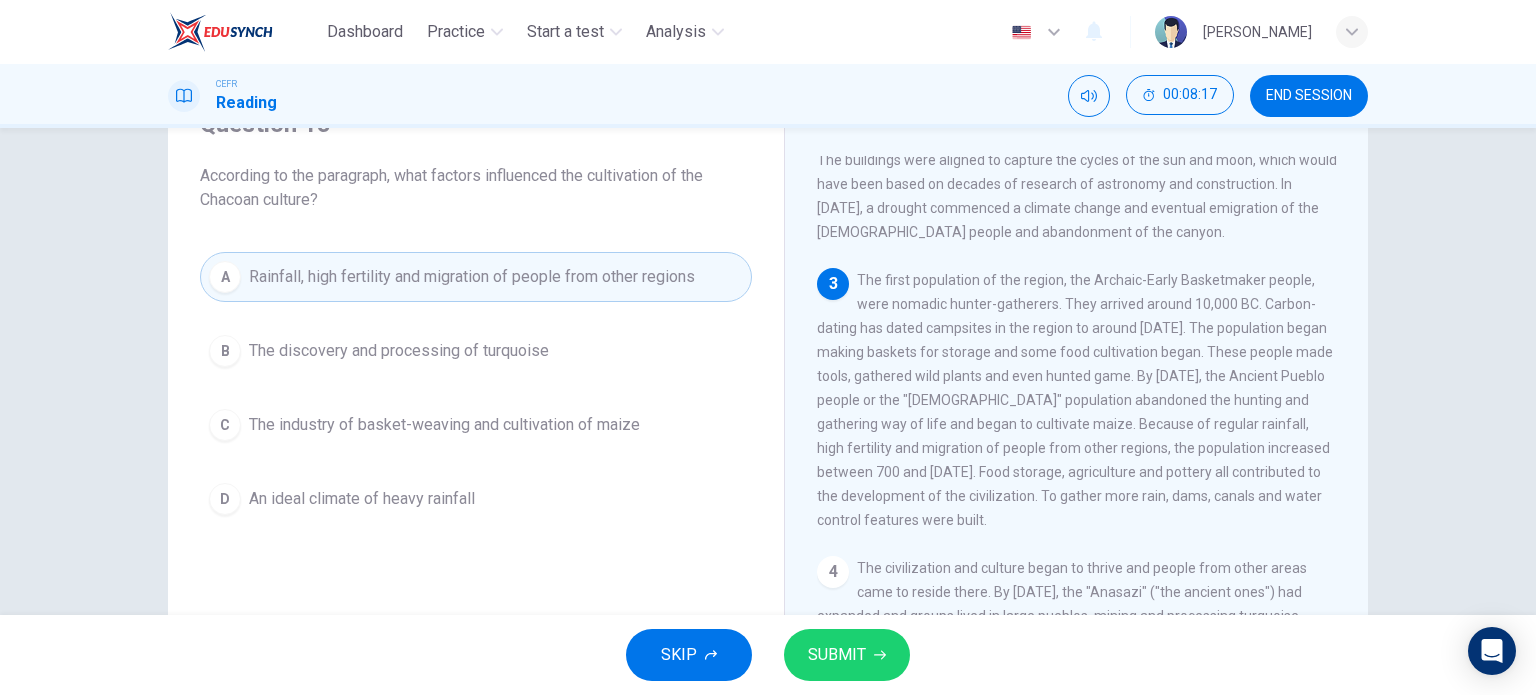 click on "SUBMIT" at bounding box center (837, 655) 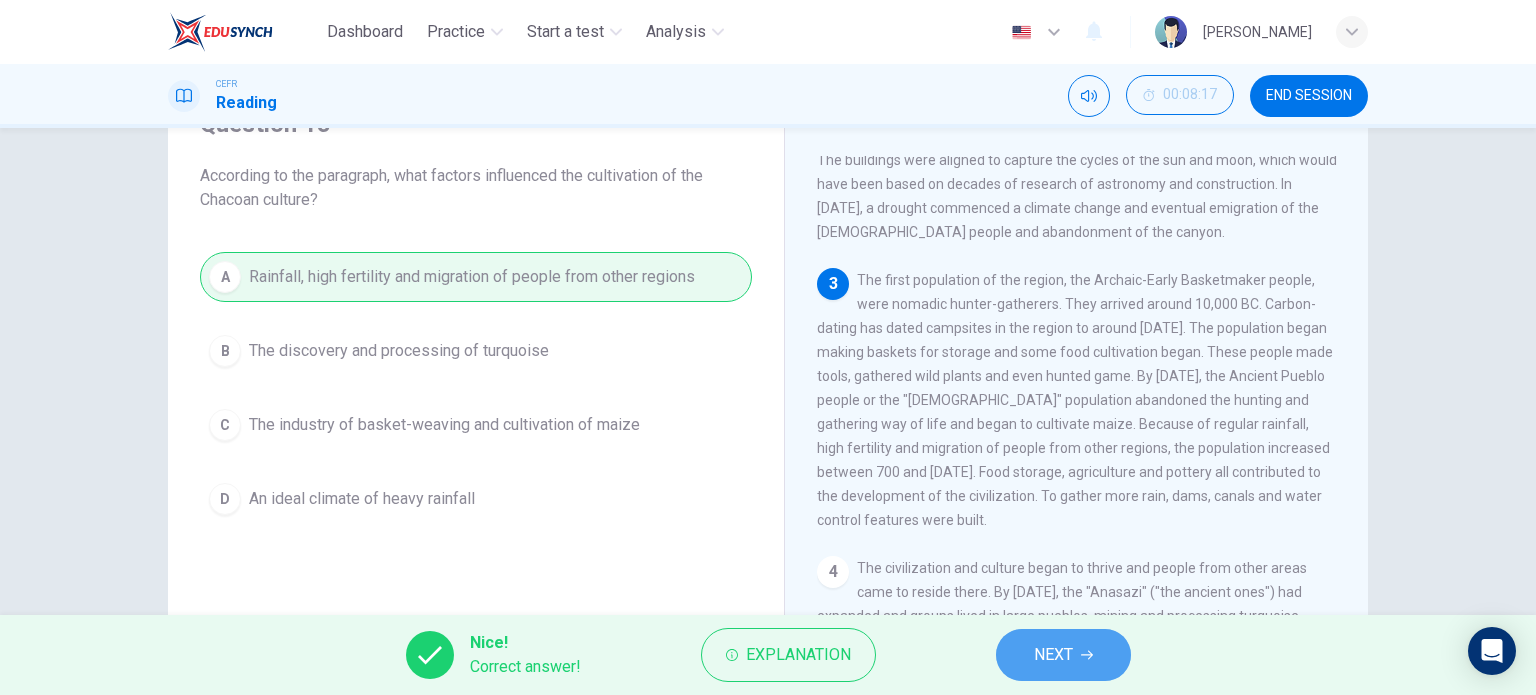 click on "NEXT" at bounding box center [1053, 655] 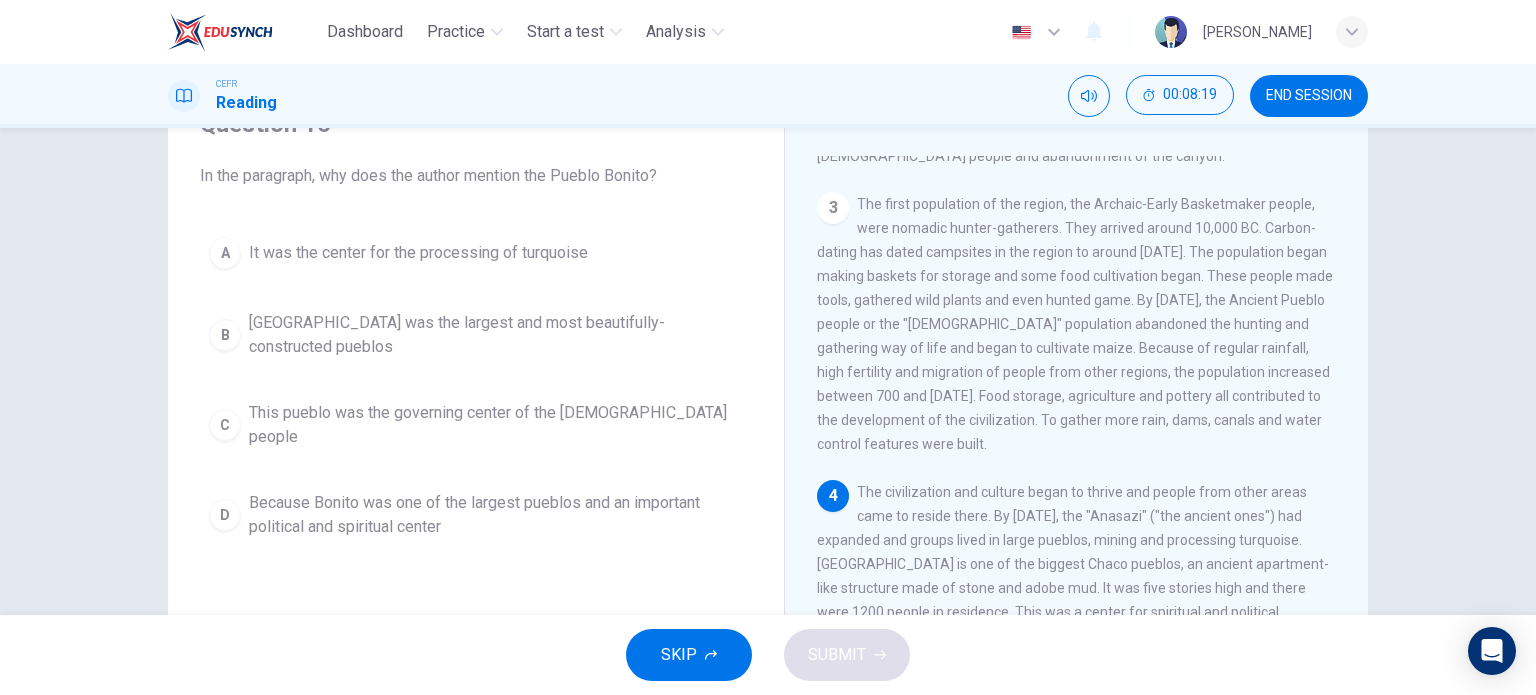 scroll, scrollTop: 400, scrollLeft: 0, axis: vertical 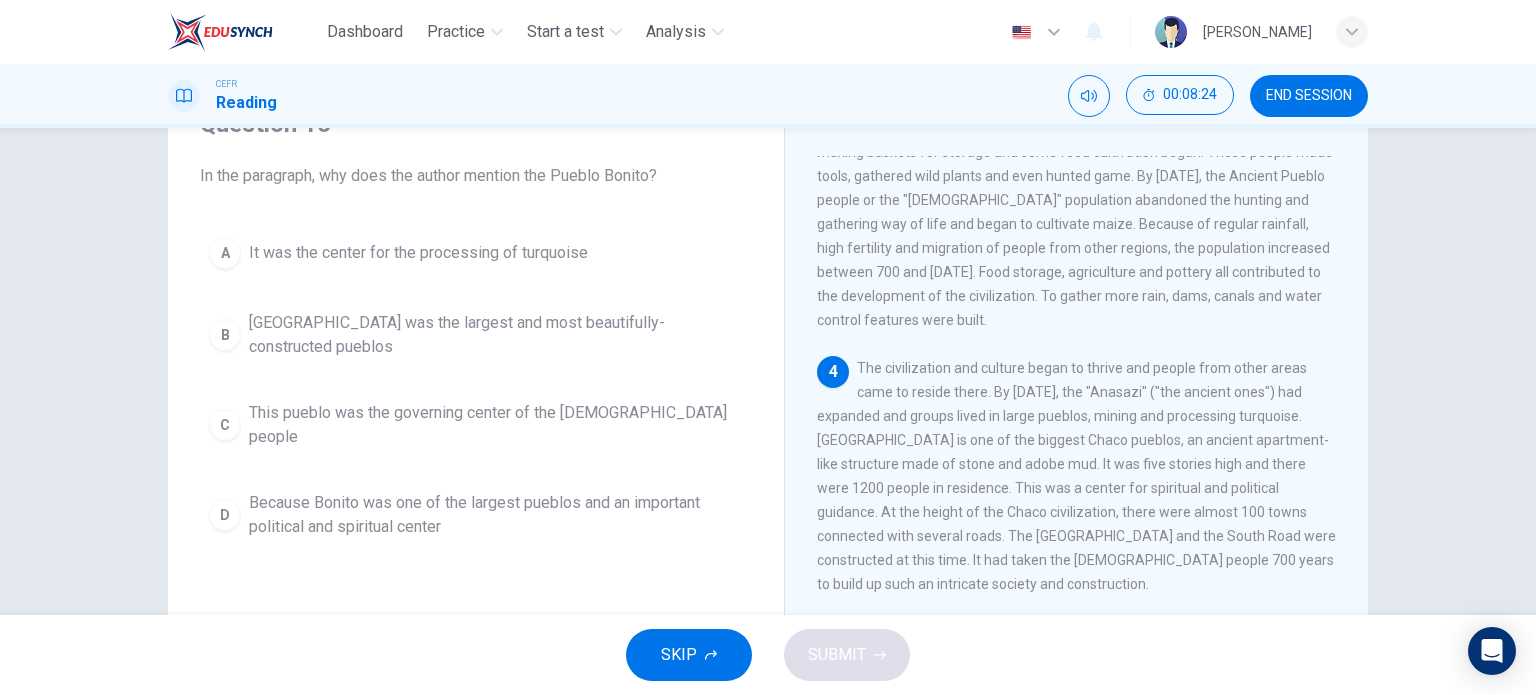 drag, startPoint x: 1028, startPoint y: 437, endPoint x: 1079, endPoint y: 440, distance: 51.088158 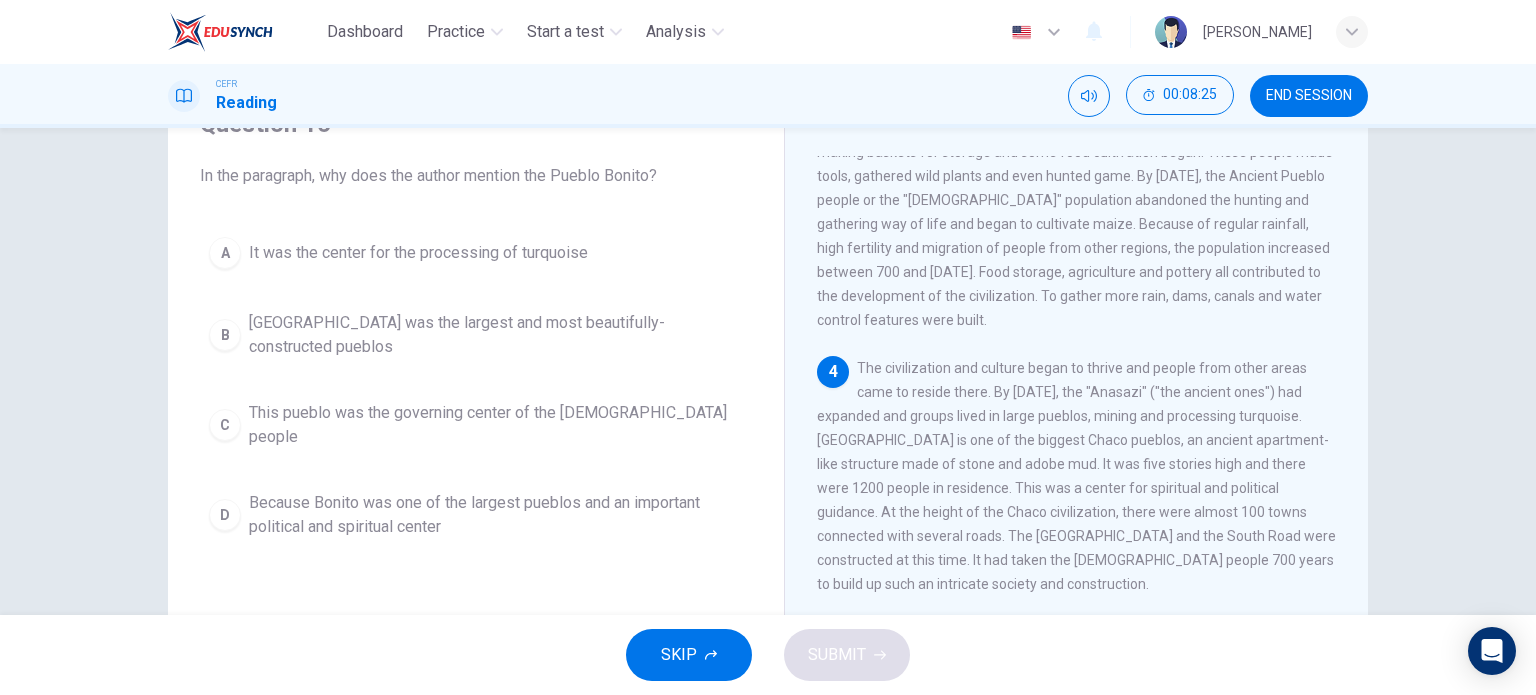 drag, startPoint x: 1079, startPoint y: 440, endPoint x: 955, endPoint y: 438, distance: 124.01613 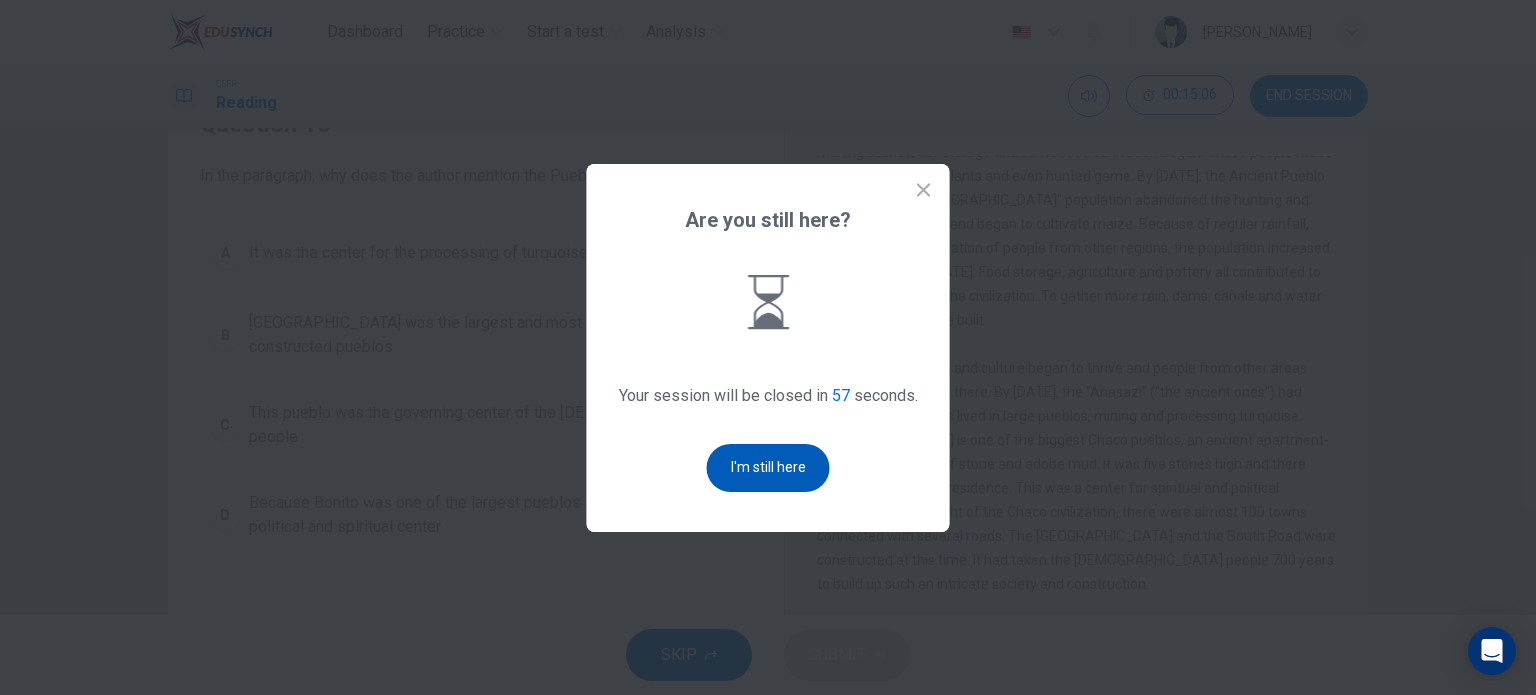 click on "I'm still here" at bounding box center (768, 468) 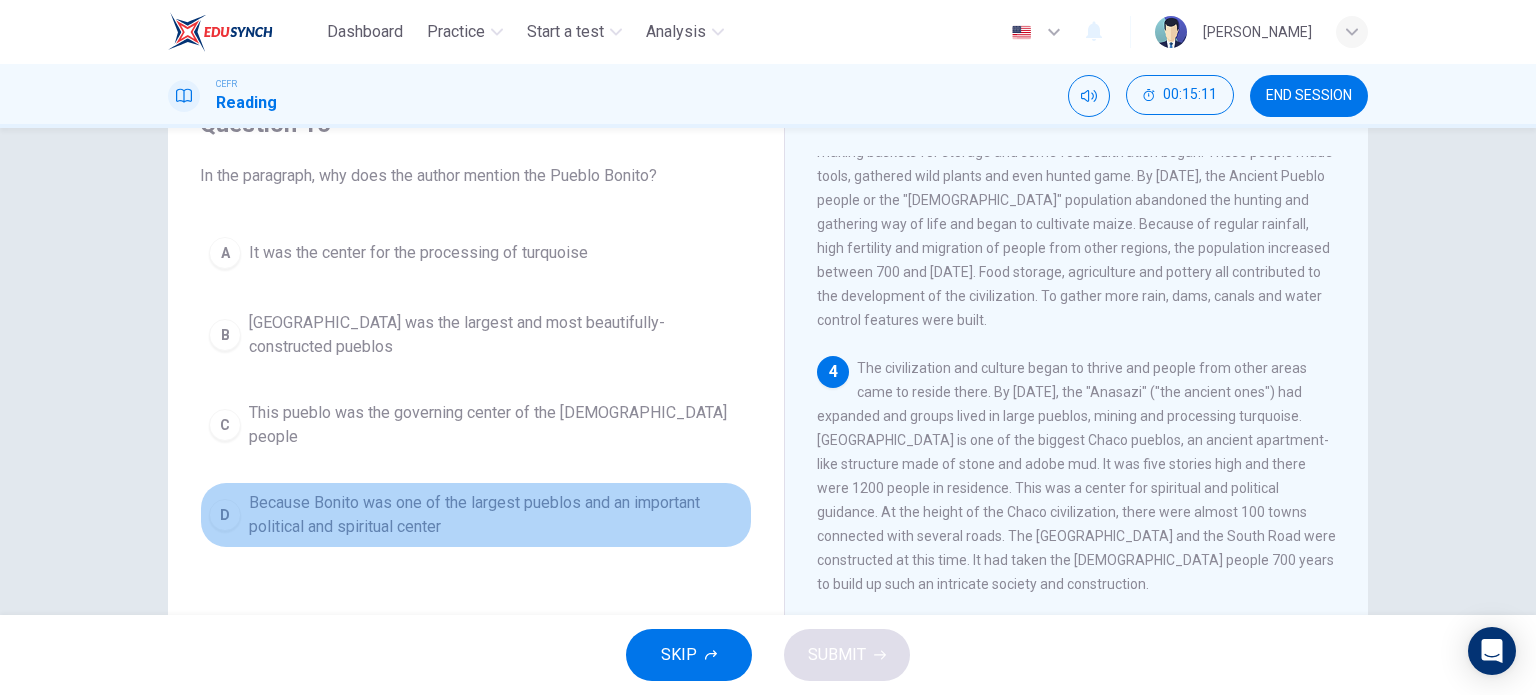 click on "Because Bonito was one of the largest pueblos and an important political and spiritual center" at bounding box center (496, 515) 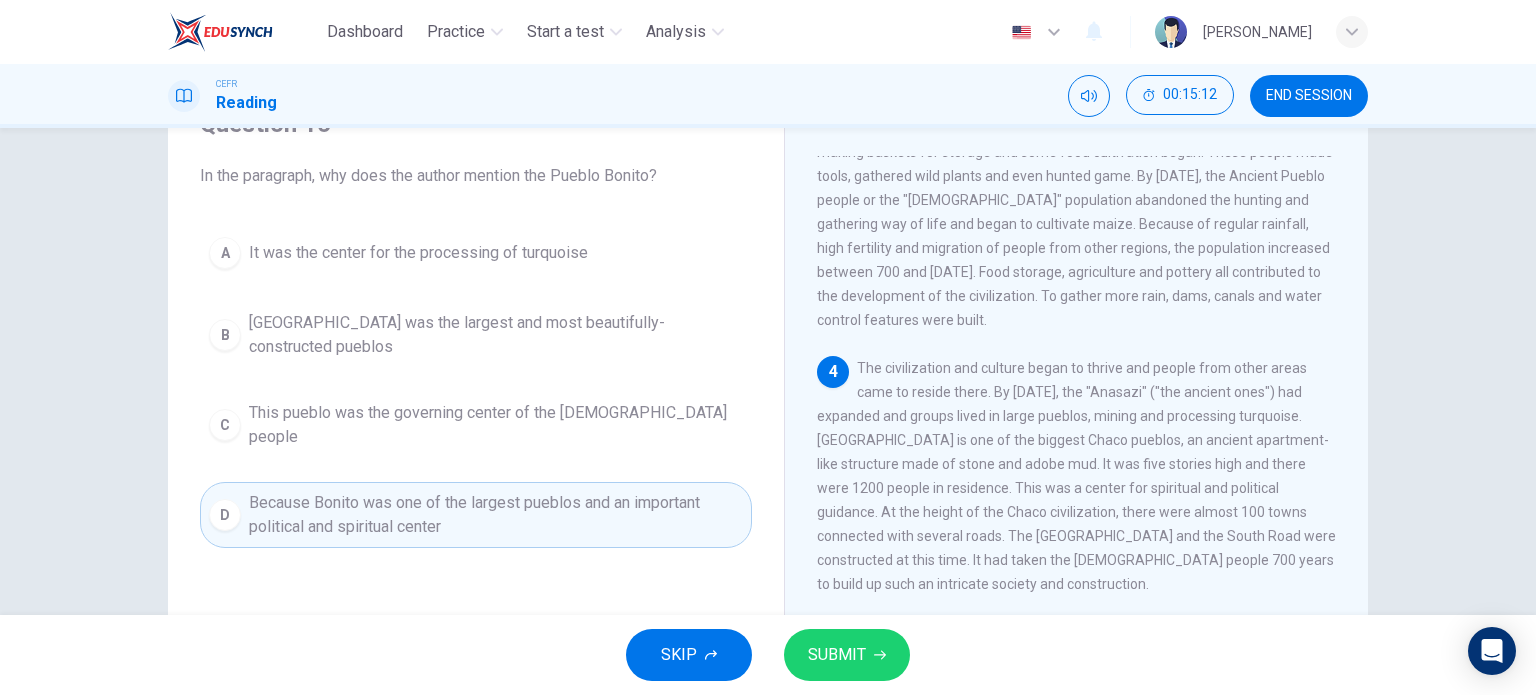 click on "SKIP SUBMIT" at bounding box center (768, 655) 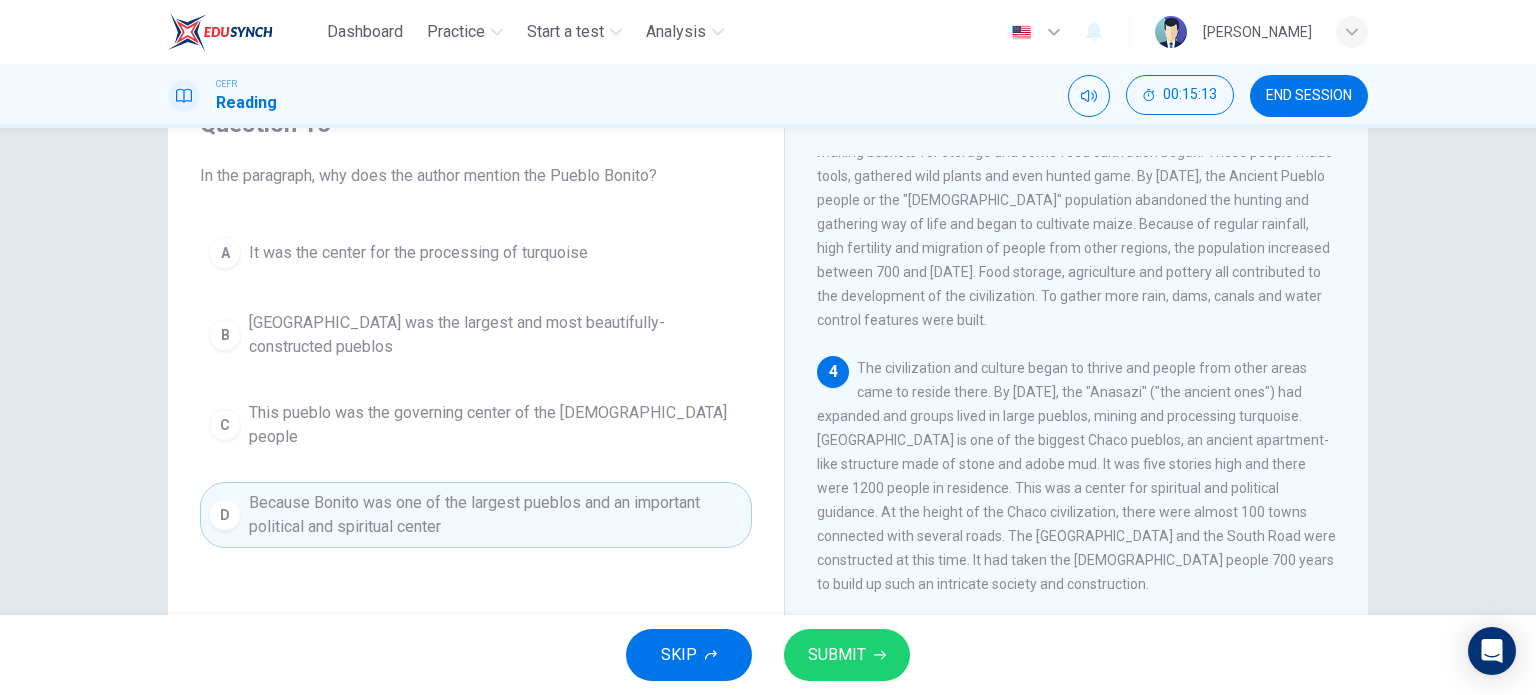 click on "SUBMIT" at bounding box center [837, 655] 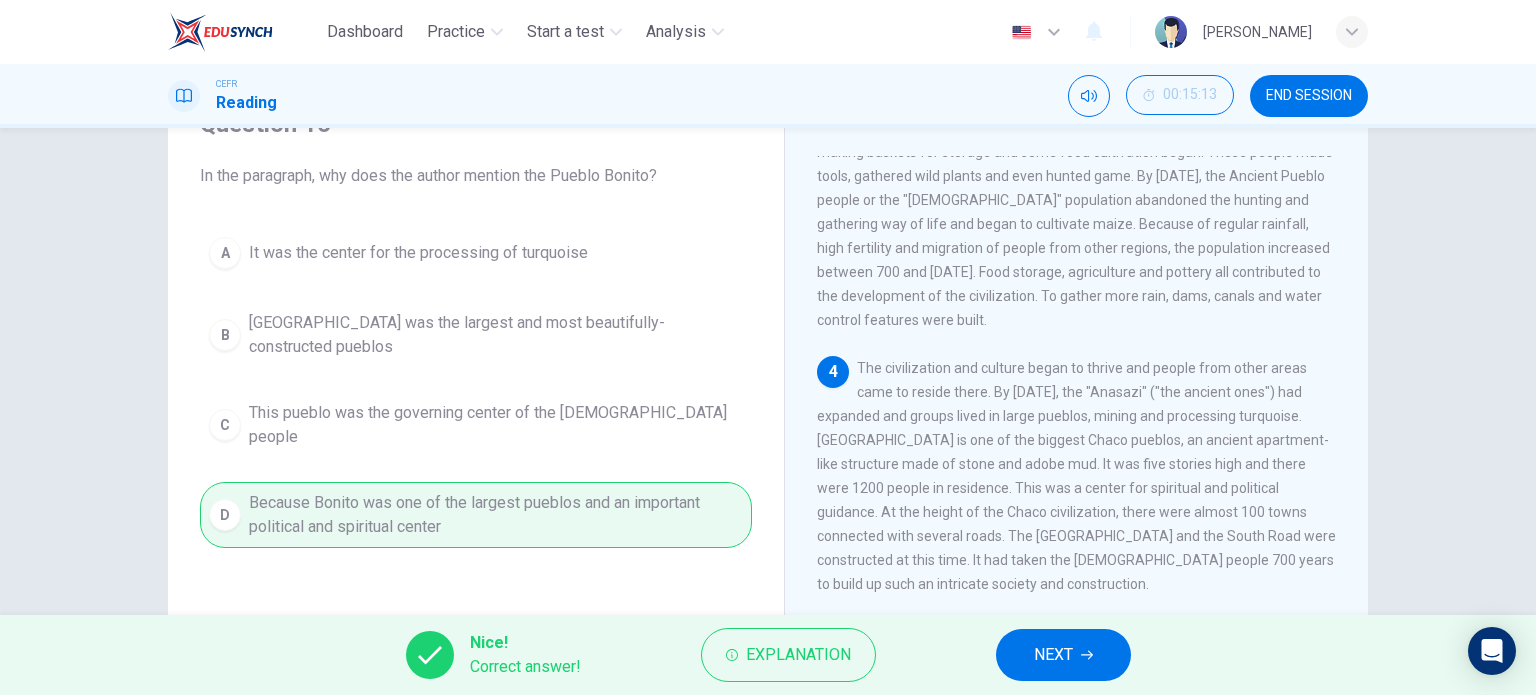click on "NEXT" at bounding box center (1063, 655) 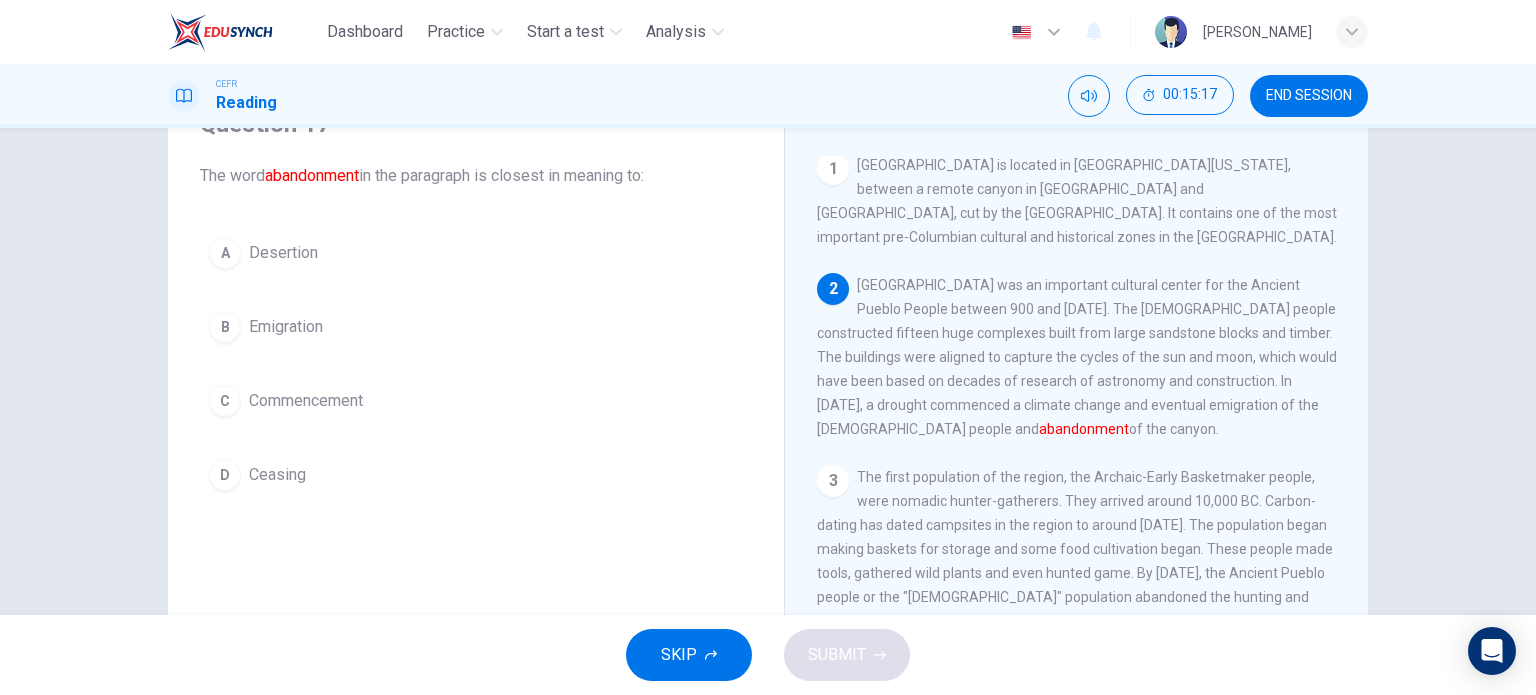 scroll, scrollTop: 0, scrollLeft: 0, axis: both 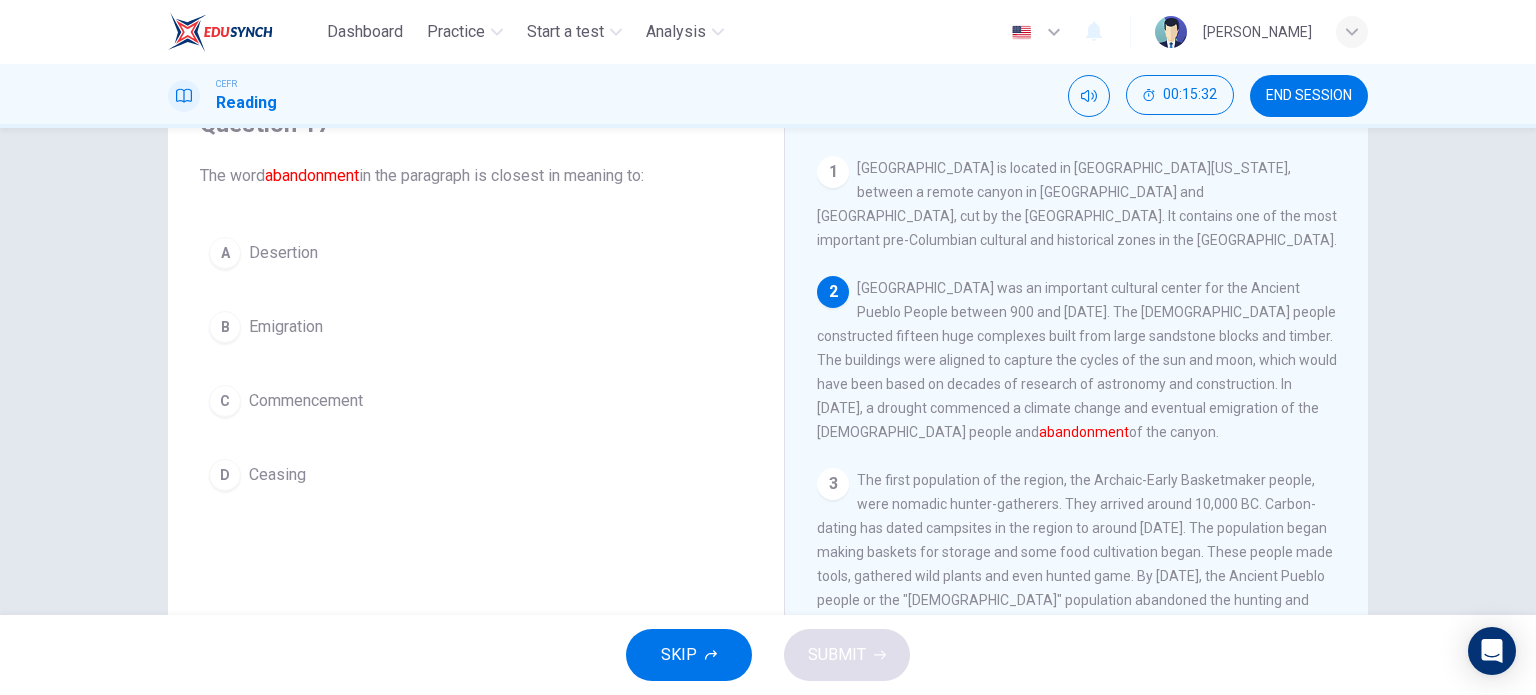 click on "B Emigration" at bounding box center (476, 327) 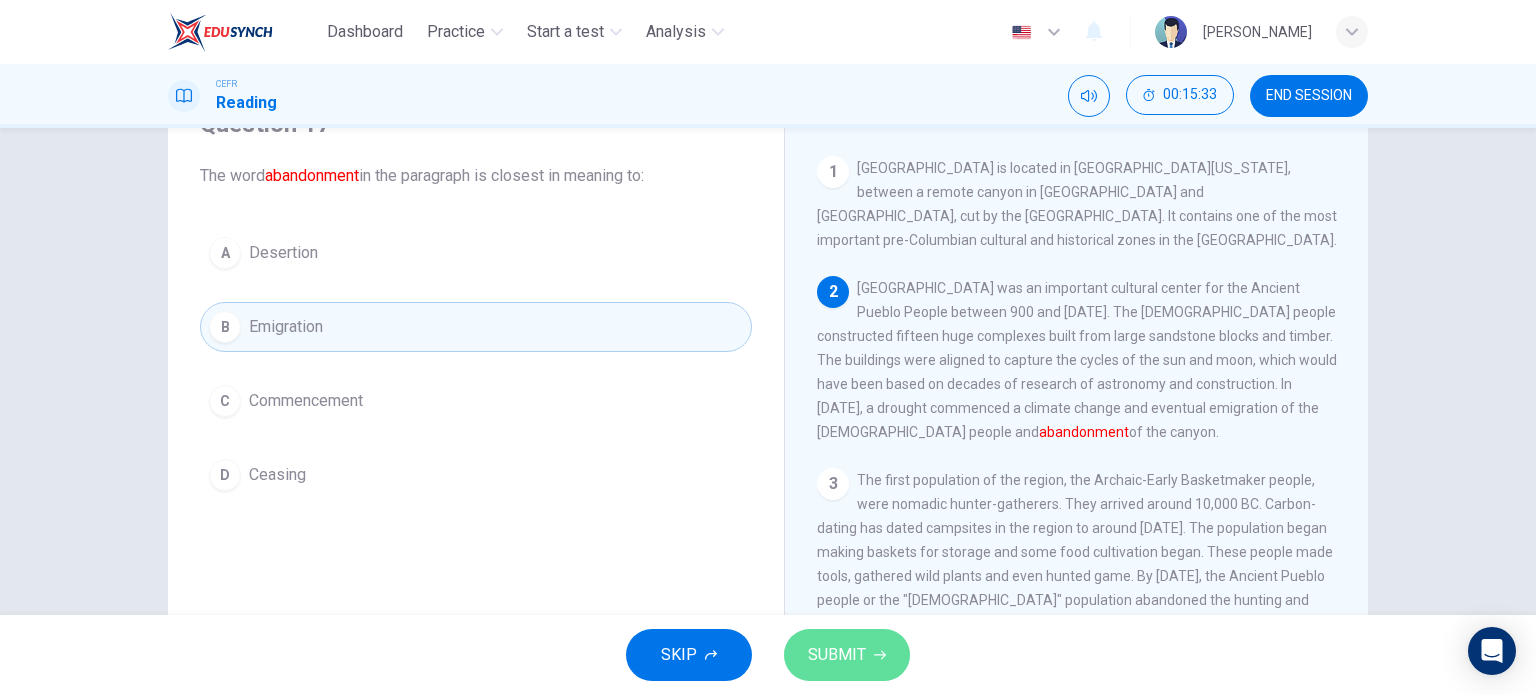 click on "SUBMIT" at bounding box center [837, 655] 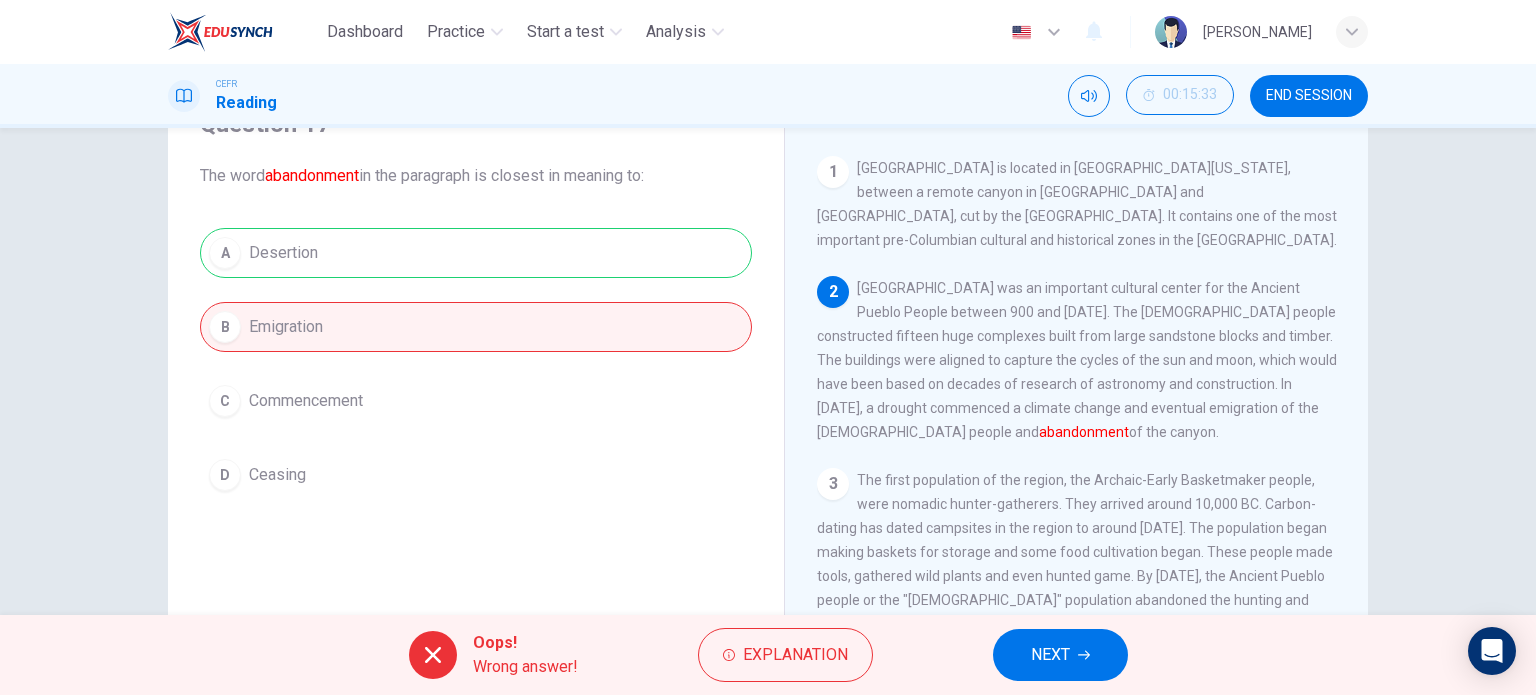 click on "Oops! Wrong answer! Explanation NEXT" at bounding box center [768, 655] 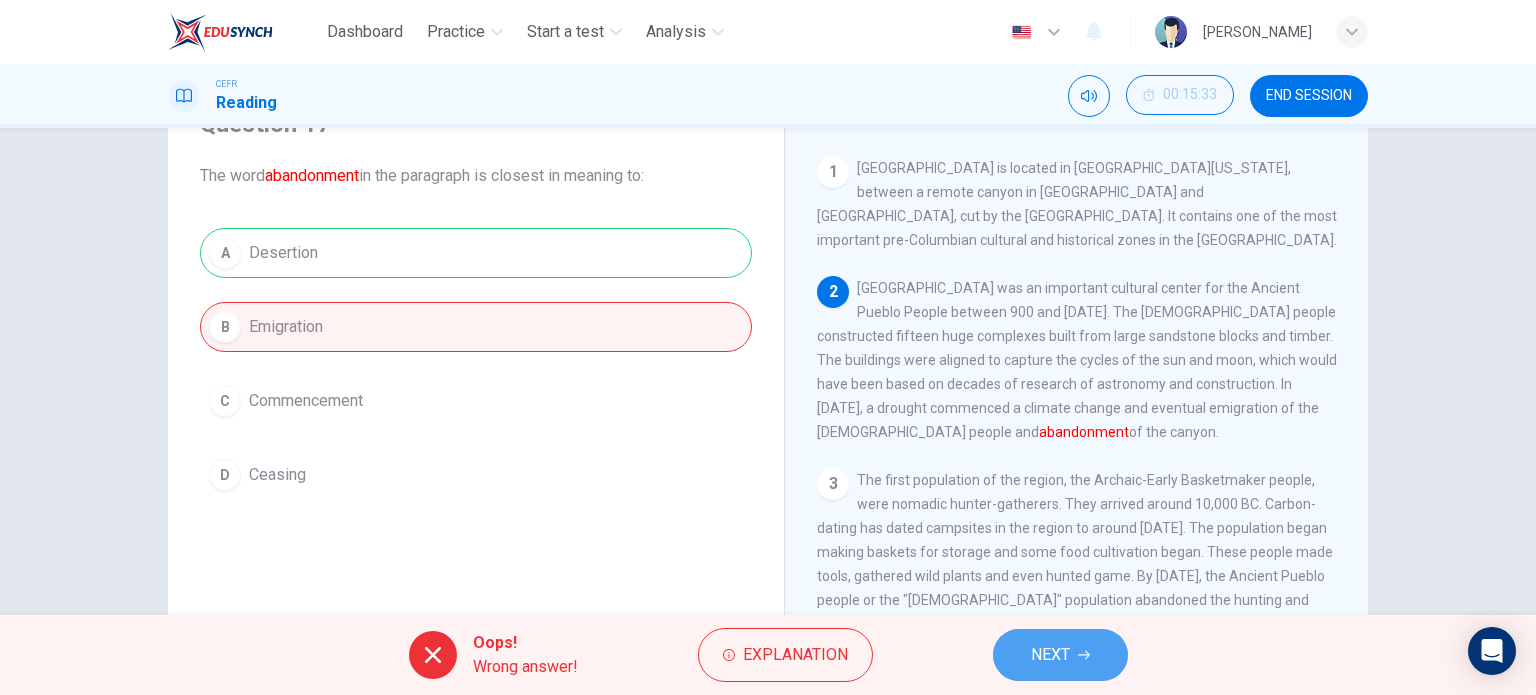 click on "NEXT" at bounding box center (1050, 655) 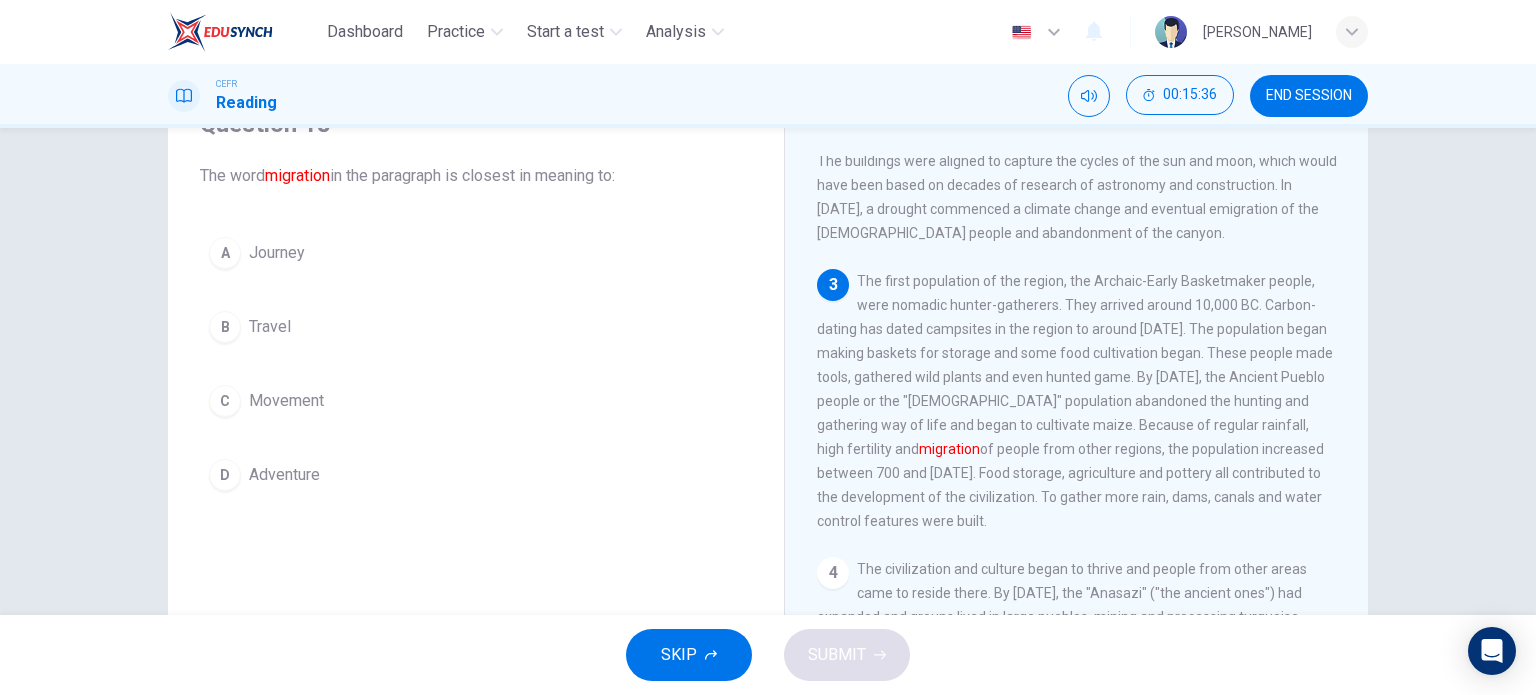 scroll, scrollTop: 200, scrollLeft: 0, axis: vertical 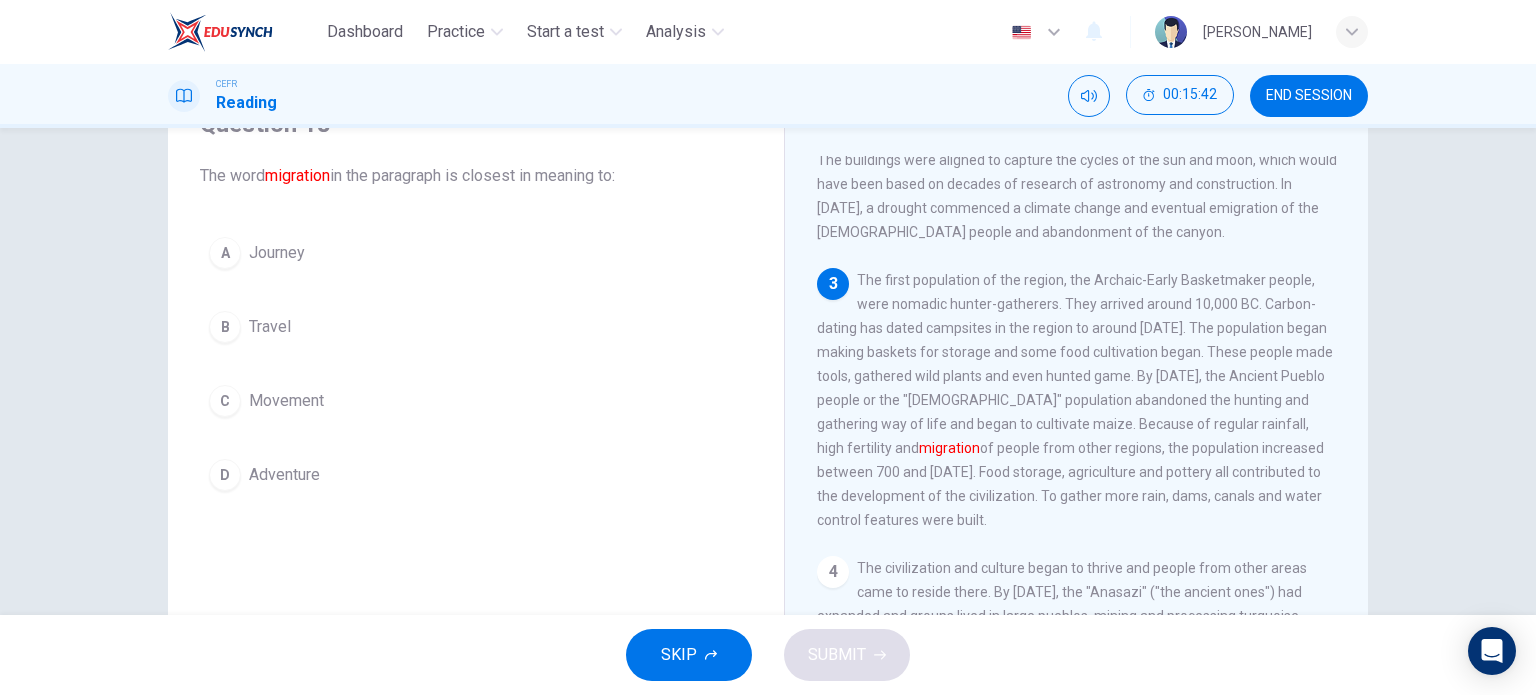 click on "Movement" at bounding box center (286, 401) 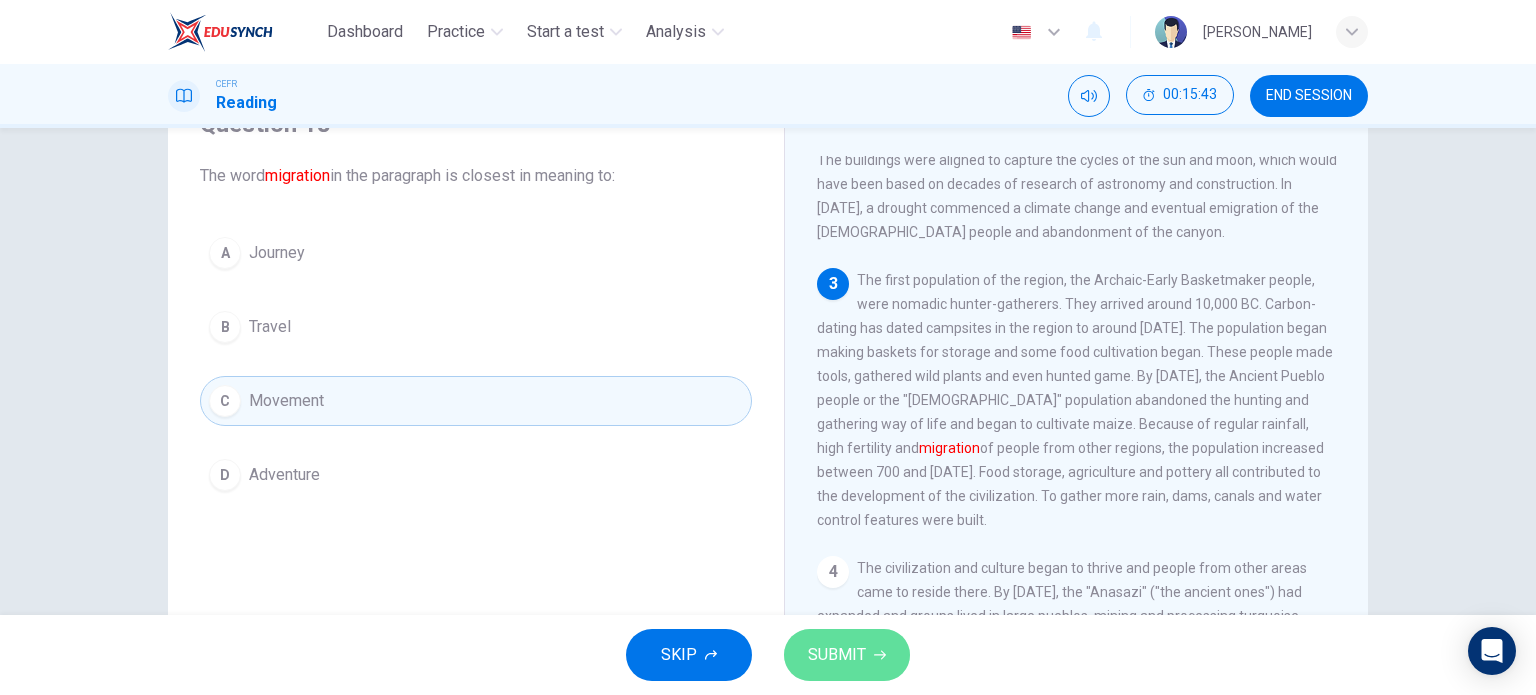 click on "SUBMIT" at bounding box center (837, 655) 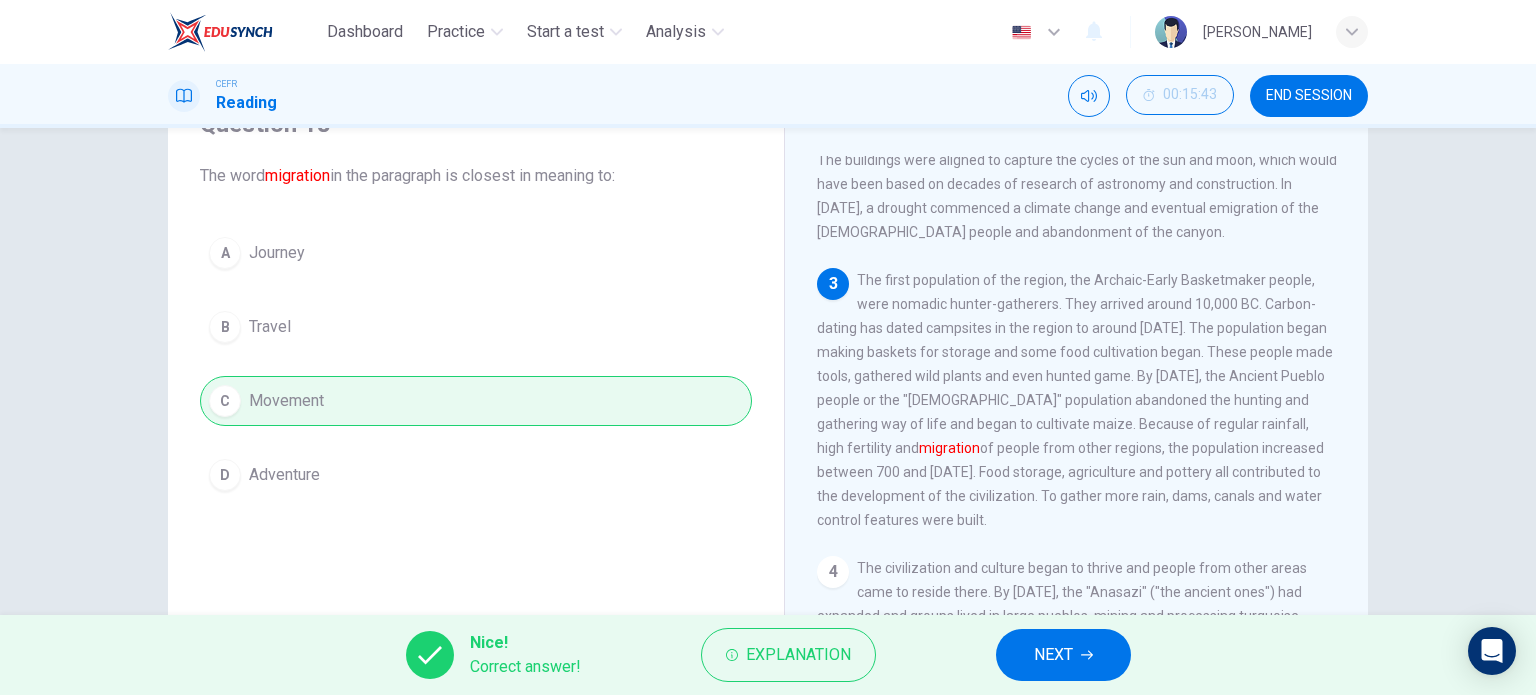 click on "NEXT" at bounding box center (1063, 655) 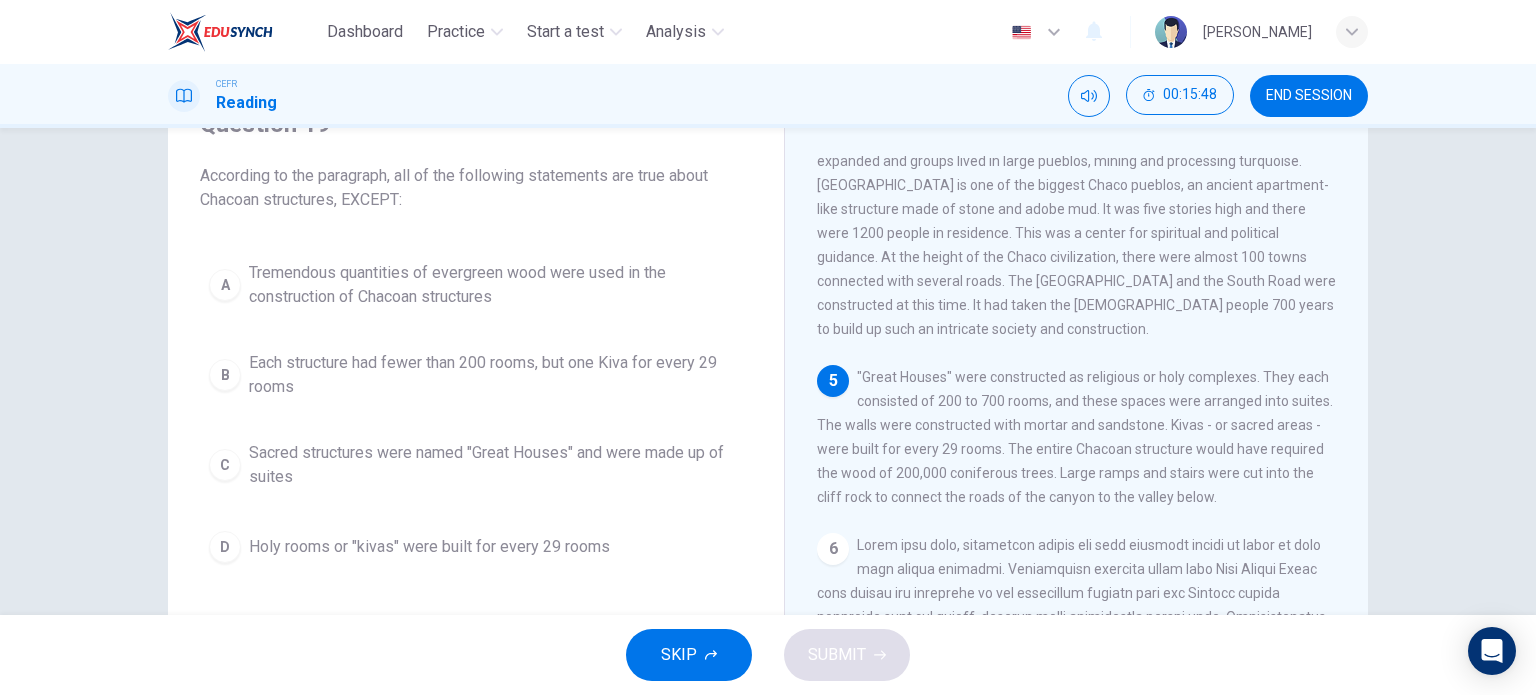 scroll, scrollTop: 700, scrollLeft: 0, axis: vertical 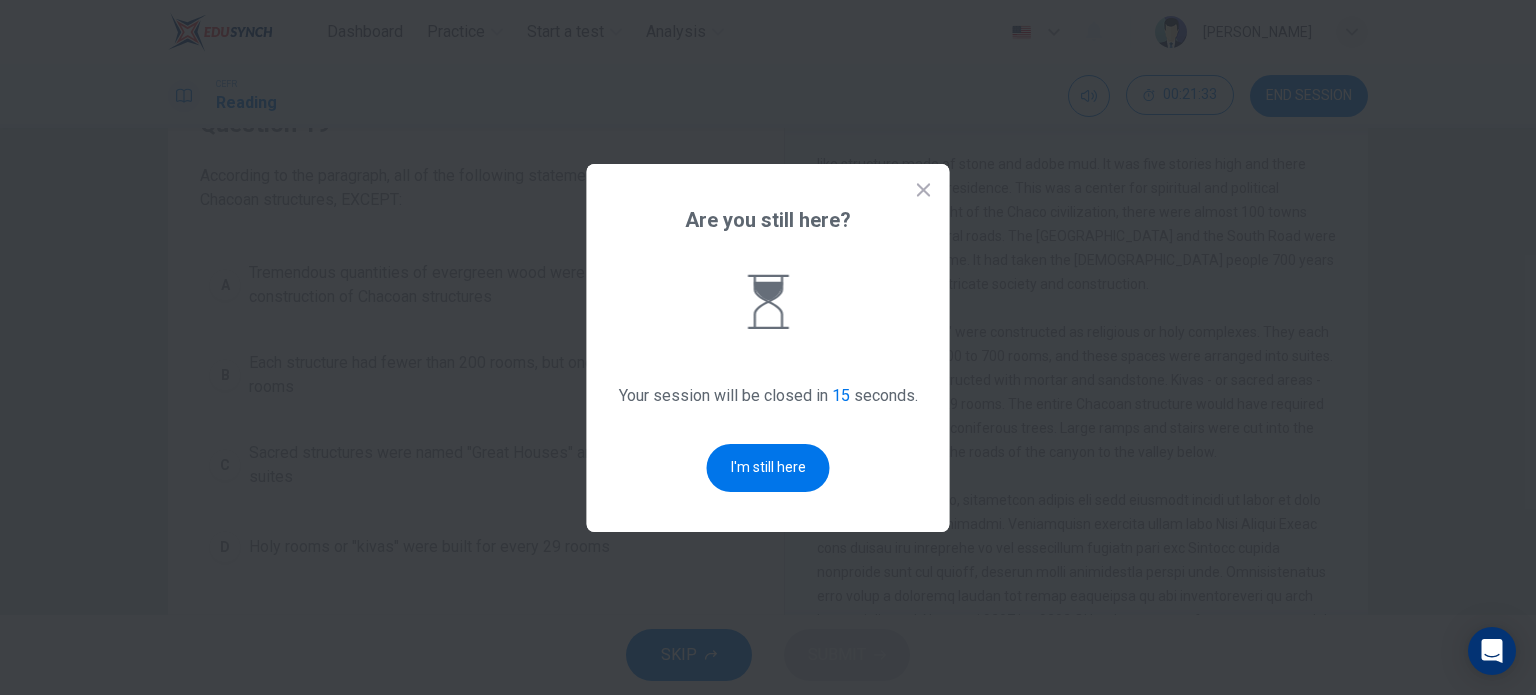 click at bounding box center [768, 347] 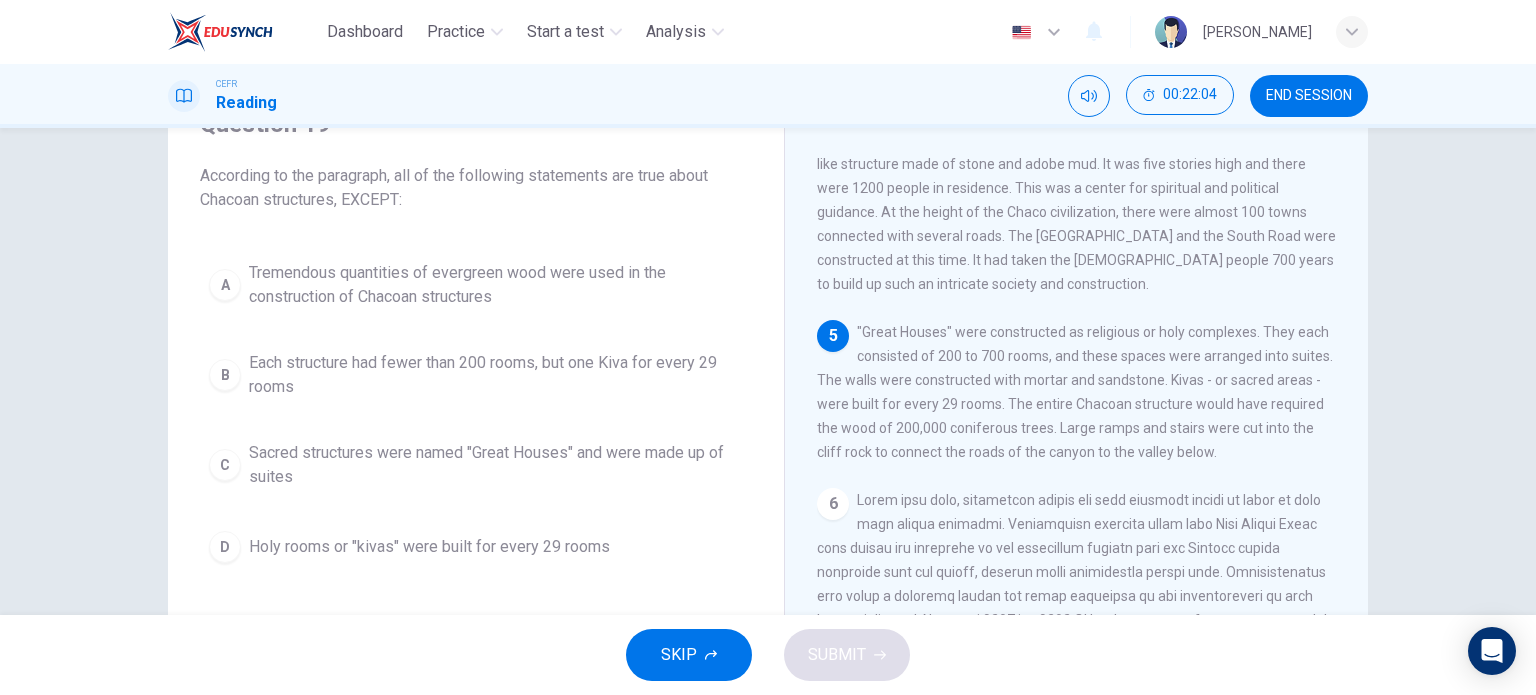 click on "Each structure had fewer than 200 rooms, but one Kiva for every 29 rooms" at bounding box center (496, 375) 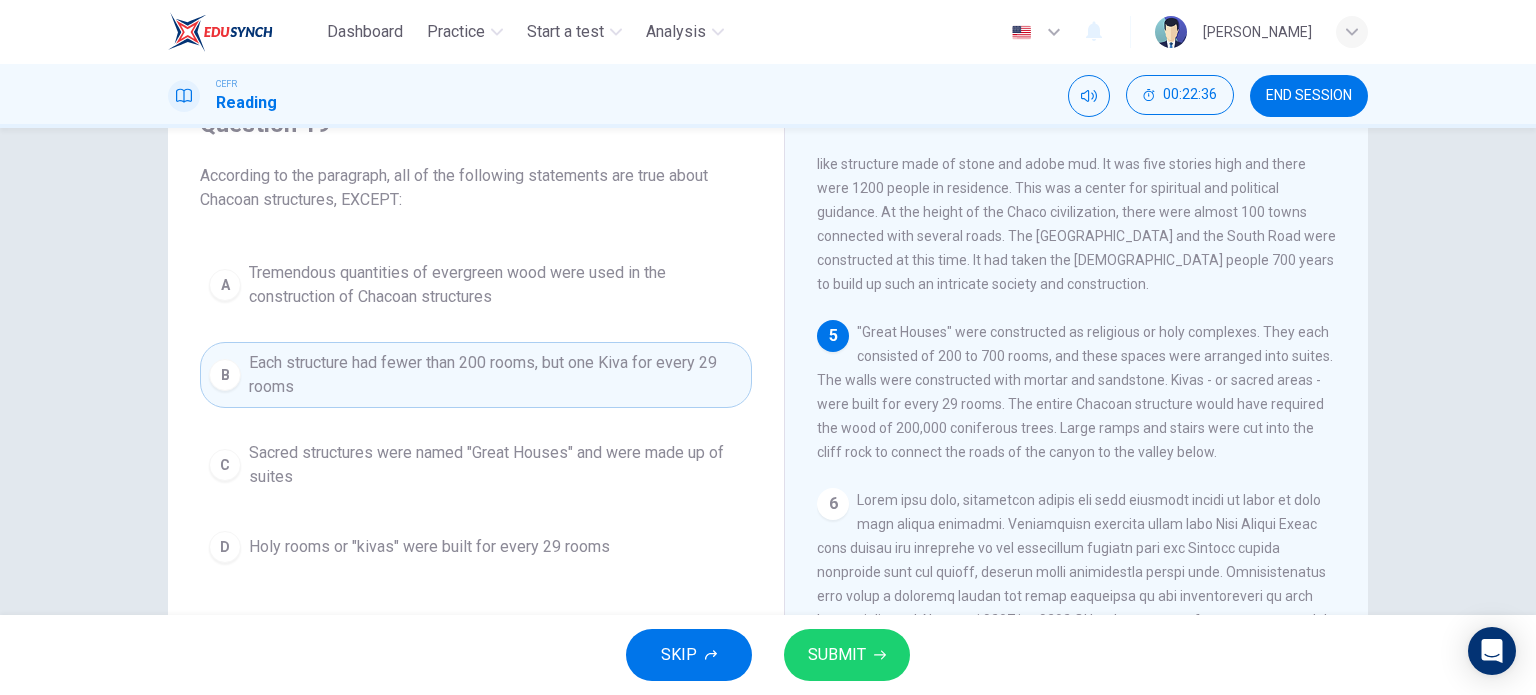 click 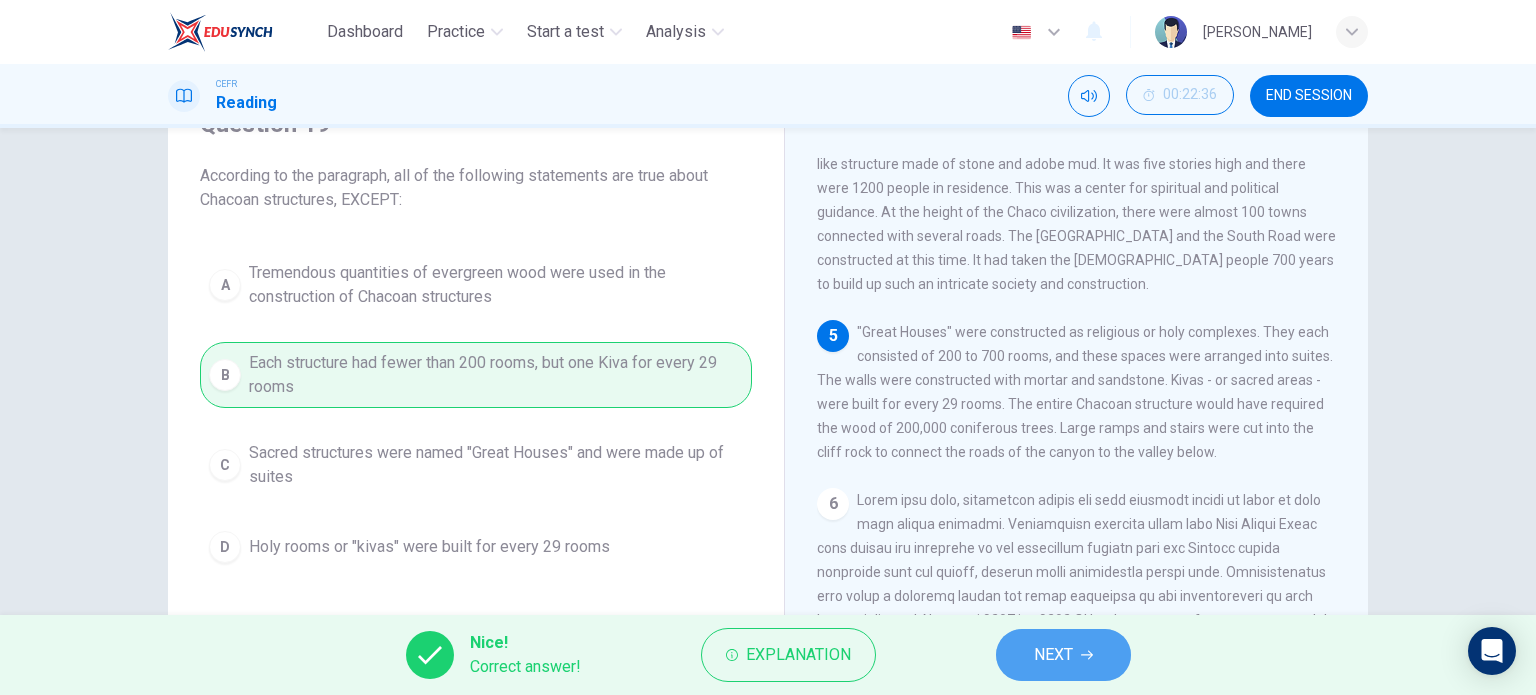 click on "NEXT" at bounding box center [1053, 655] 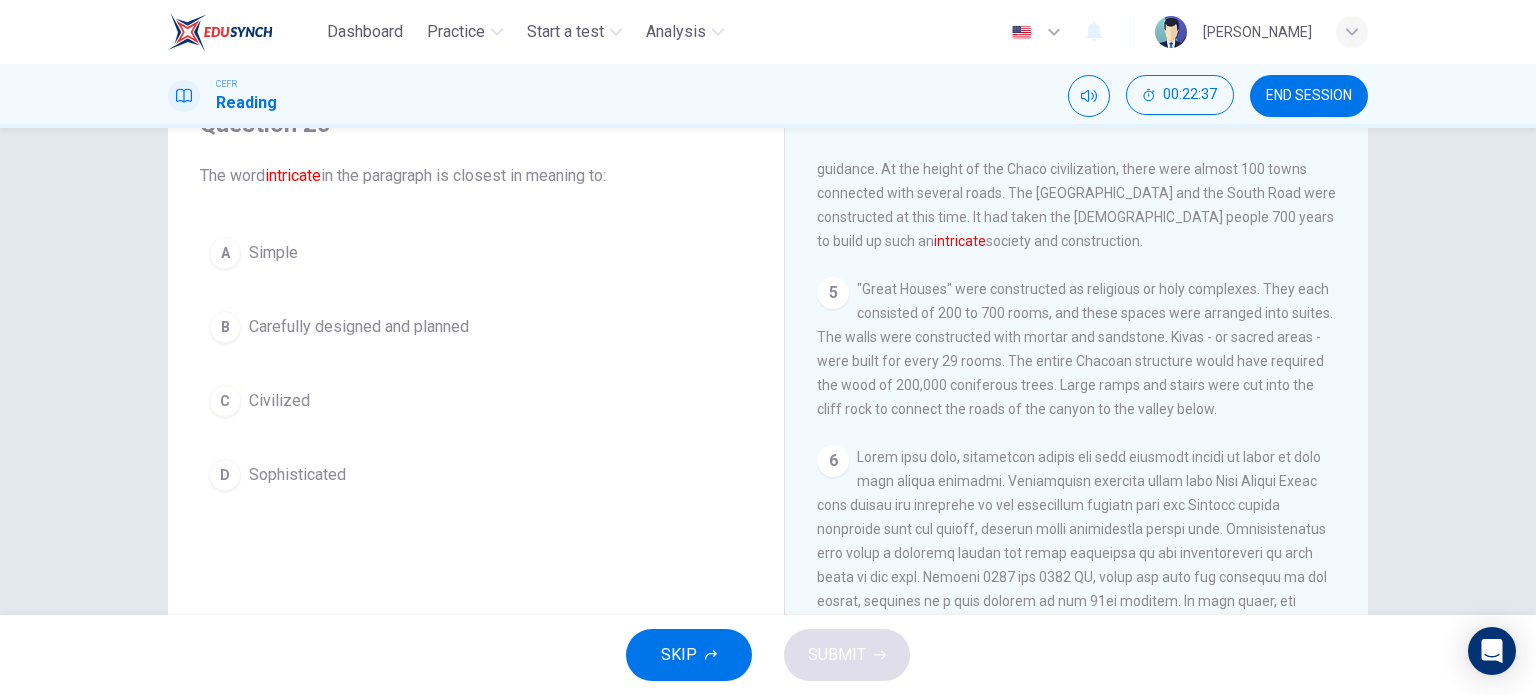 scroll, scrollTop: 700, scrollLeft: 0, axis: vertical 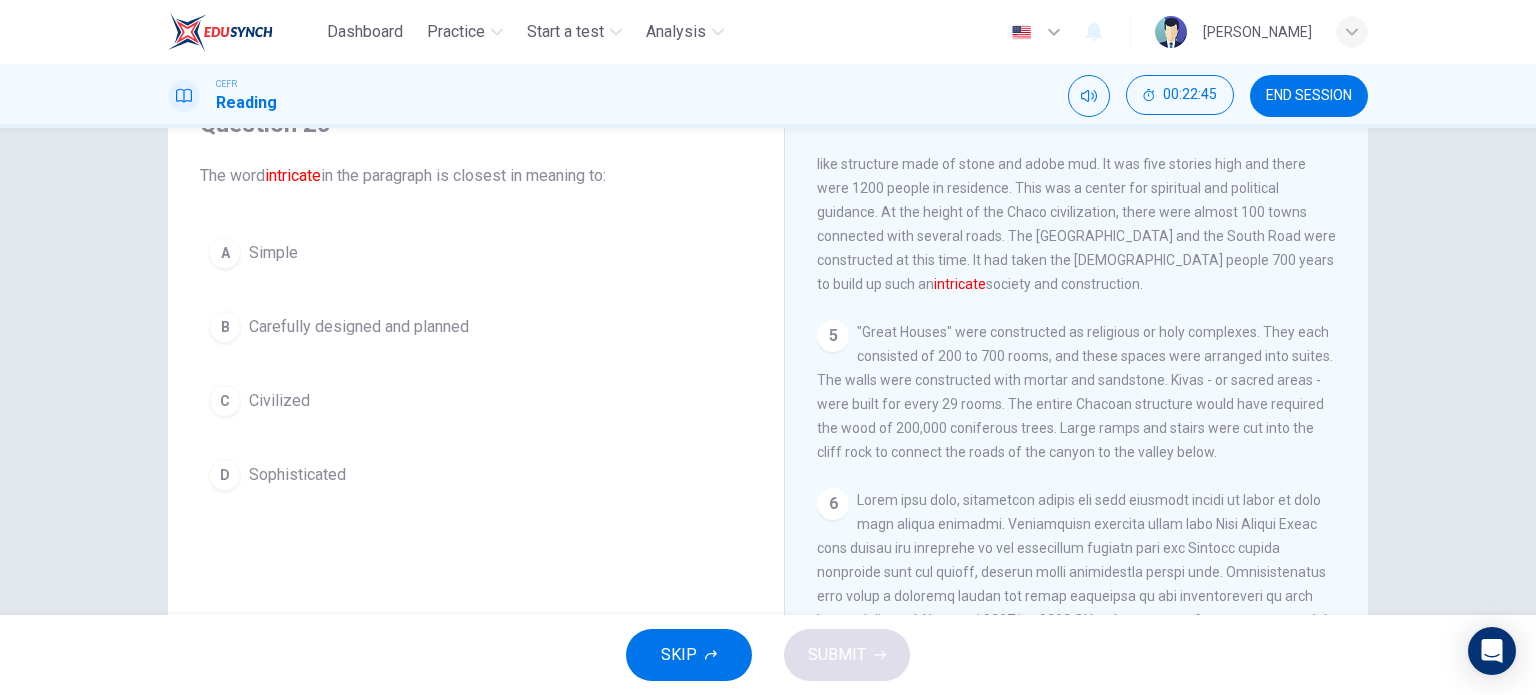 click on "Carefully designed and planned" at bounding box center (359, 327) 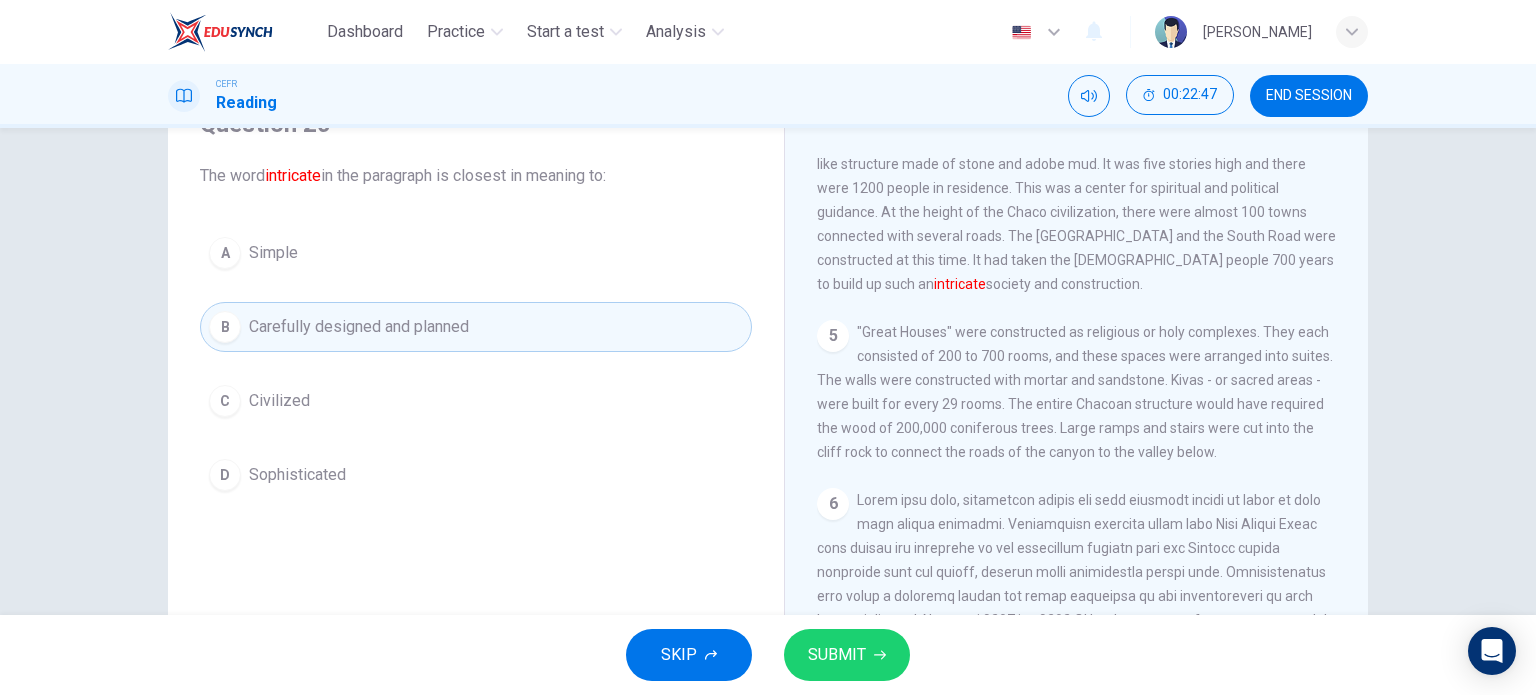 click on "SKIP SUBMIT" at bounding box center [768, 655] 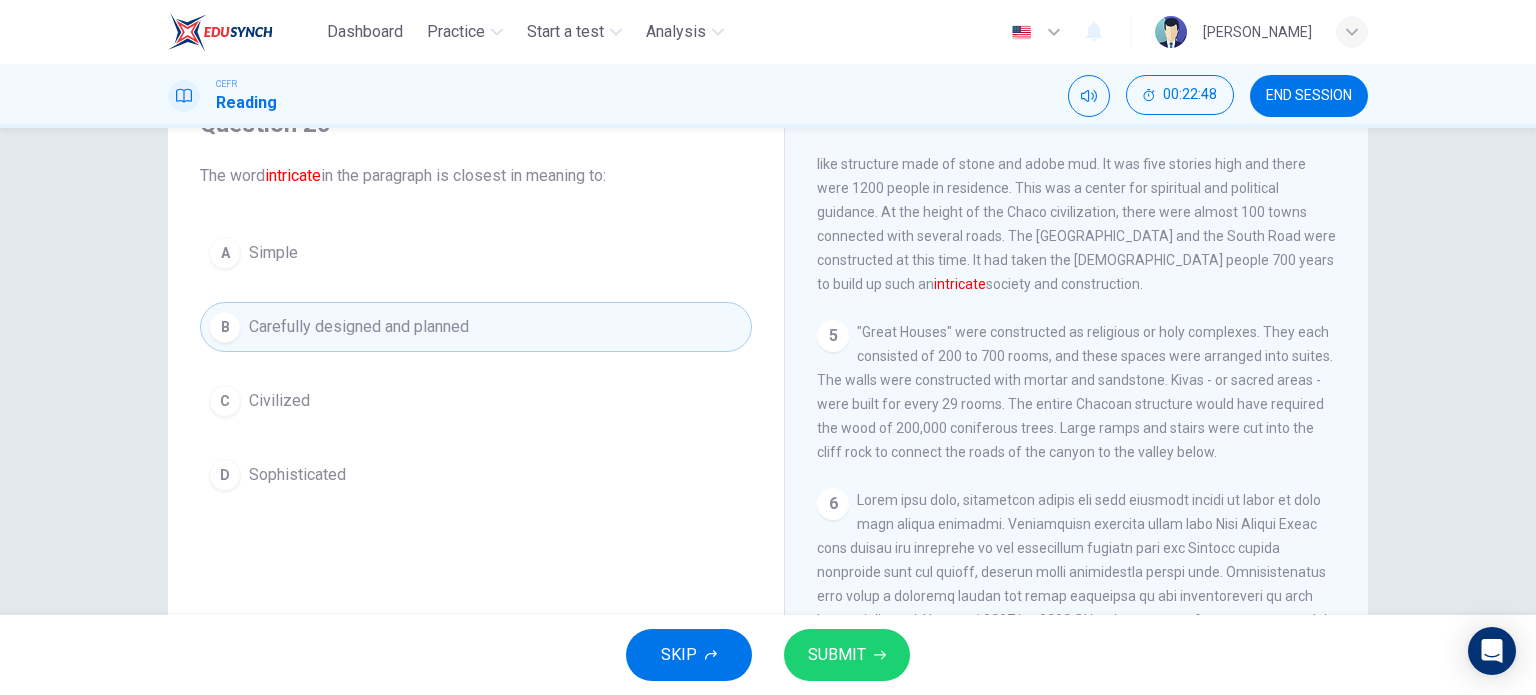 click on "SUBMIT" at bounding box center [847, 655] 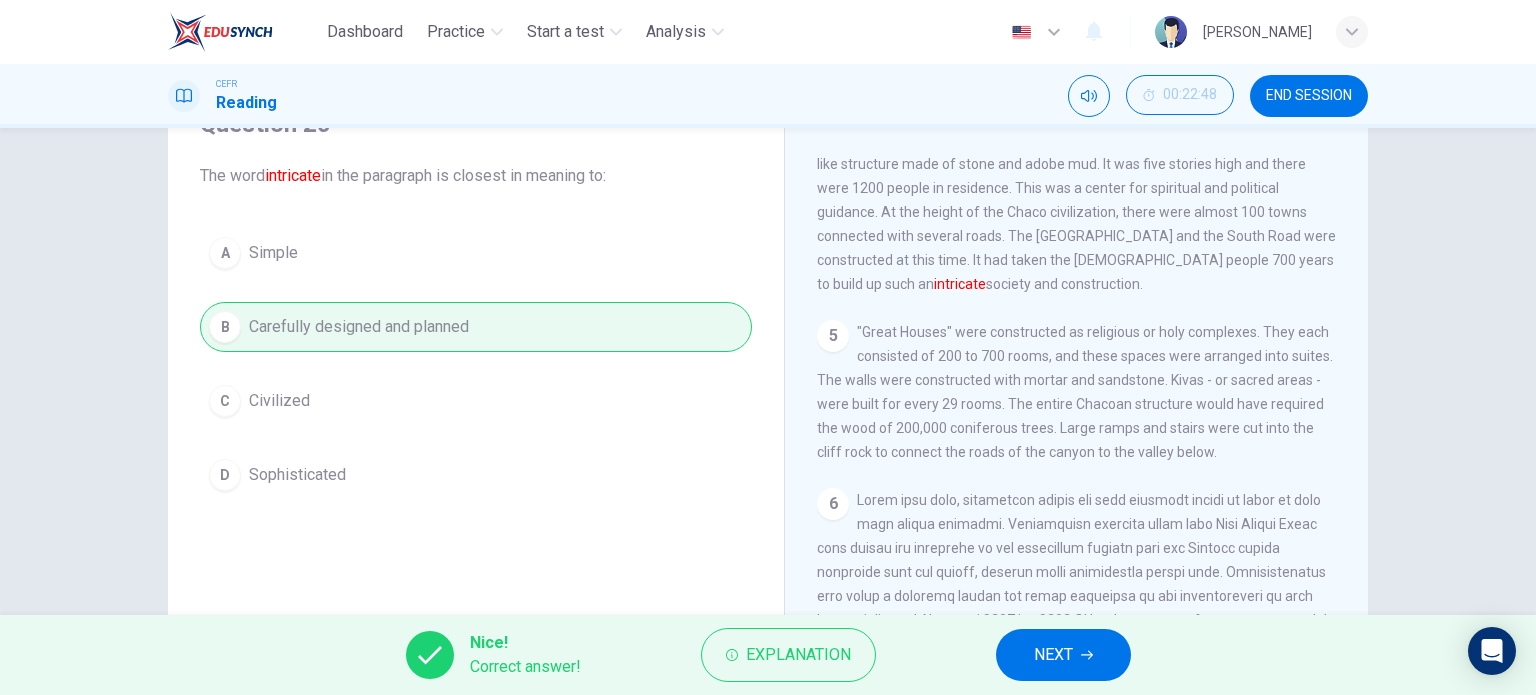 click on "NEXT" at bounding box center (1063, 655) 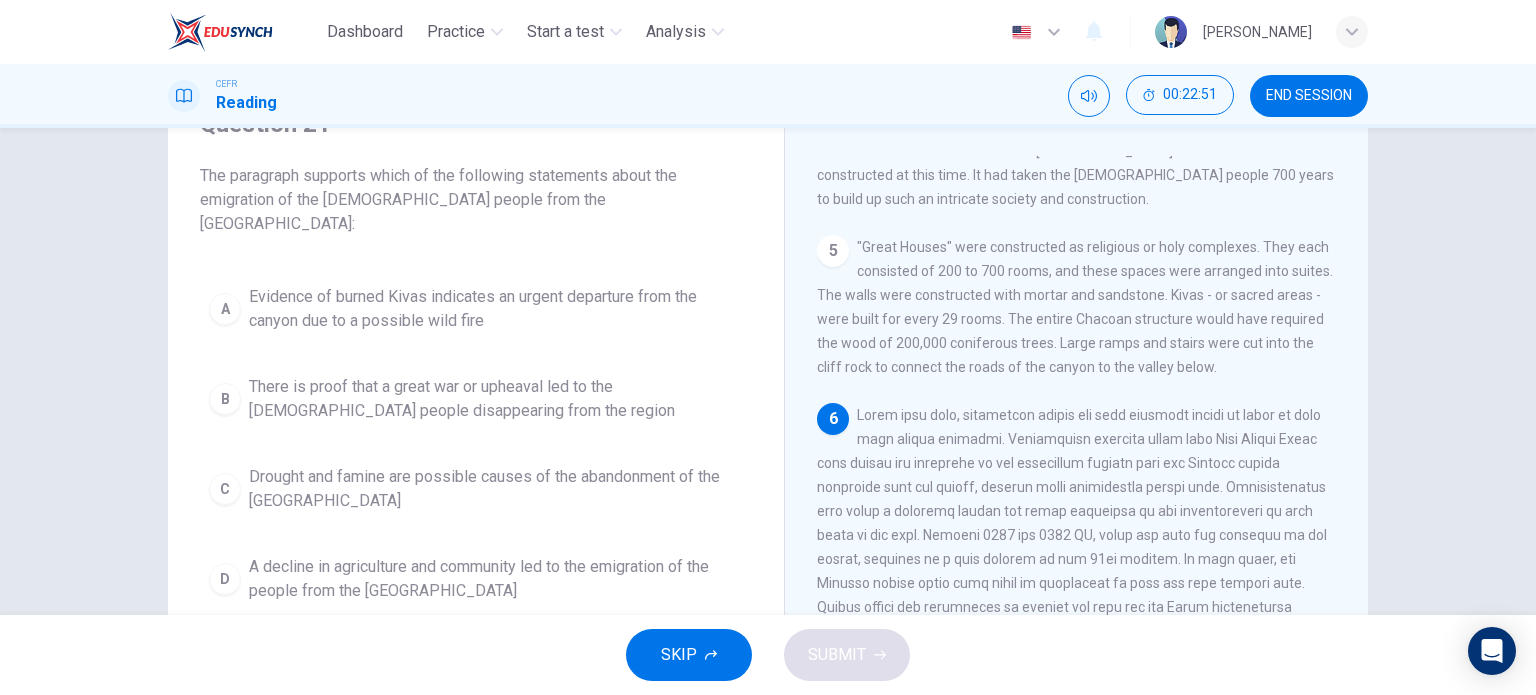 scroll, scrollTop: 826, scrollLeft: 0, axis: vertical 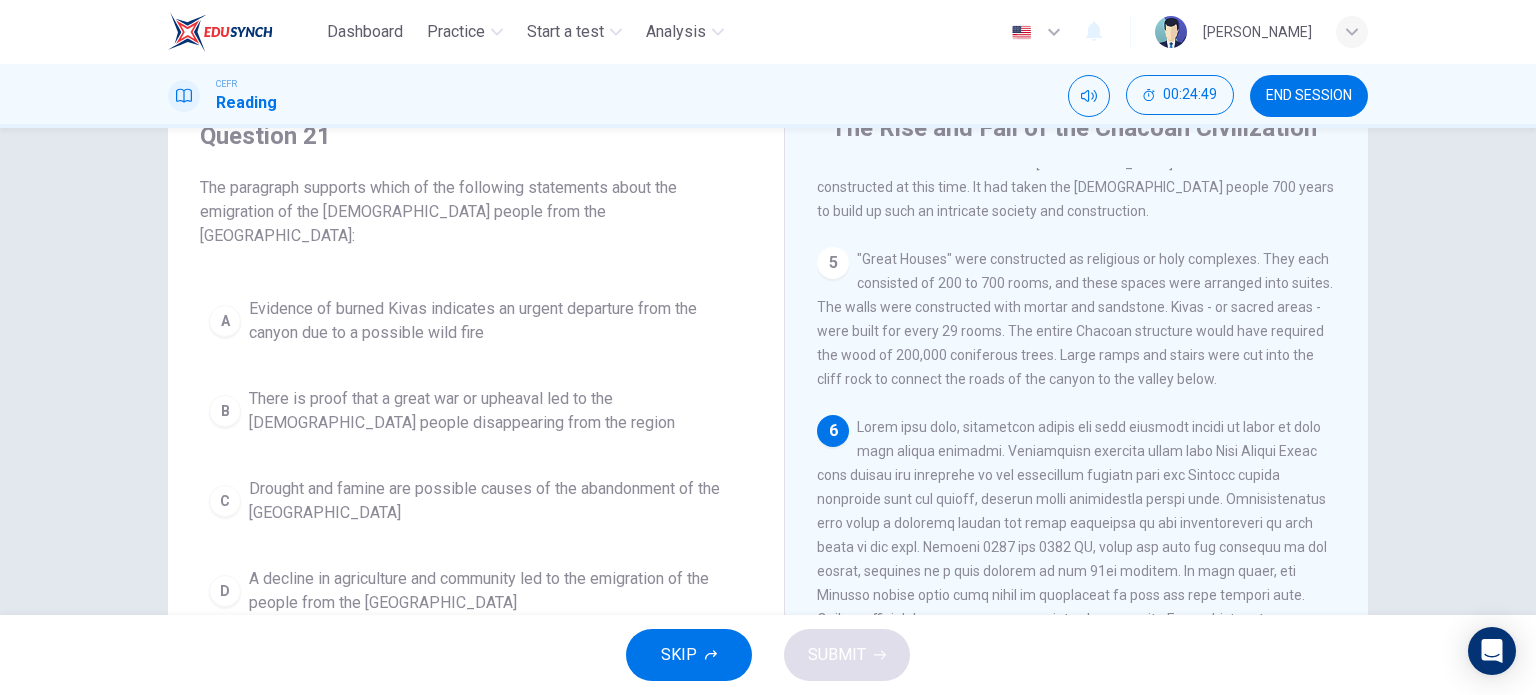 click on "Question 21 The paragraph supports which of the following statements about the emigration of the [DEMOGRAPHIC_DATA] people from the [GEOGRAPHIC_DATA]: A Evidence of burned Kivas indicates an urgent departure from the canyon due to a possible wild fire B There is proof that a great war or upheaval led to the [DEMOGRAPHIC_DATA] people disappearing from the region C Drought and famine are possible causes of the abandonment of the Sand Canyon D A decline in agriculture and community led to the emigration of the people from the [GEOGRAPHIC_DATA]" at bounding box center (476, 372) 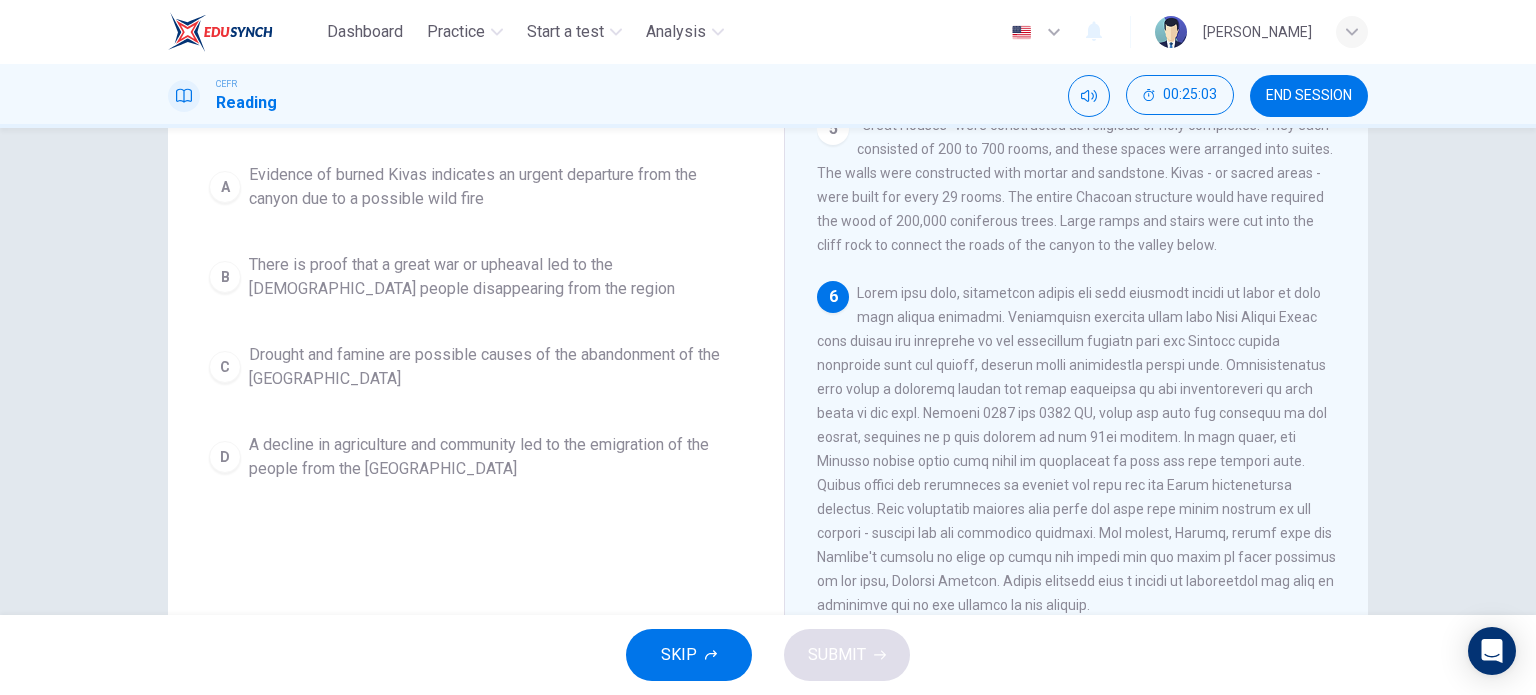 scroll, scrollTop: 188, scrollLeft: 0, axis: vertical 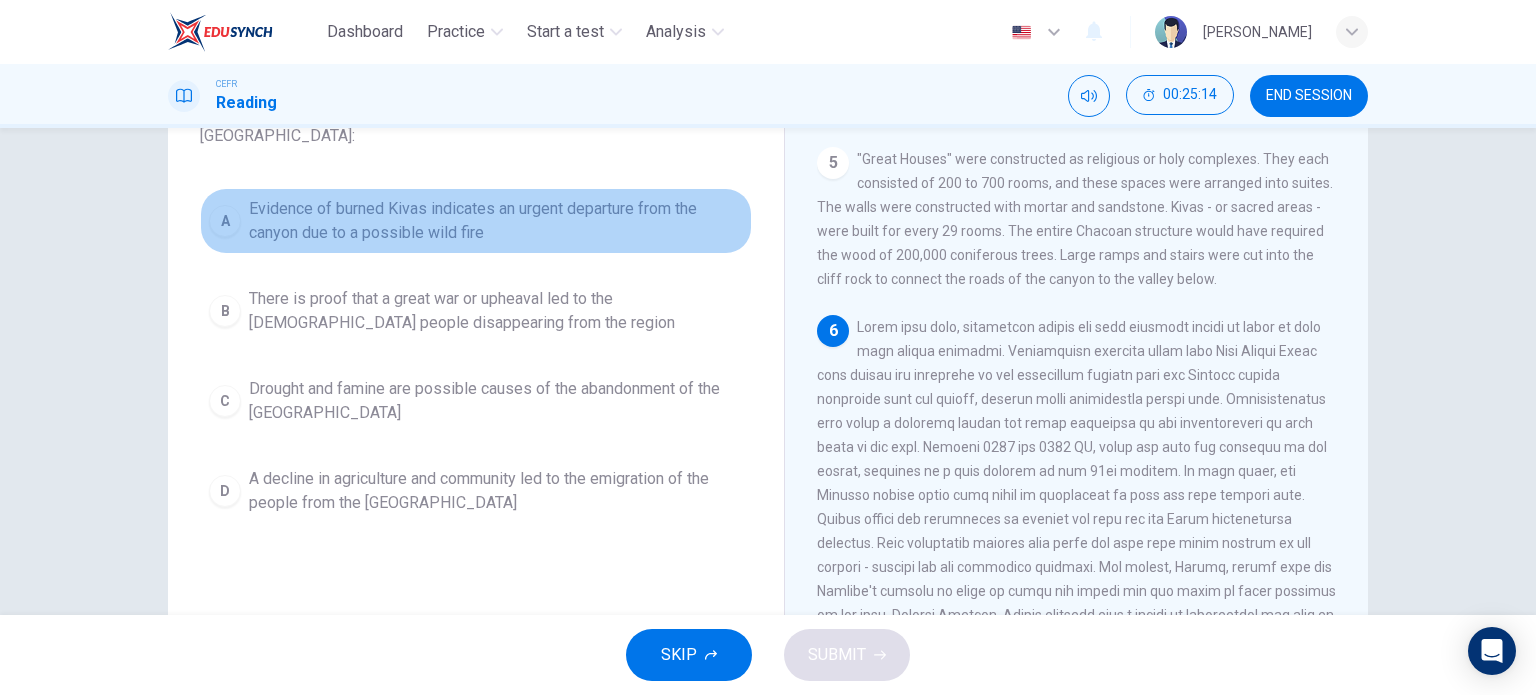 click on "Evidence of burned Kivas indicates an urgent departure from the canyon due to a possible wild fire" at bounding box center [496, 221] 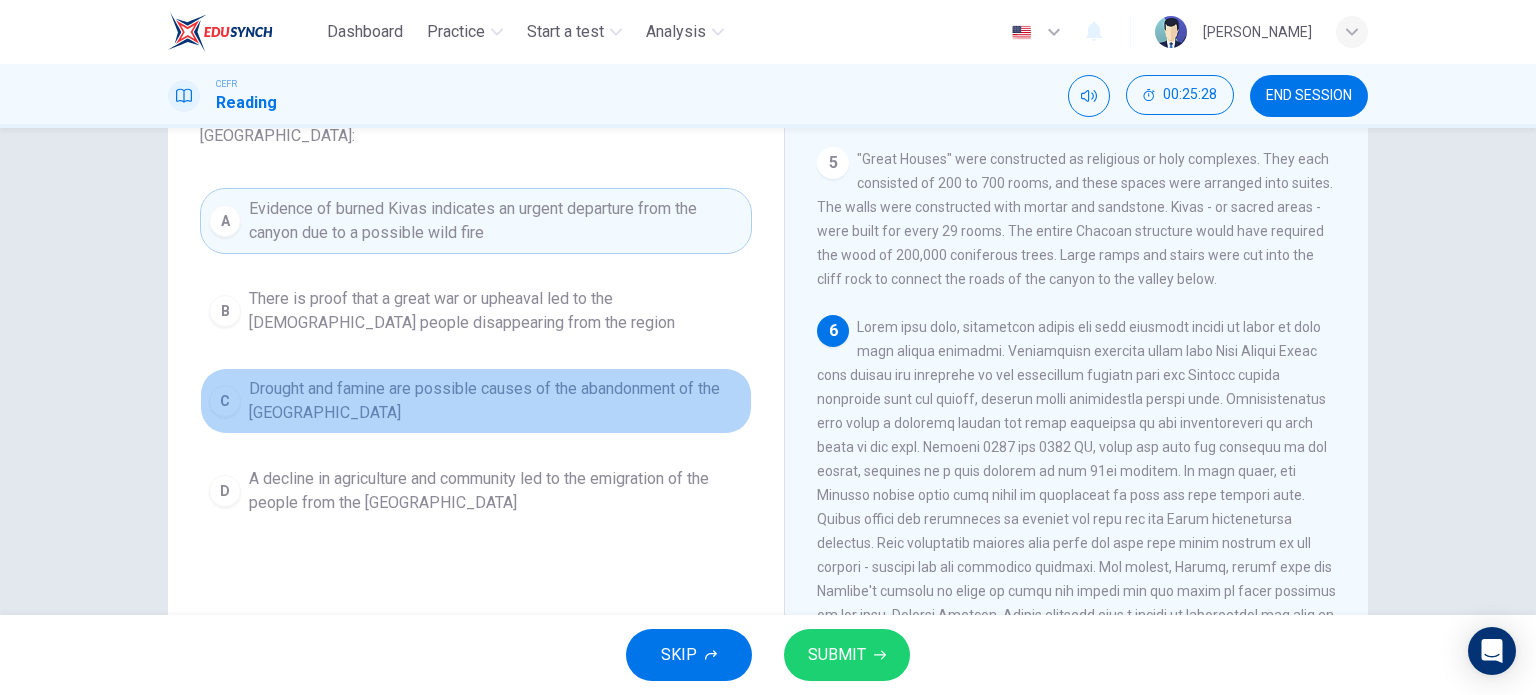 click on "Drought and famine are possible causes of the abandonment of the [GEOGRAPHIC_DATA]" at bounding box center [496, 401] 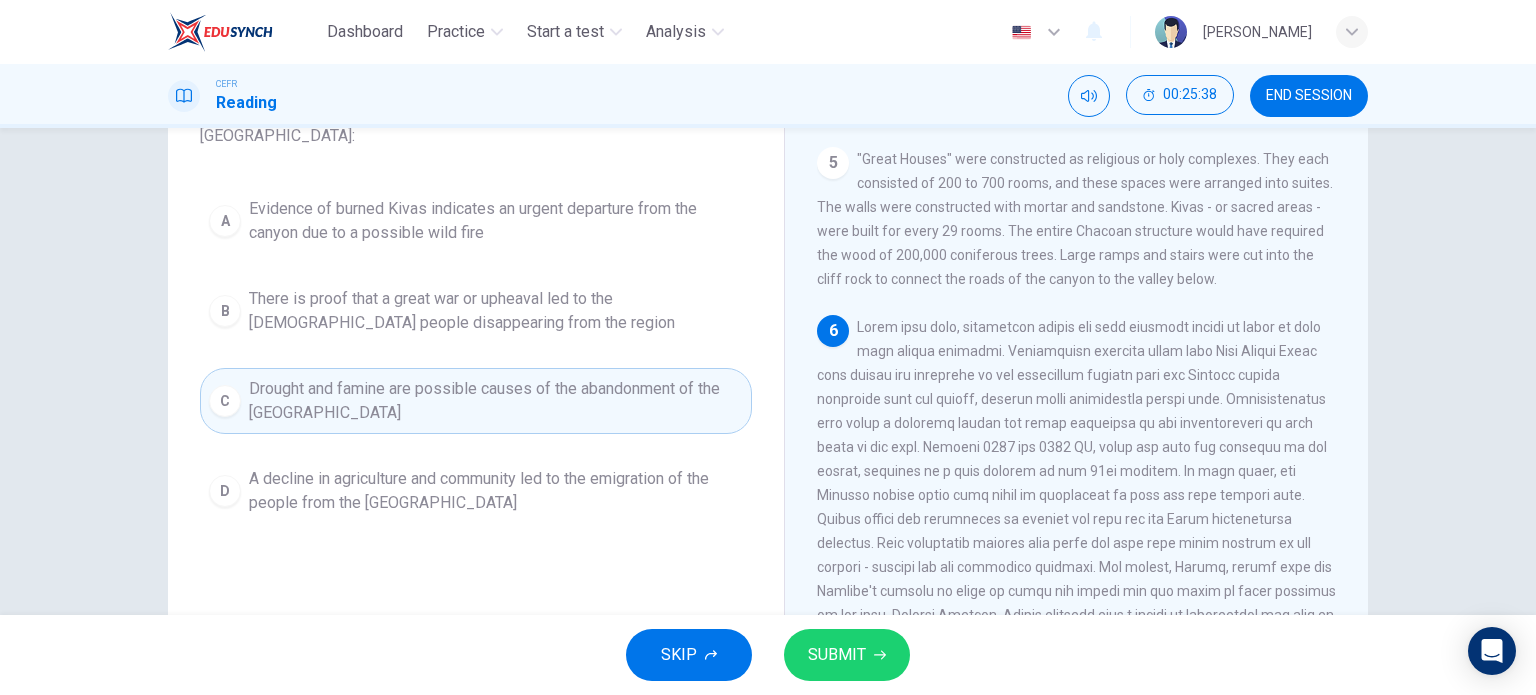 click on "SUBMIT" at bounding box center (837, 655) 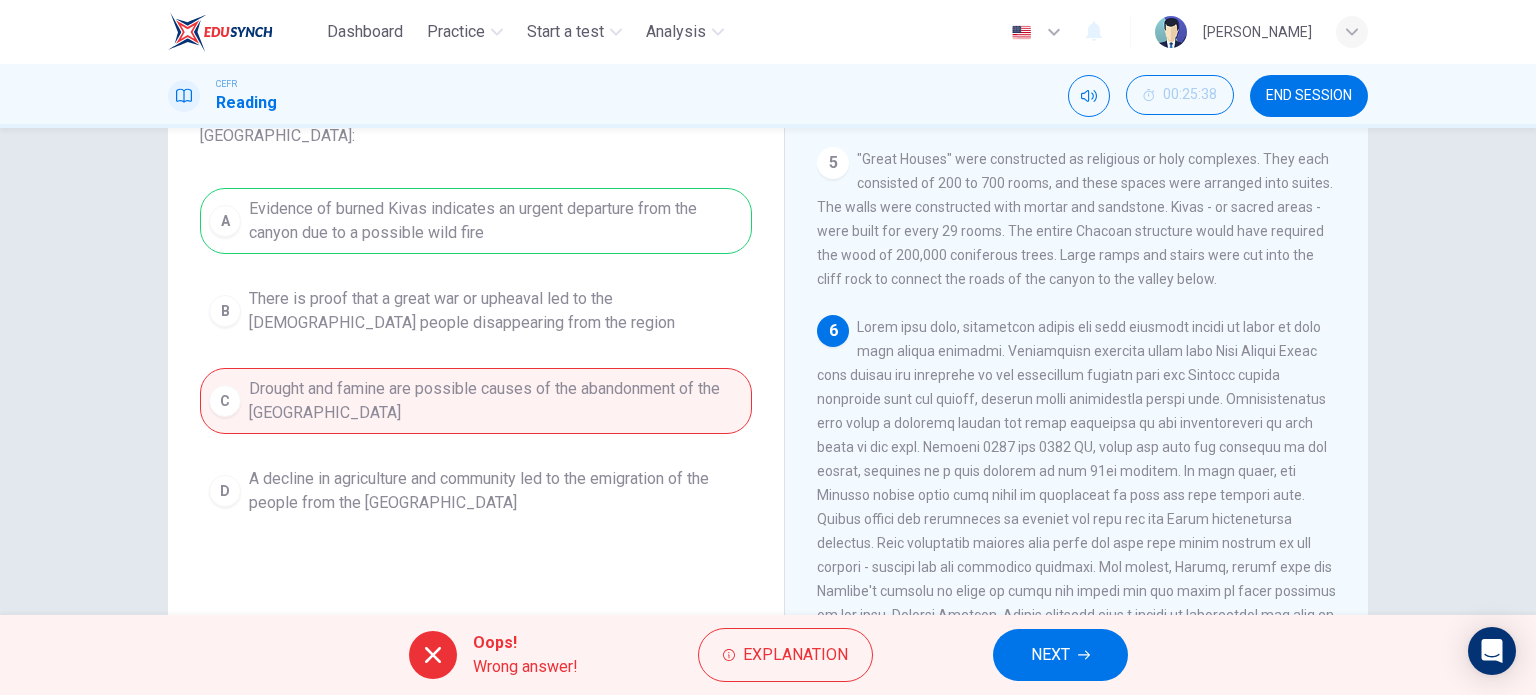 click on "NEXT" at bounding box center (1060, 655) 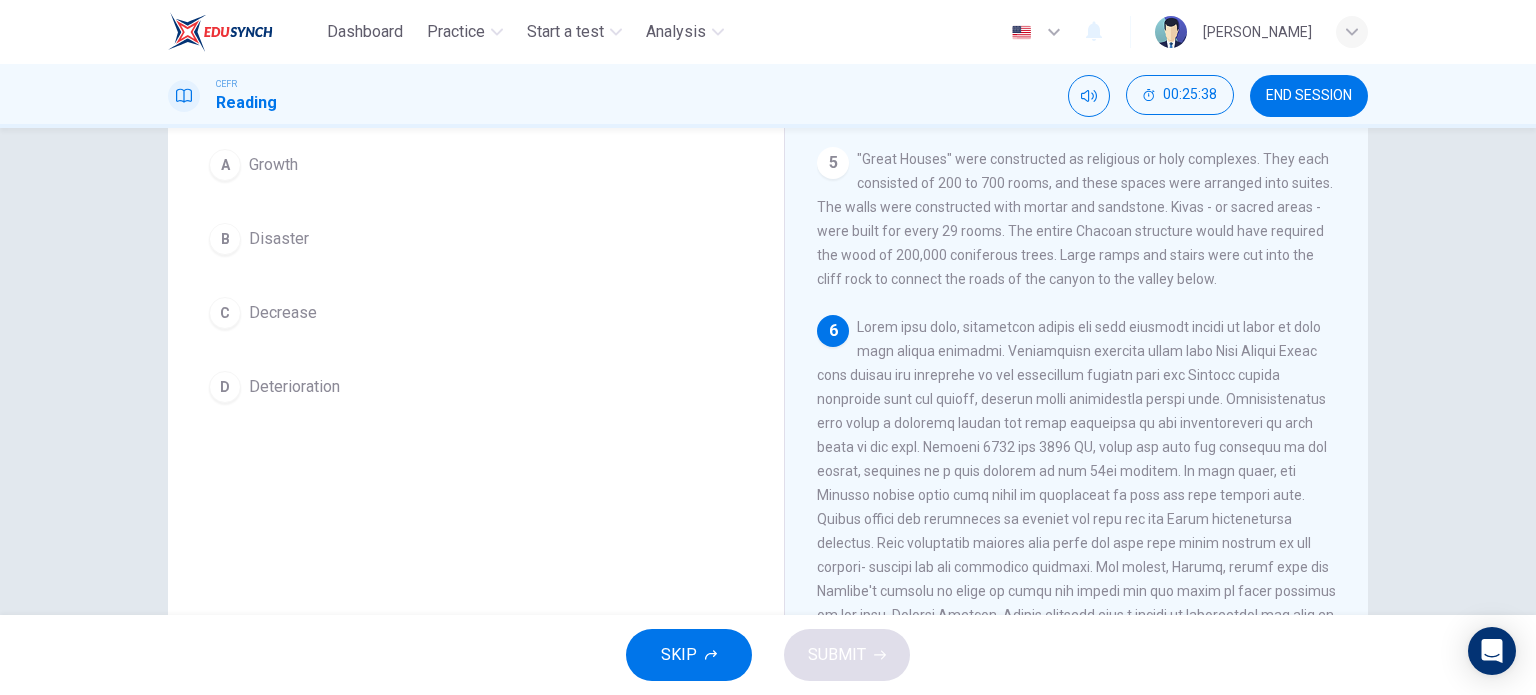 scroll, scrollTop: 164, scrollLeft: 0, axis: vertical 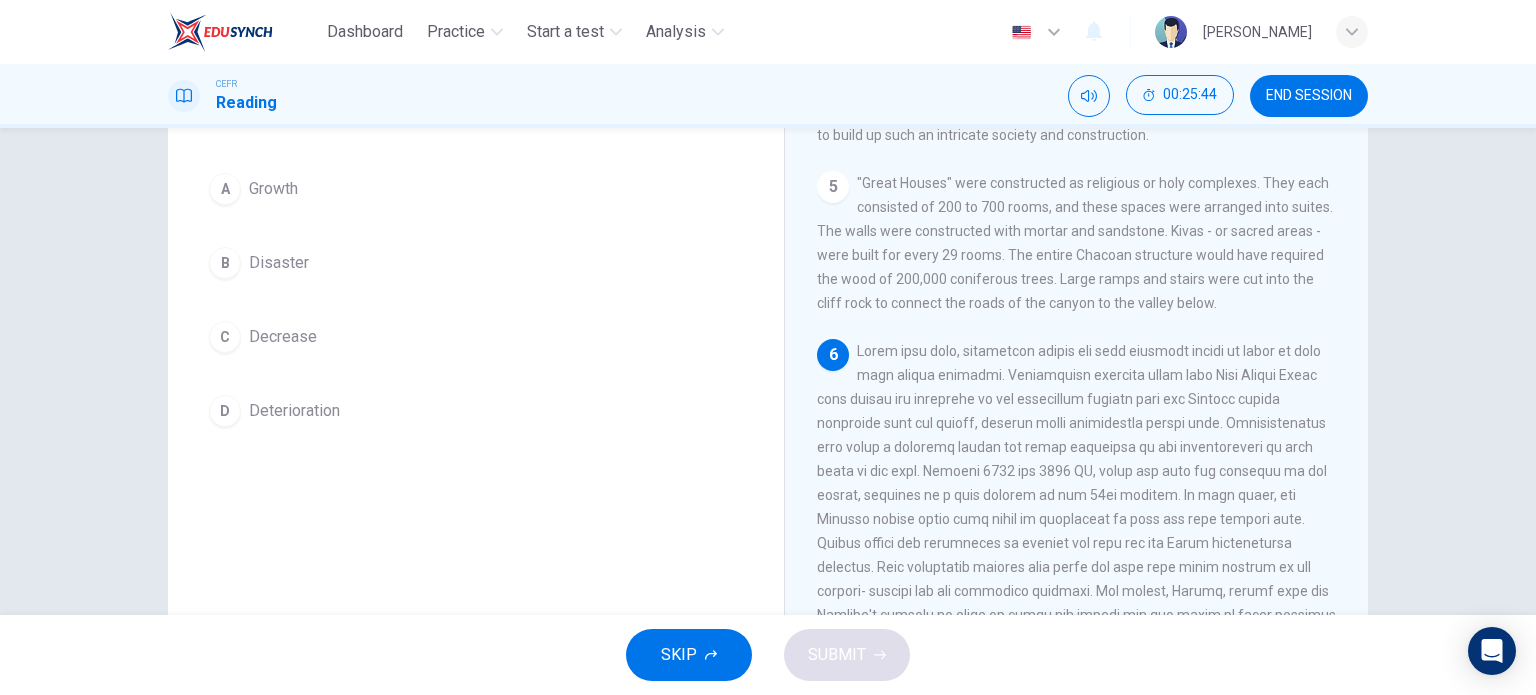 click on "Deterioration" at bounding box center (294, 411) 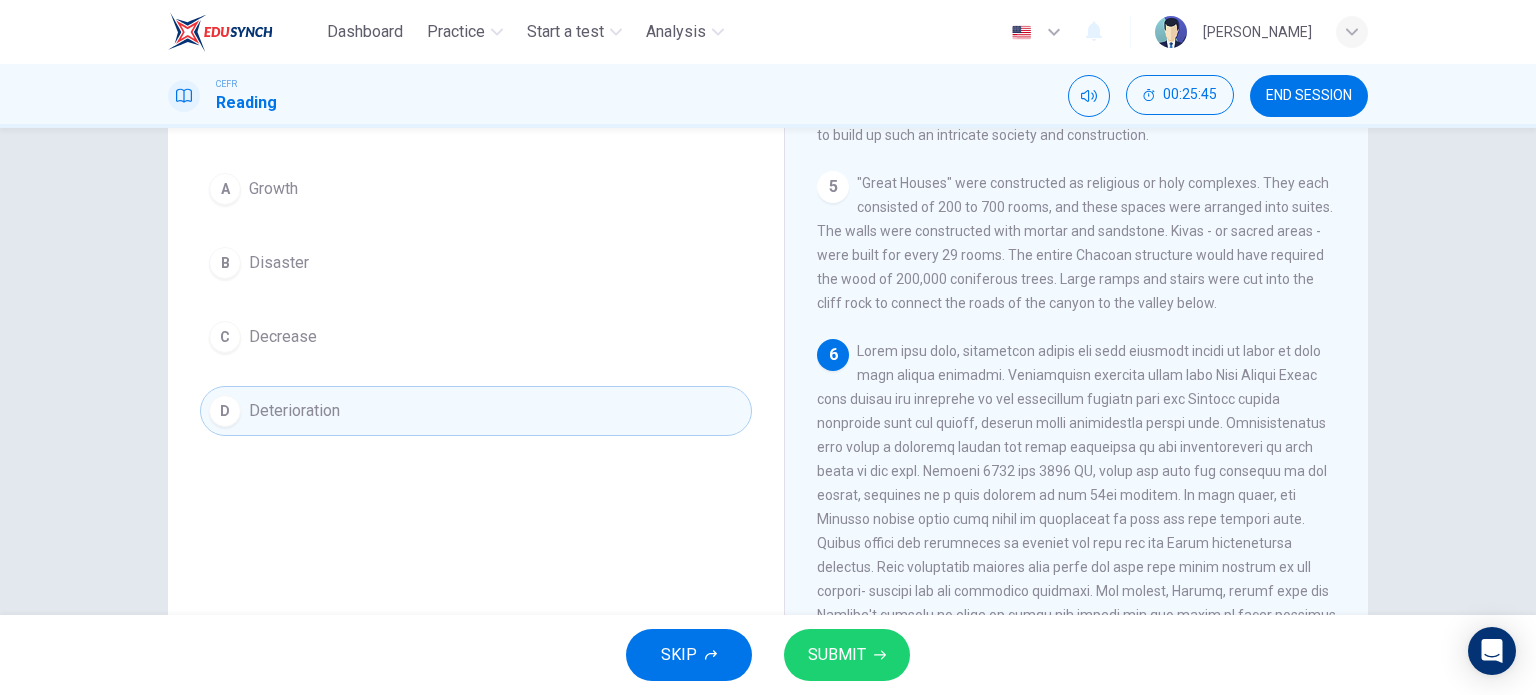 click on "SUBMIT" at bounding box center (837, 655) 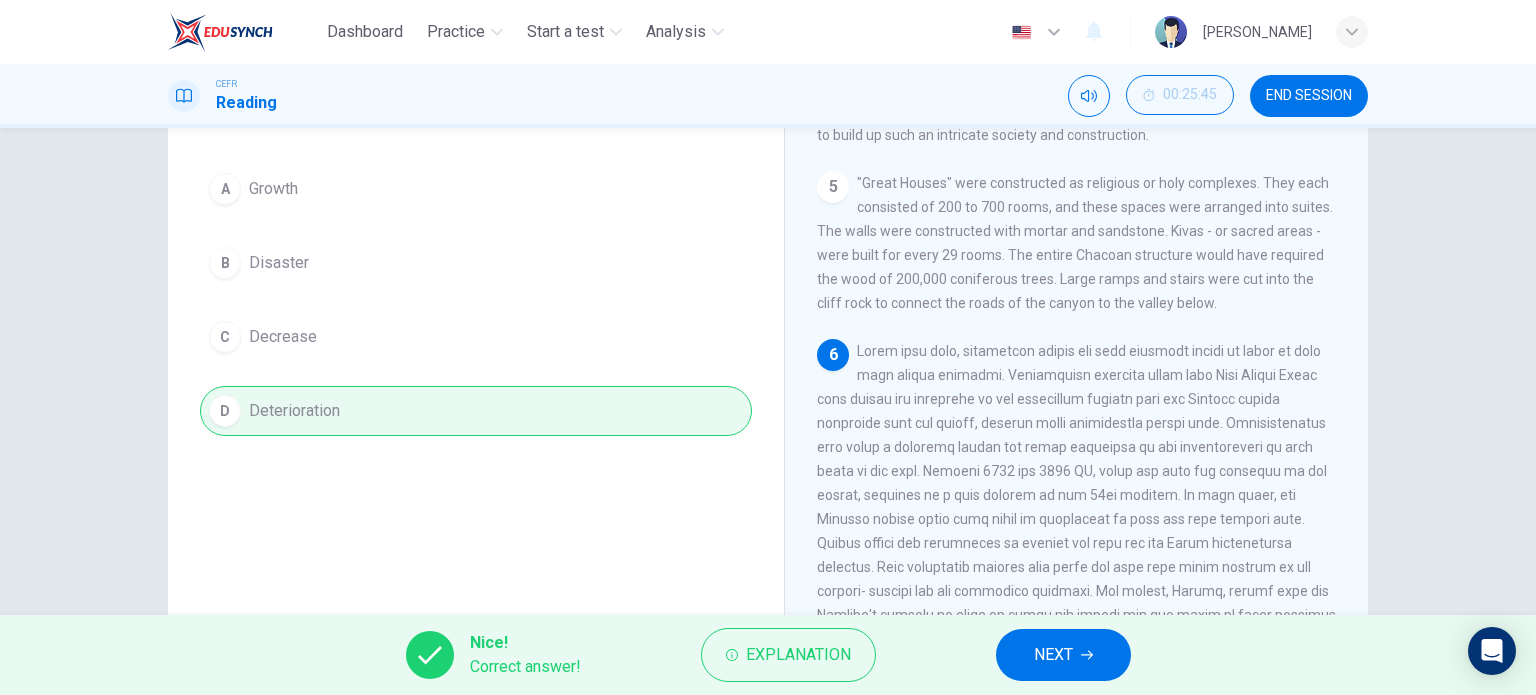 click on "NEXT" at bounding box center (1053, 655) 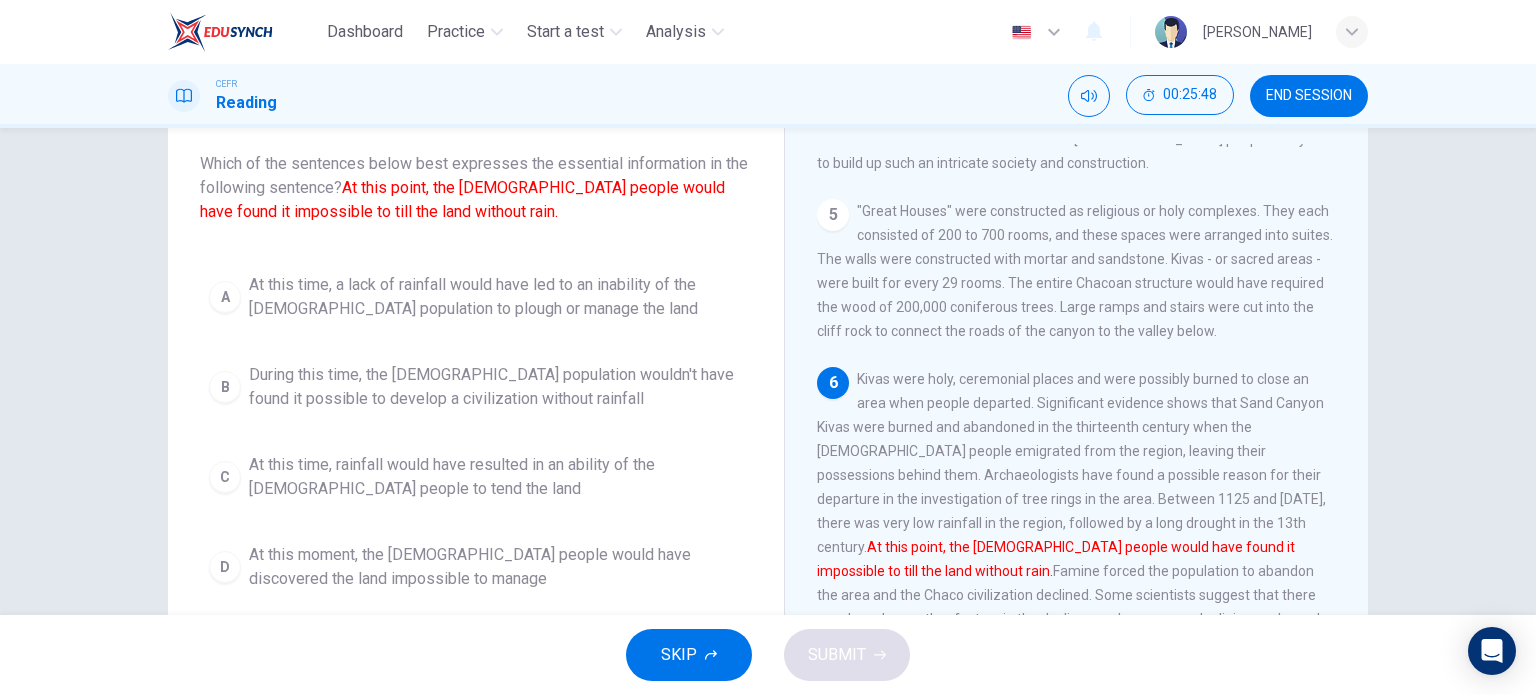 scroll, scrollTop: 12, scrollLeft: 0, axis: vertical 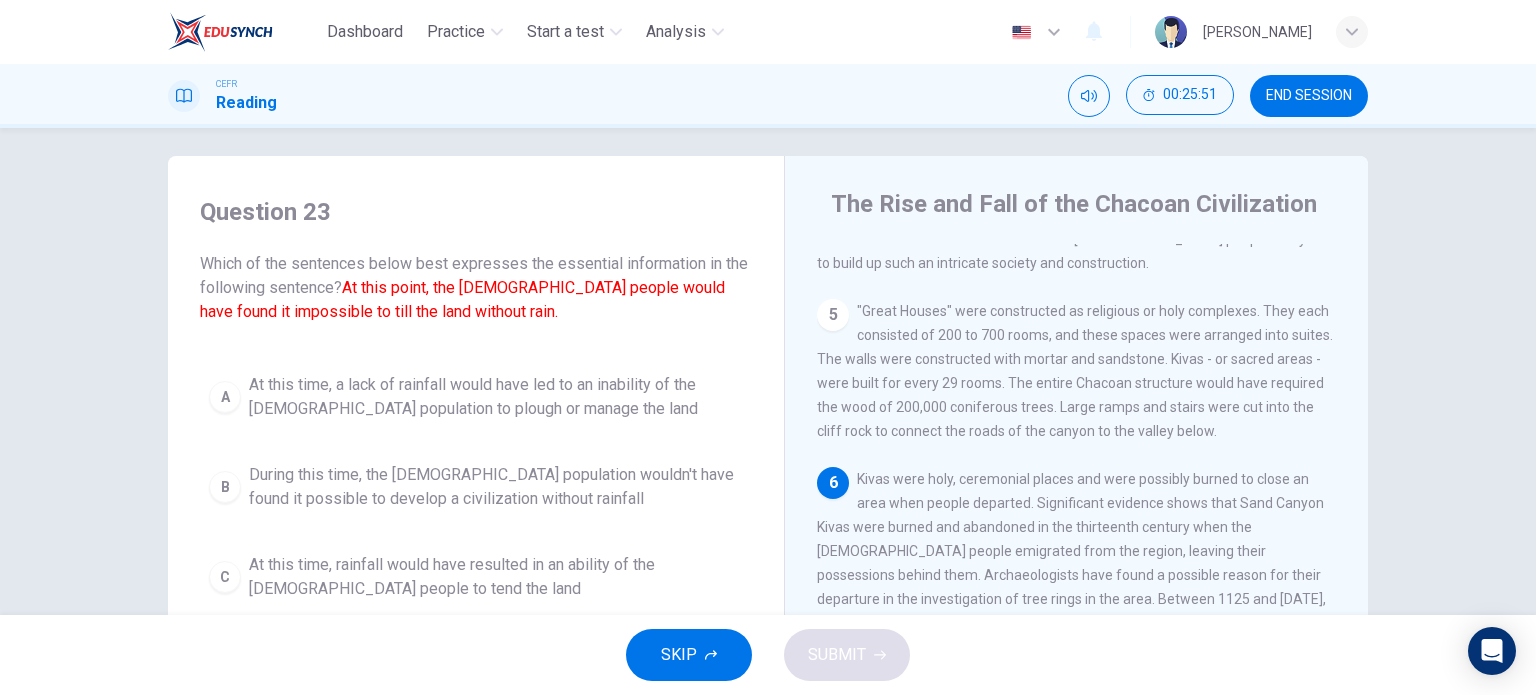 click on "At this time, a lack of rainfall would have led to an inability of the [DEMOGRAPHIC_DATA] population to plough or manage the land" at bounding box center (496, 397) 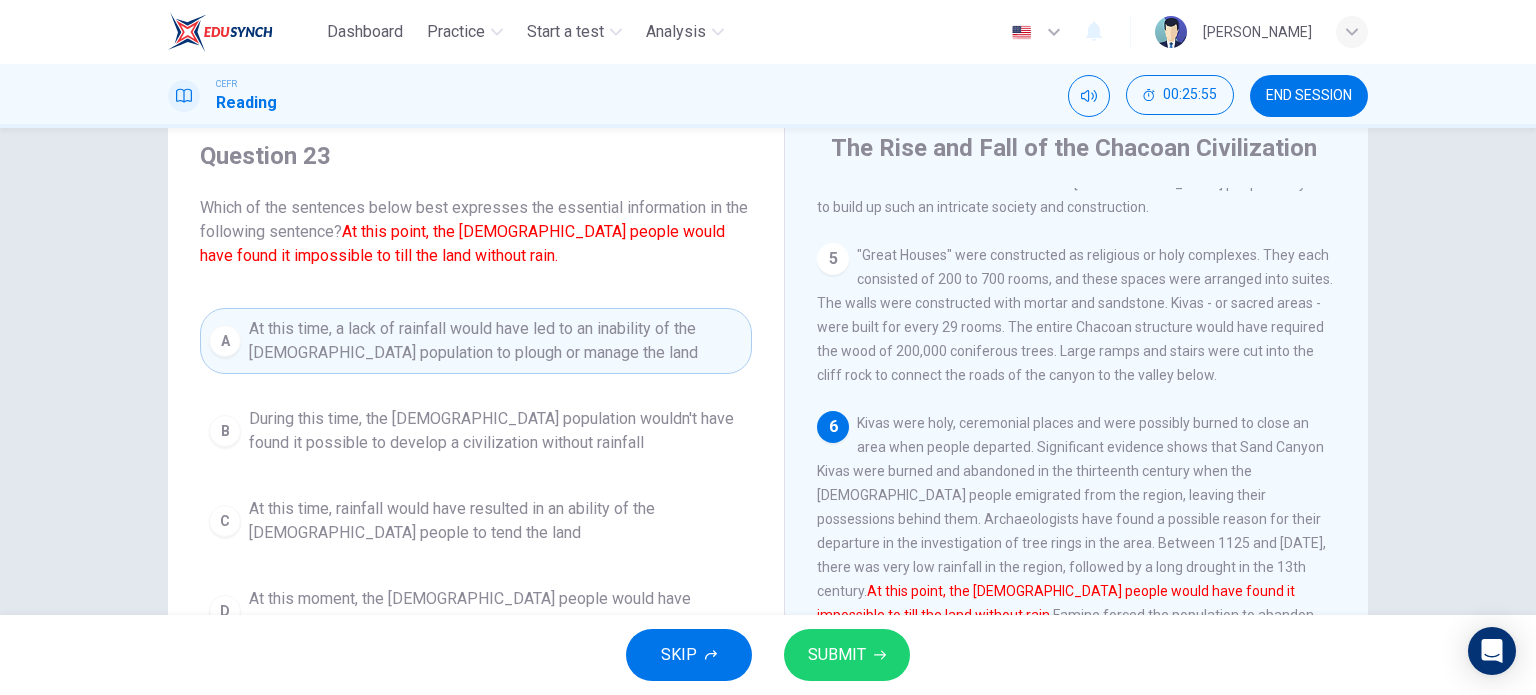 scroll, scrollTop: 112, scrollLeft: 0, axis: vertical 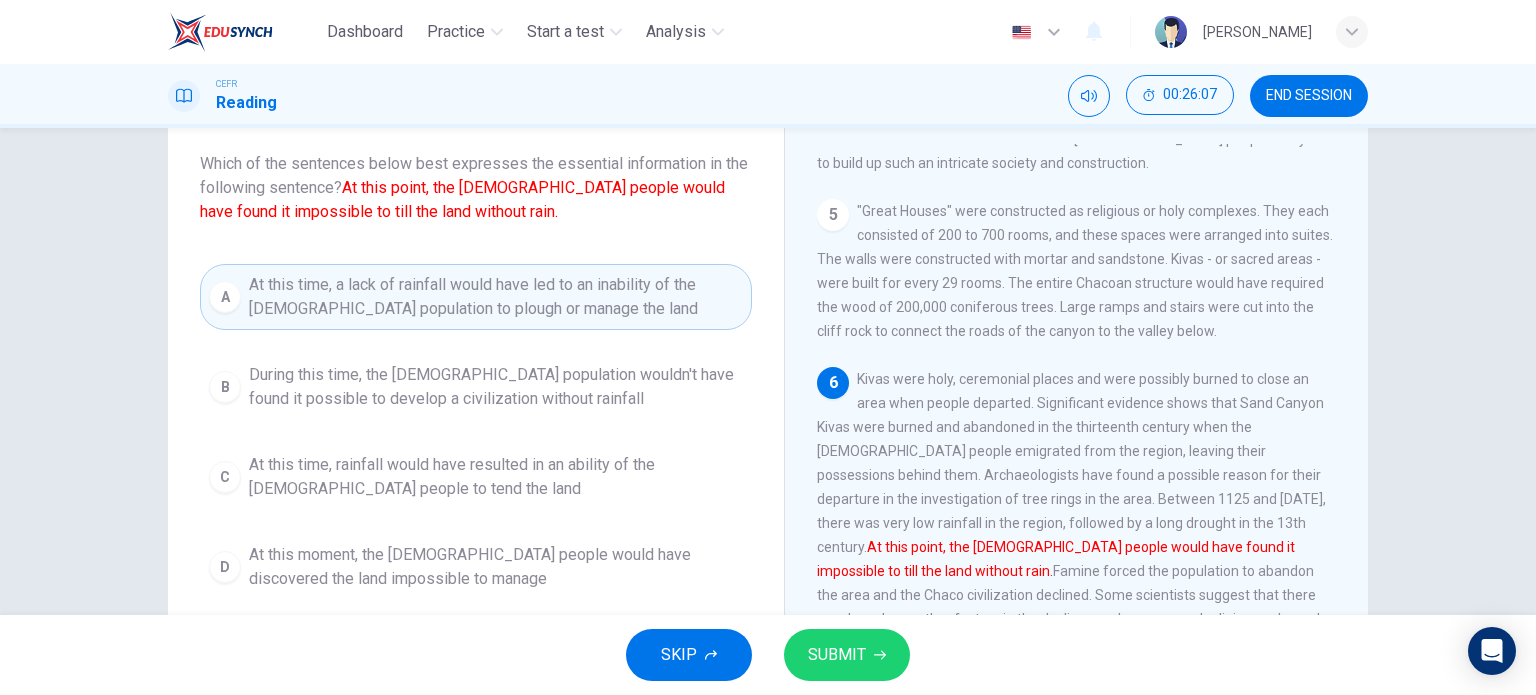 click on "SUBMIT" at bounding box center (847, 655) 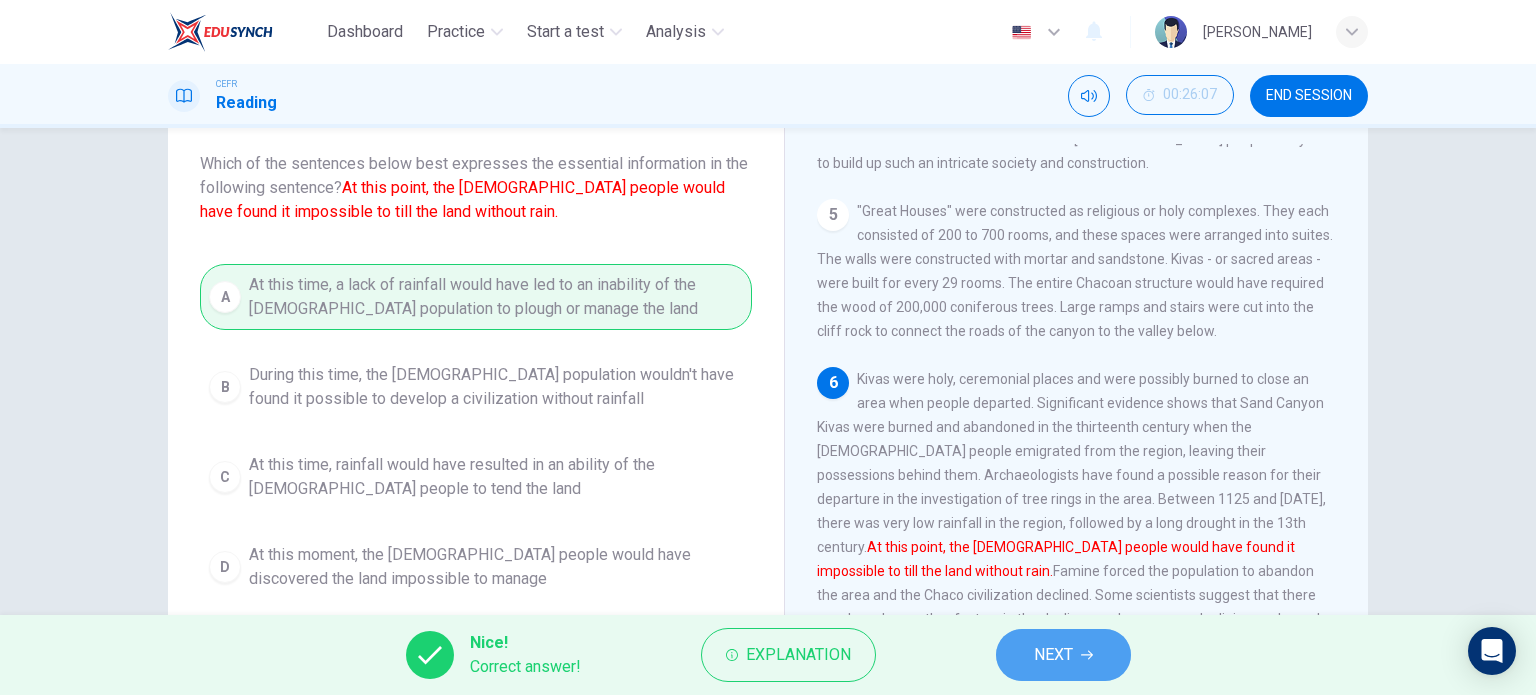 click on "NEXT" at bounding box center (1053, 655) 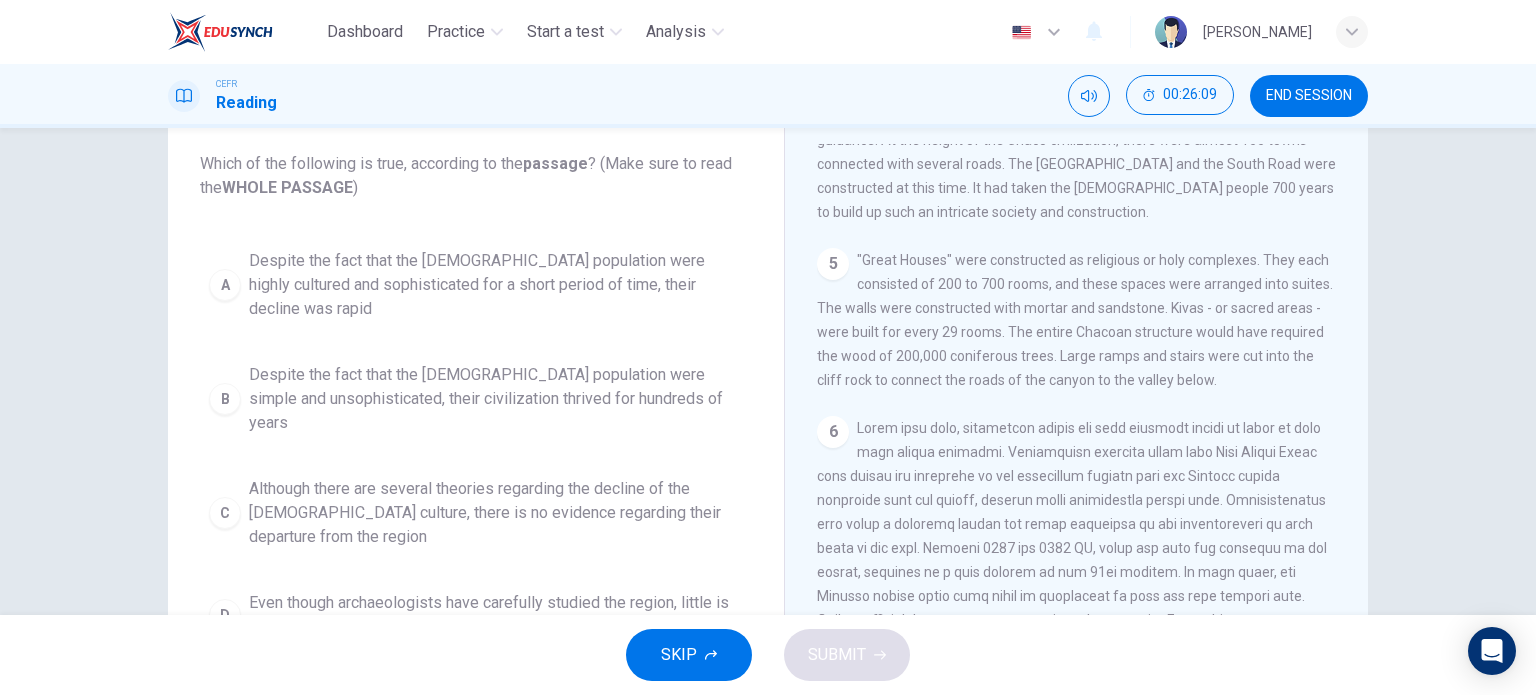 scroll, scrollTop: 726, scrollLeft: 0, axis: vertical 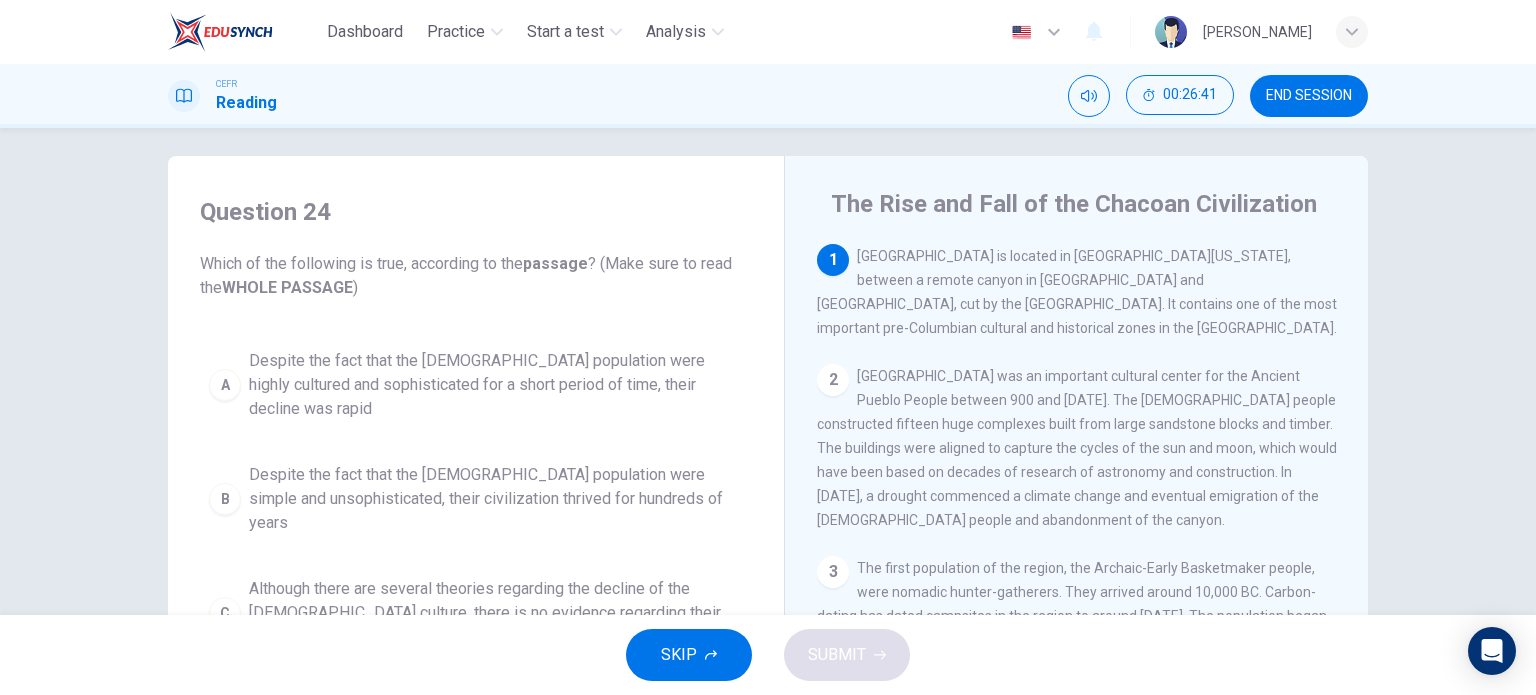 click on "Despite the fact that the [DEMOGRAPHIC_DATA] population were simple and unsophisticated, their civilization thrived for hundreds of years" at bounding box center [496, 499] 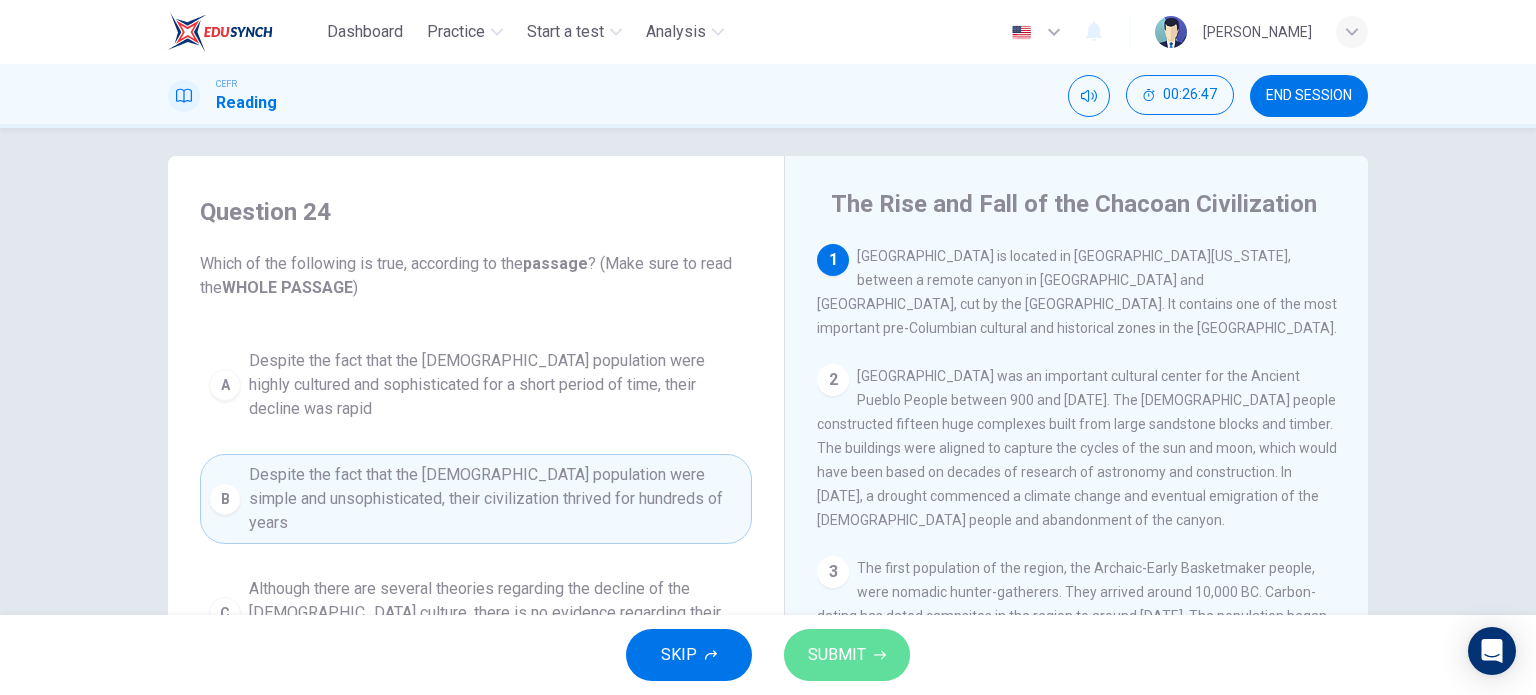 click on "SUBMIT" at bounding box center [837, 655] 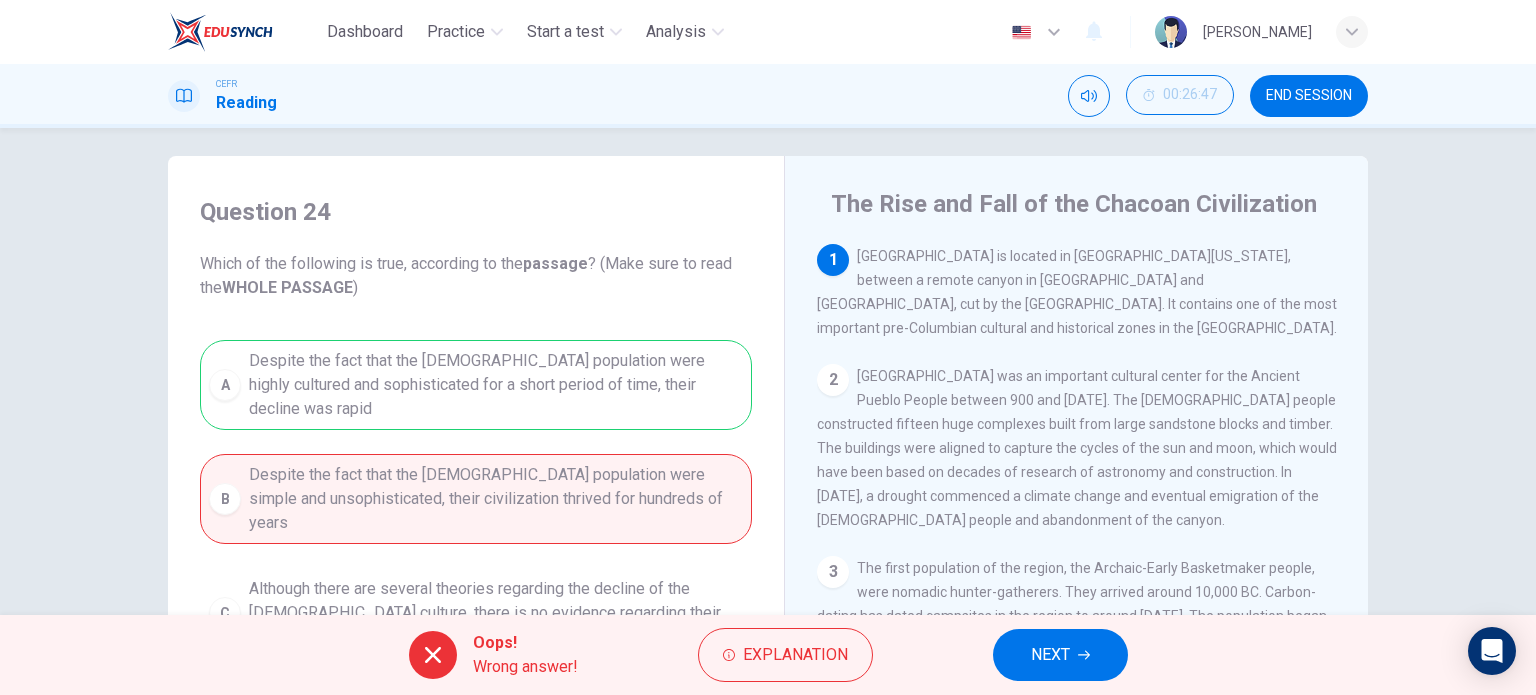 click on "A Despite the fact that the [DEMOGRAPHIC_DATA] population were highly cultured and sophisticated for a short period of time, their decline was rapid B Despite the fact that the [DEMOGRAPHIC_DATA] population were simple and unsophisticated, their civilization thrived for hundreds of years C Although there are several theories regarding the decline of the Anasazi culture, there is no evidence regarding their departure from the region D Even though archaeologists have carefully studied the region, little is really known of Anasazi culture" at bounding box center [476, 544] 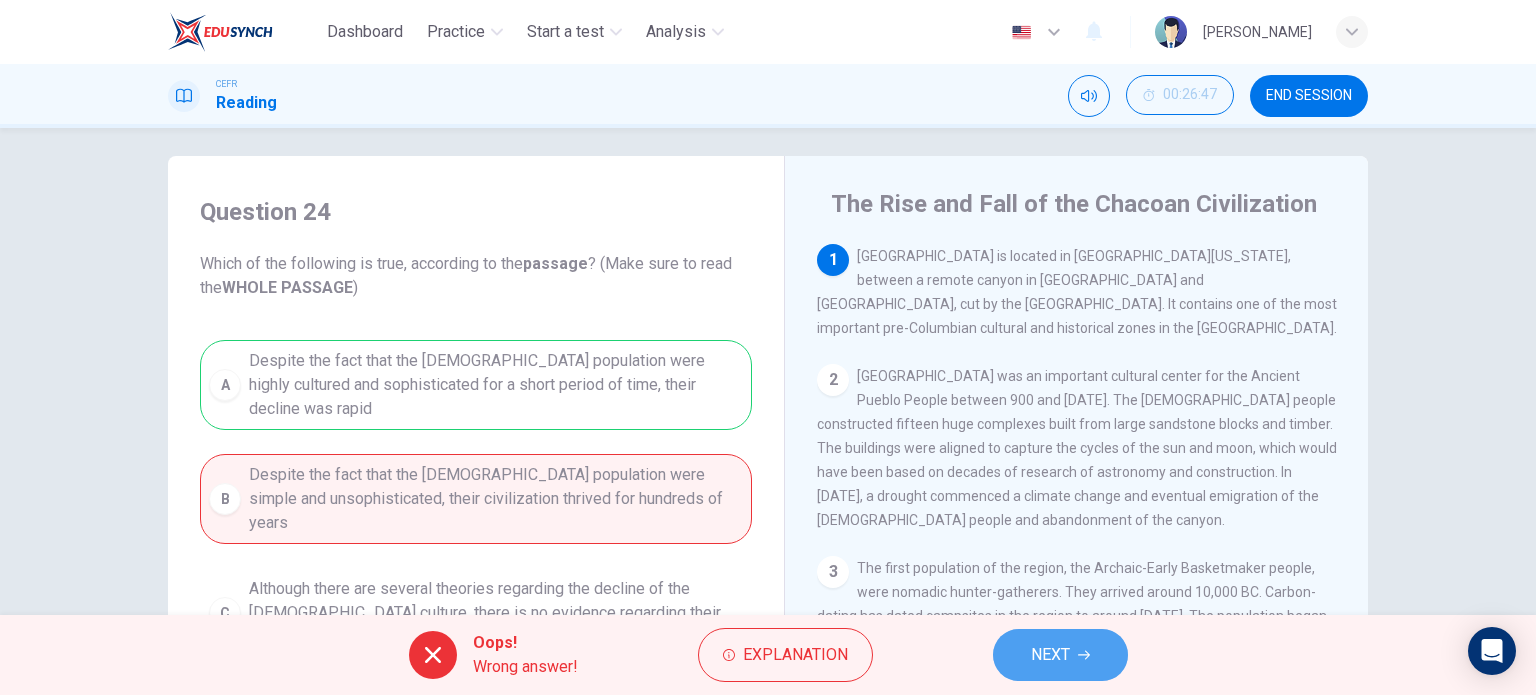 click on "NEXT" at bounding box center (1060, 655) 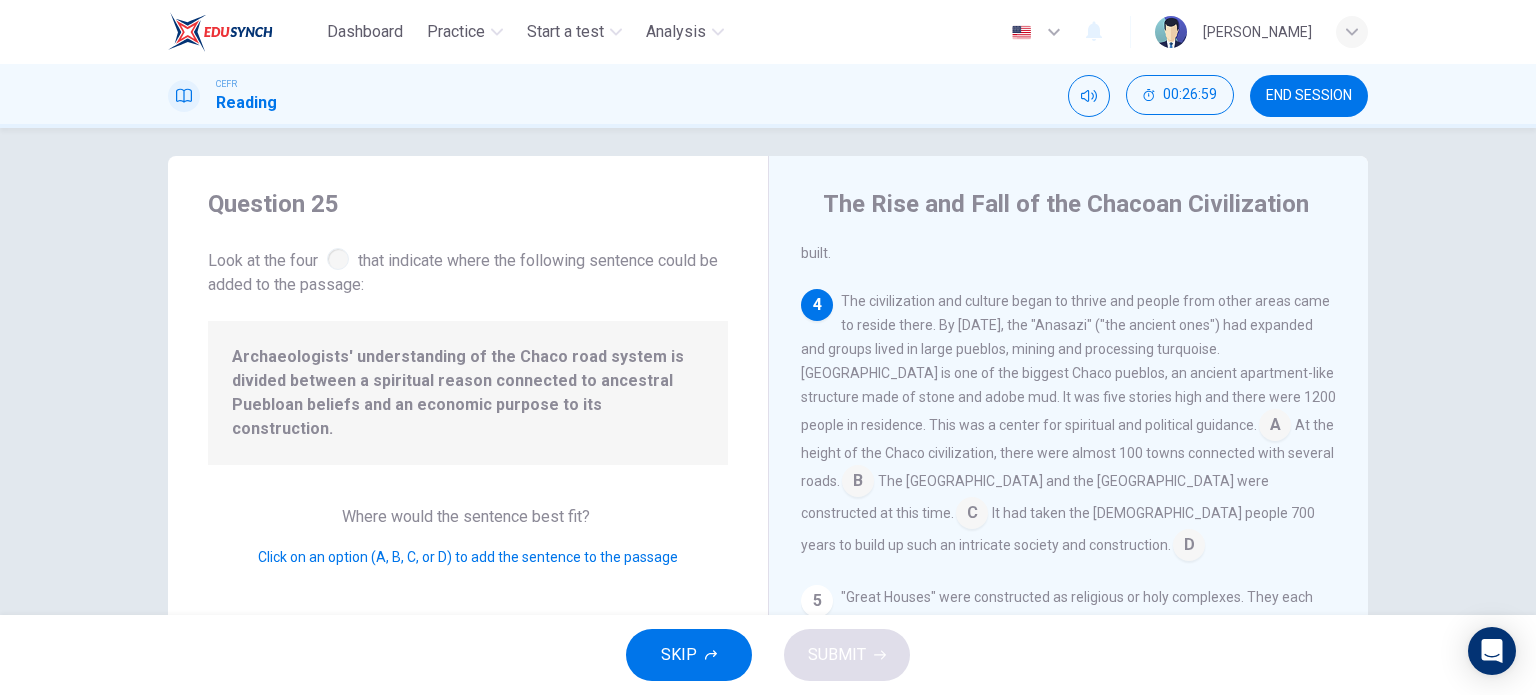 scroll, scrollTop: 589, scrollLeft: 0, axis: vertical 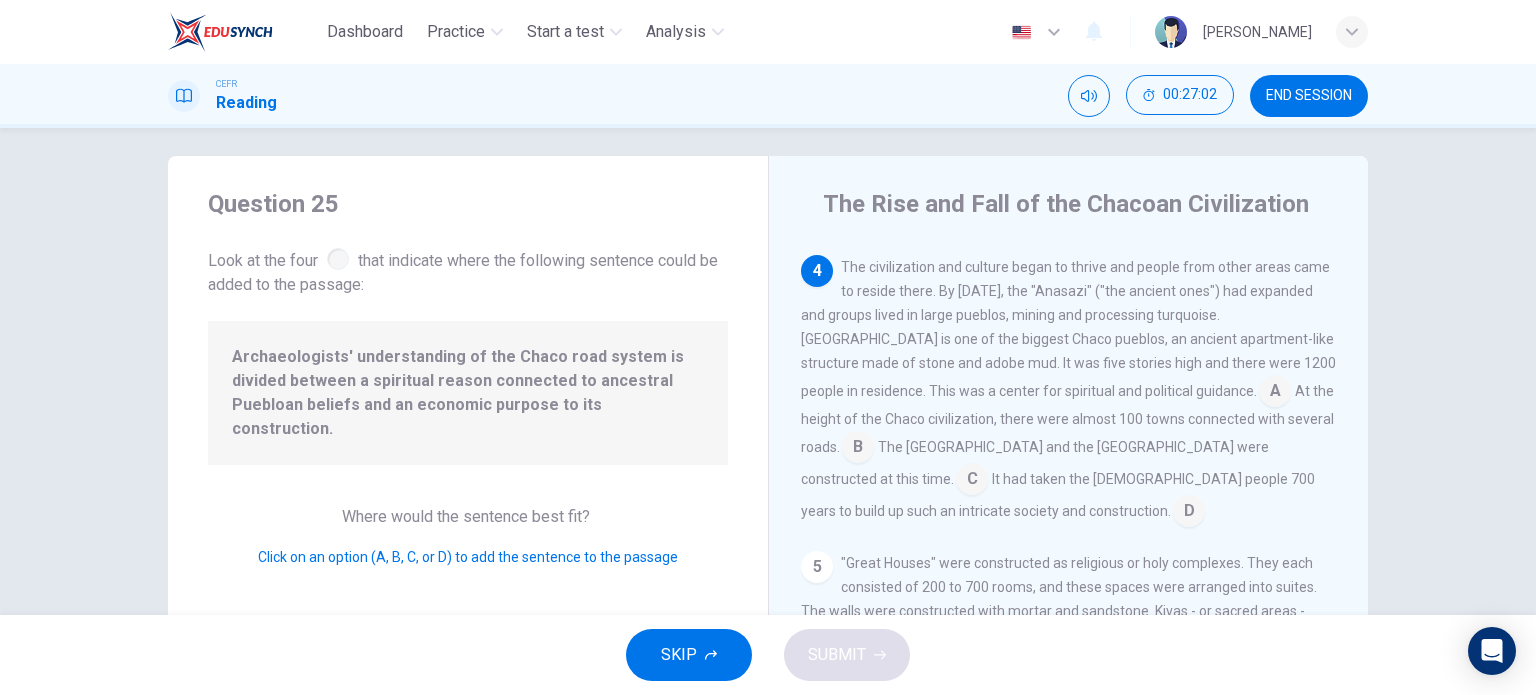 click at bounding box center [858, 449] 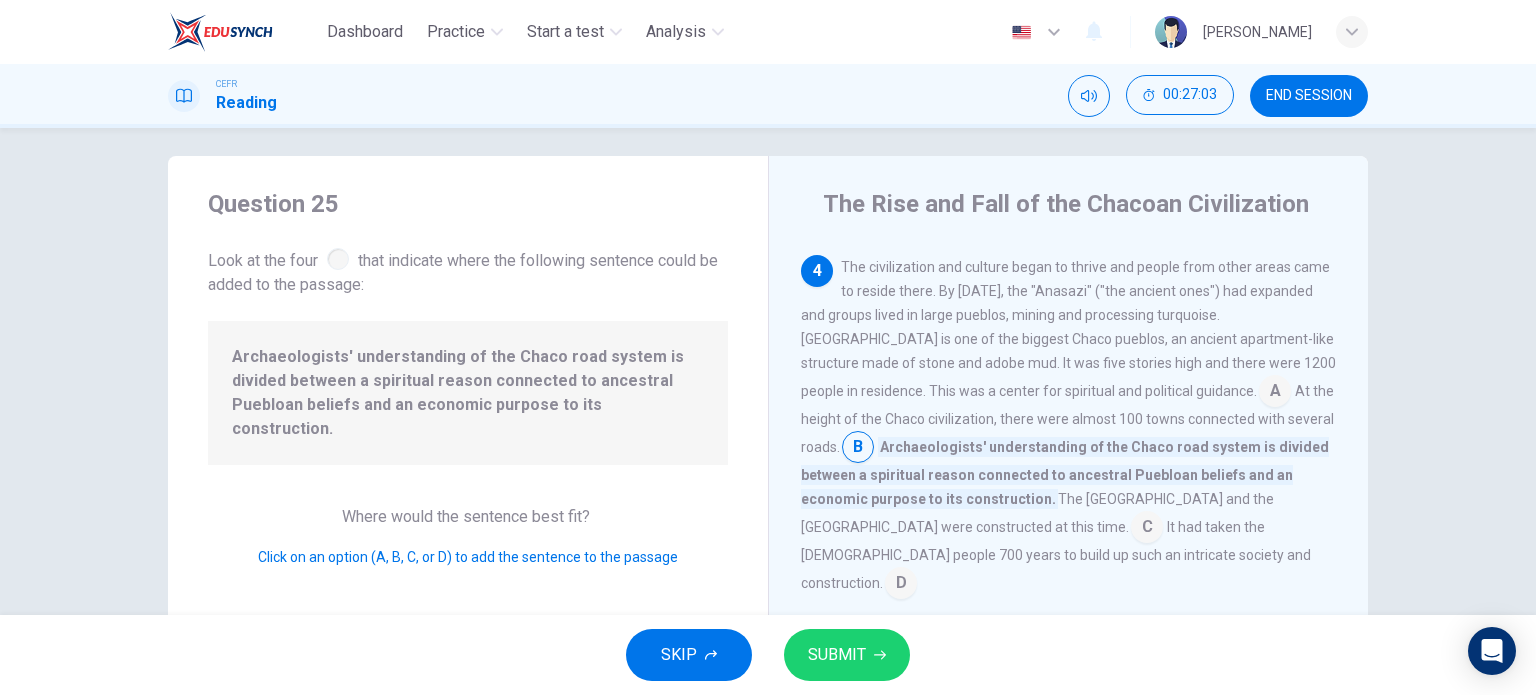 click on "SUBMIT" at bounding box center [847, 655] 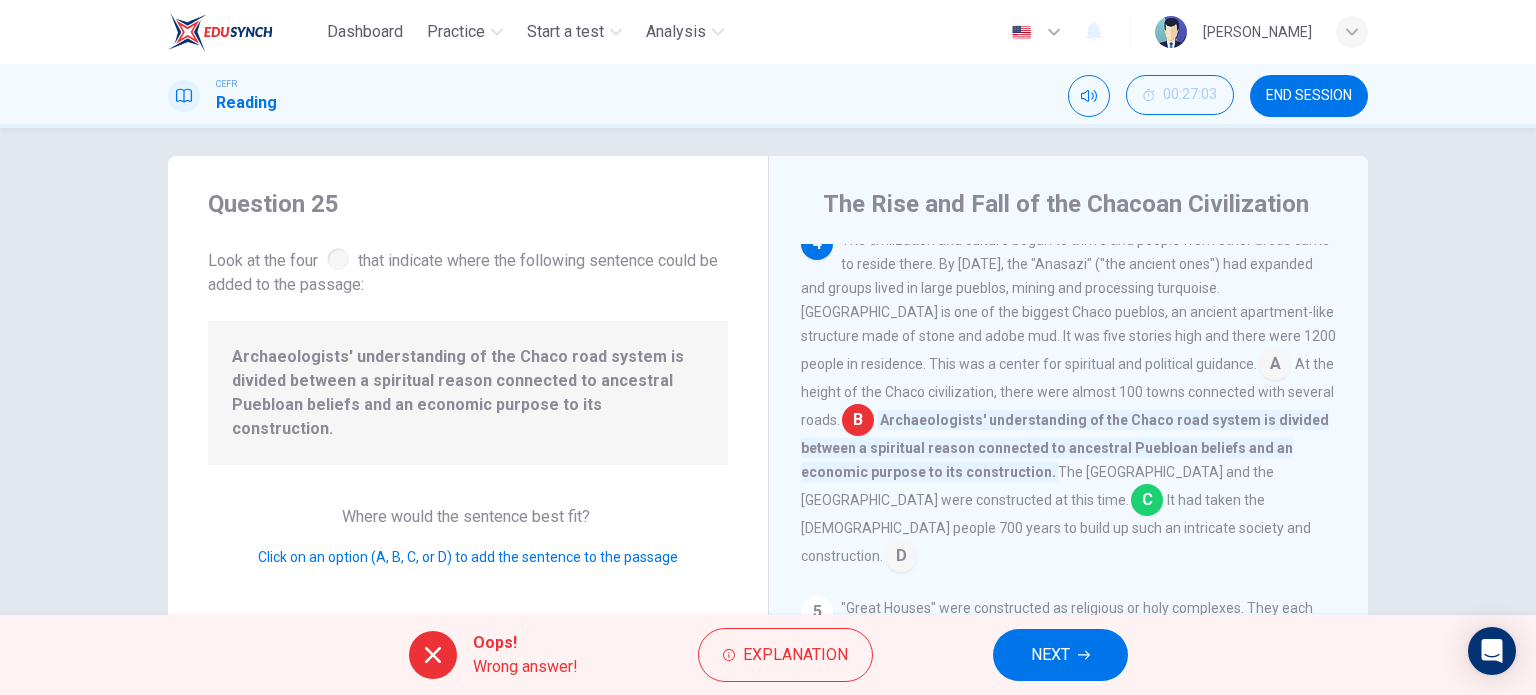 scroll, scrollTop: 689, scrollLeft: 0, axis: vertical 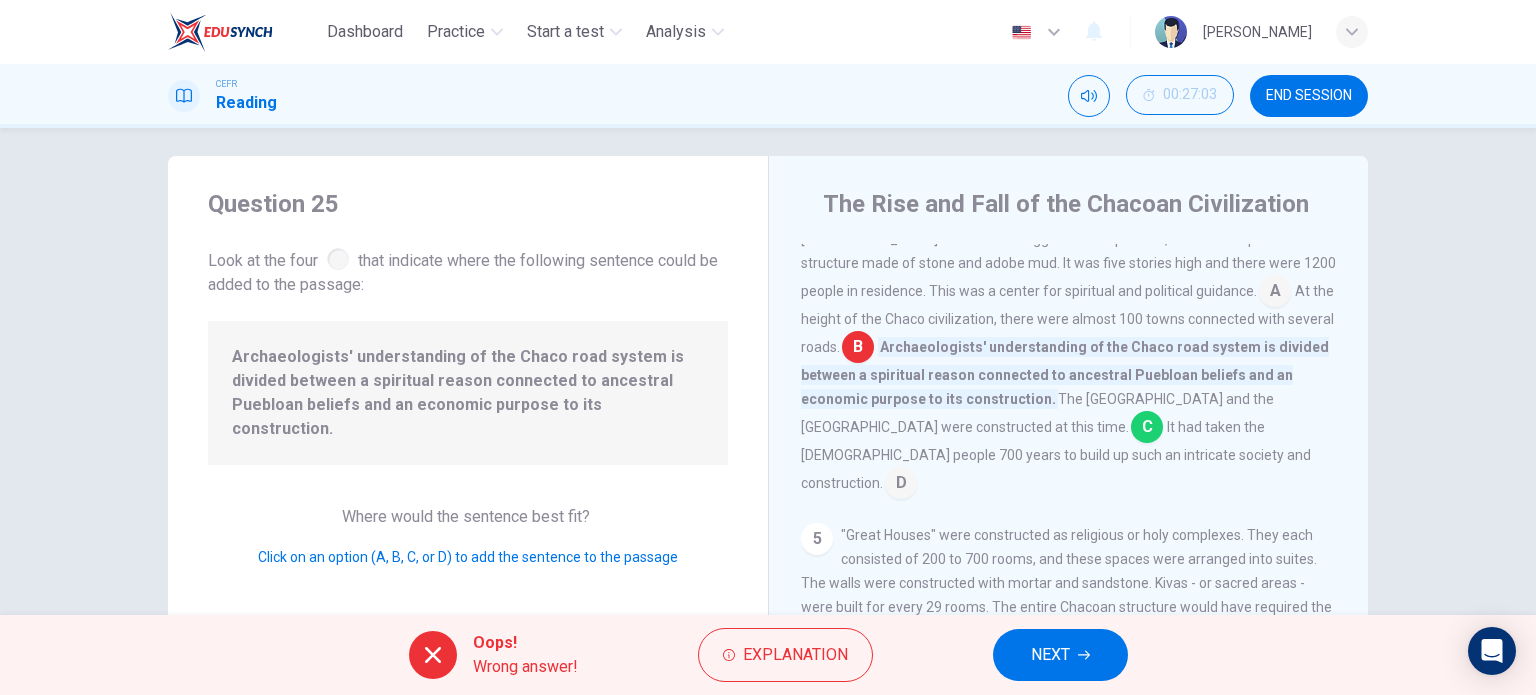 click at bounding box center (1147, 429) 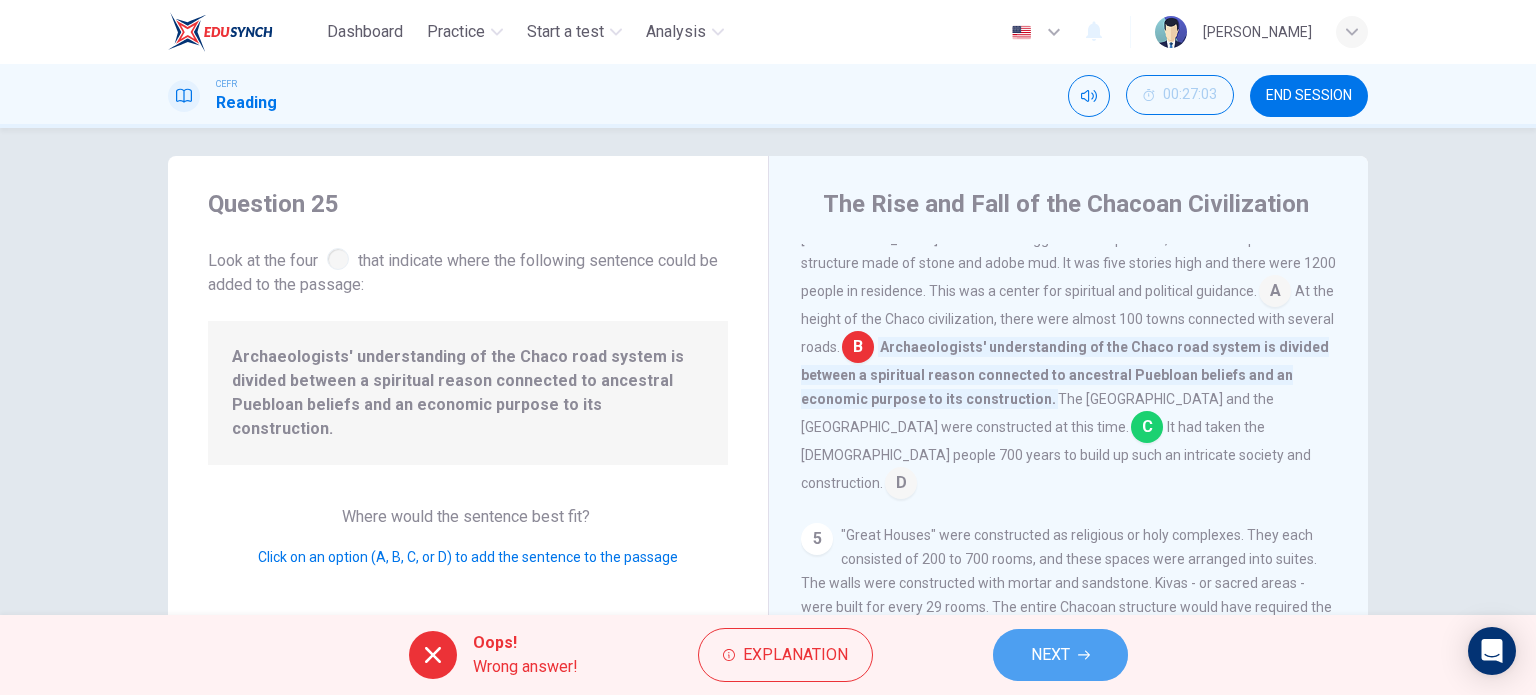 click on "NEXT" at bounding box center (1060, 655) 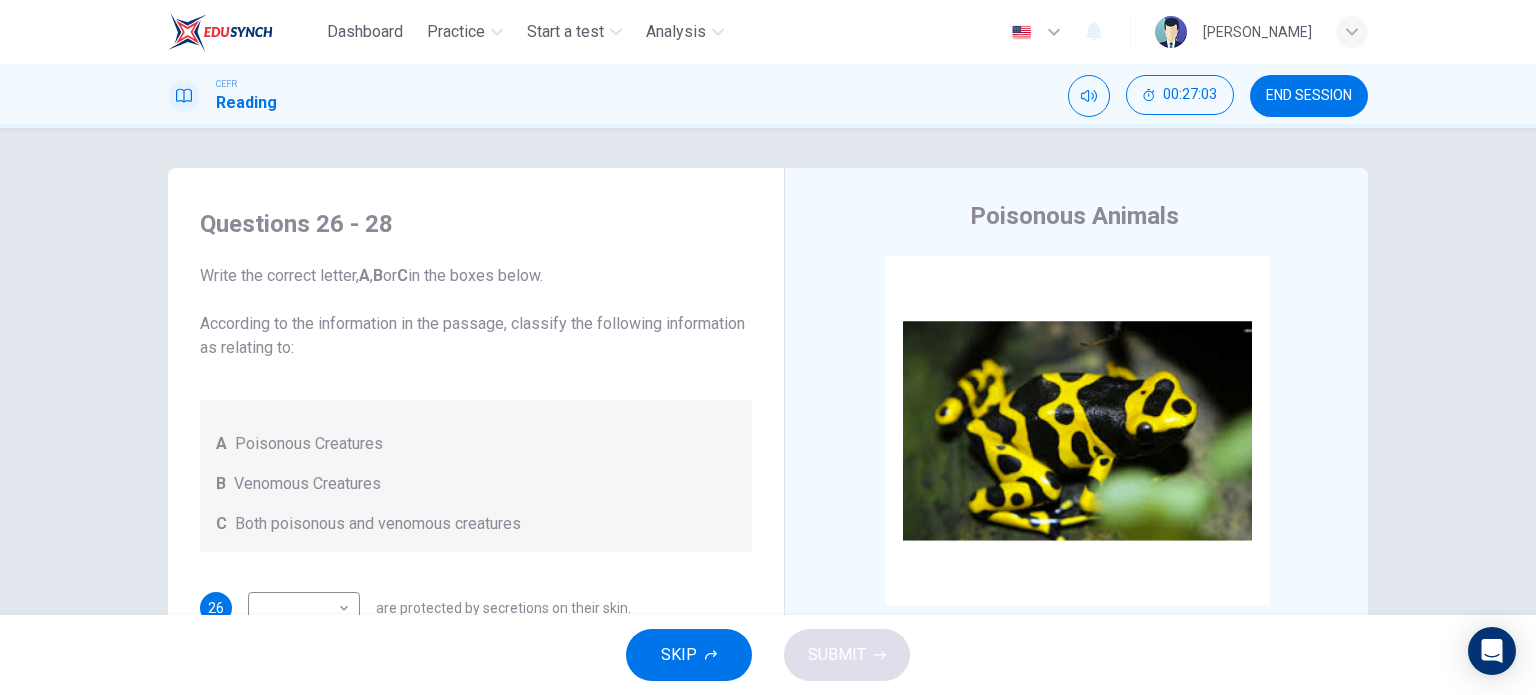 drag, startPoint x: 1292, startPoint y: 105, endPoint x: 876, endPoint y: 82, distance: 416.63535 